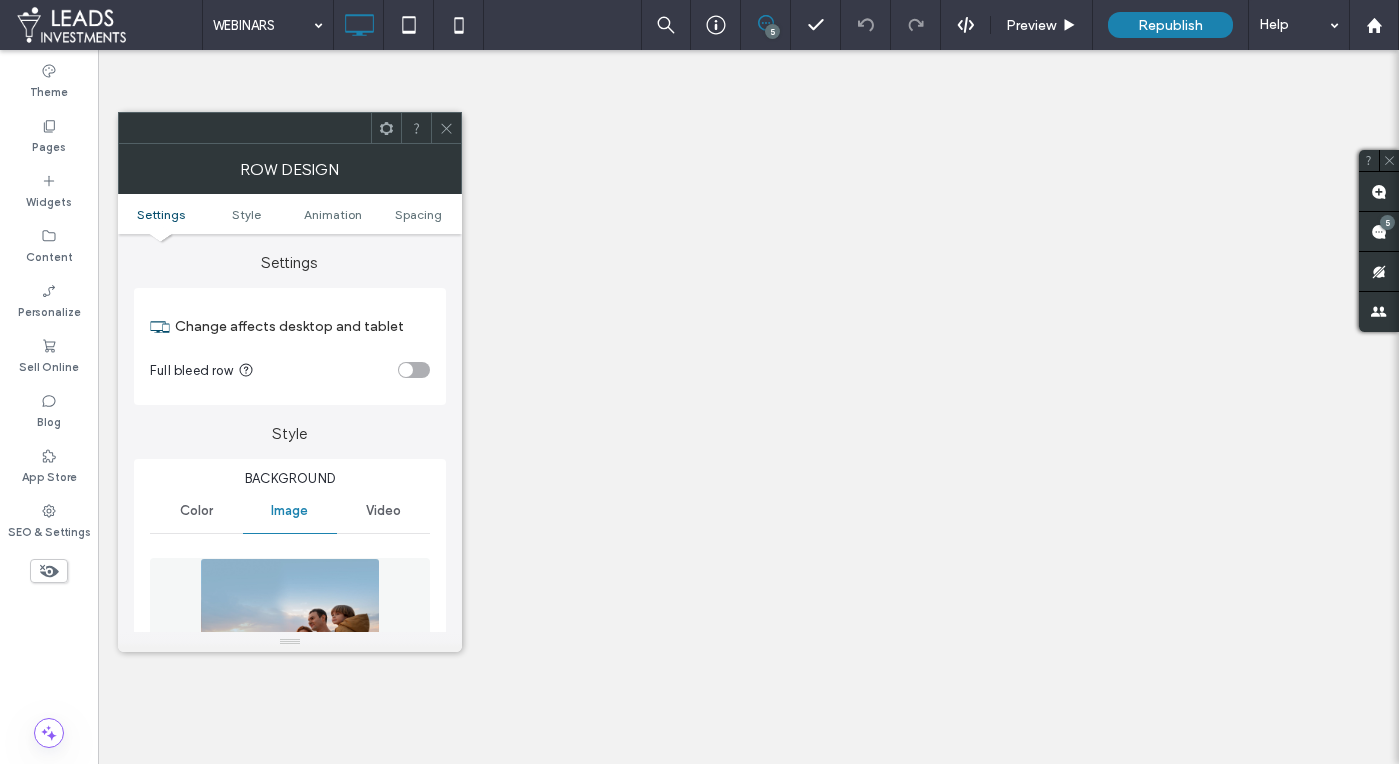 scroll, scrollTop: 0, scrollLeft: 0, axis: both 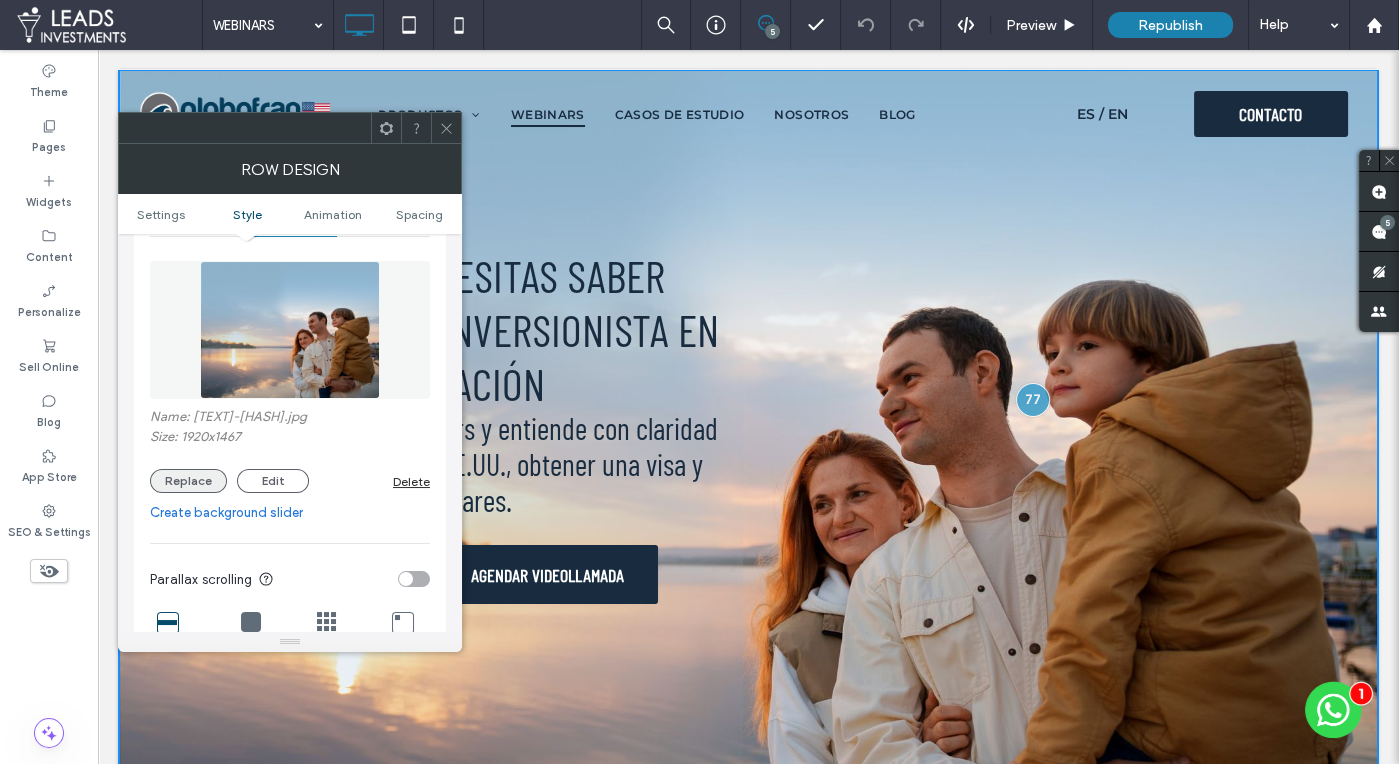click on "Replace" at bounding box center (188, 481) 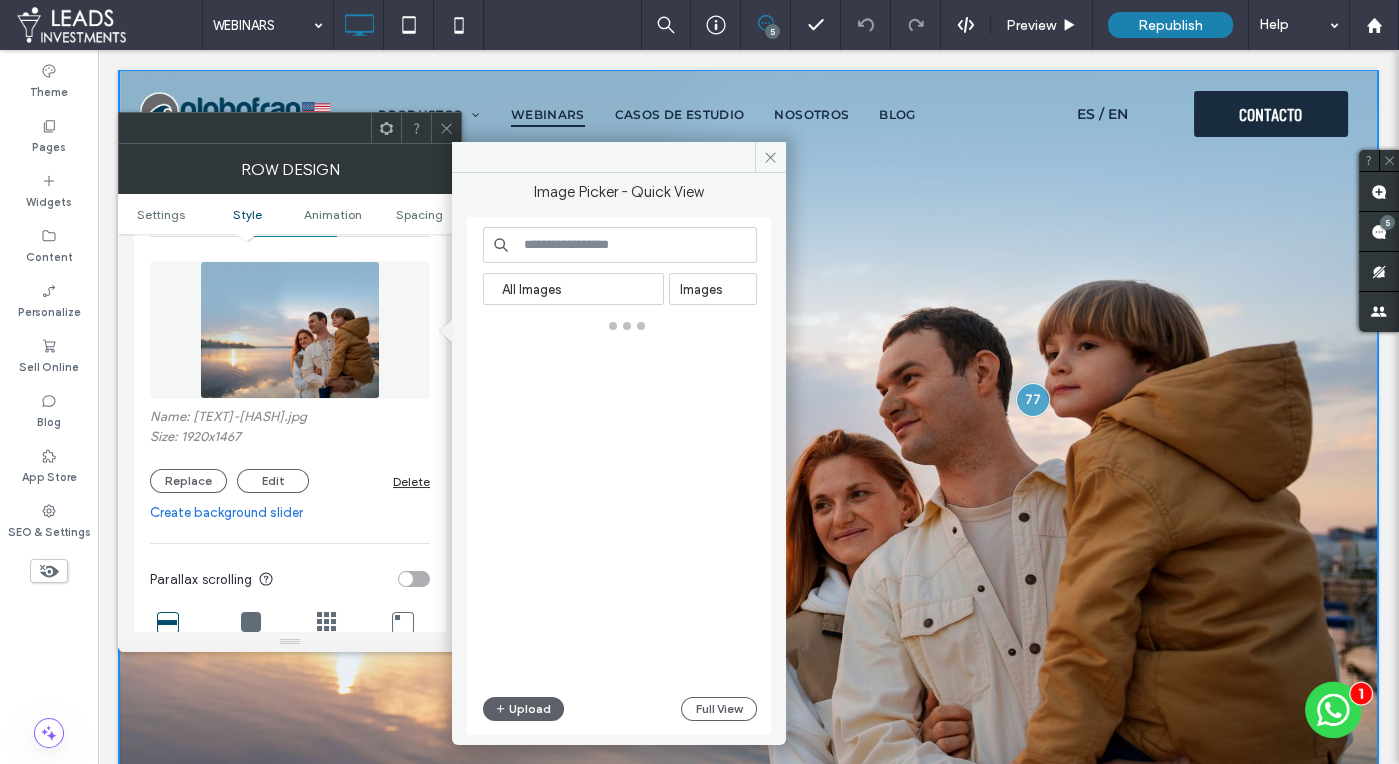 click on "Full View" at bounding box center [719, 709] 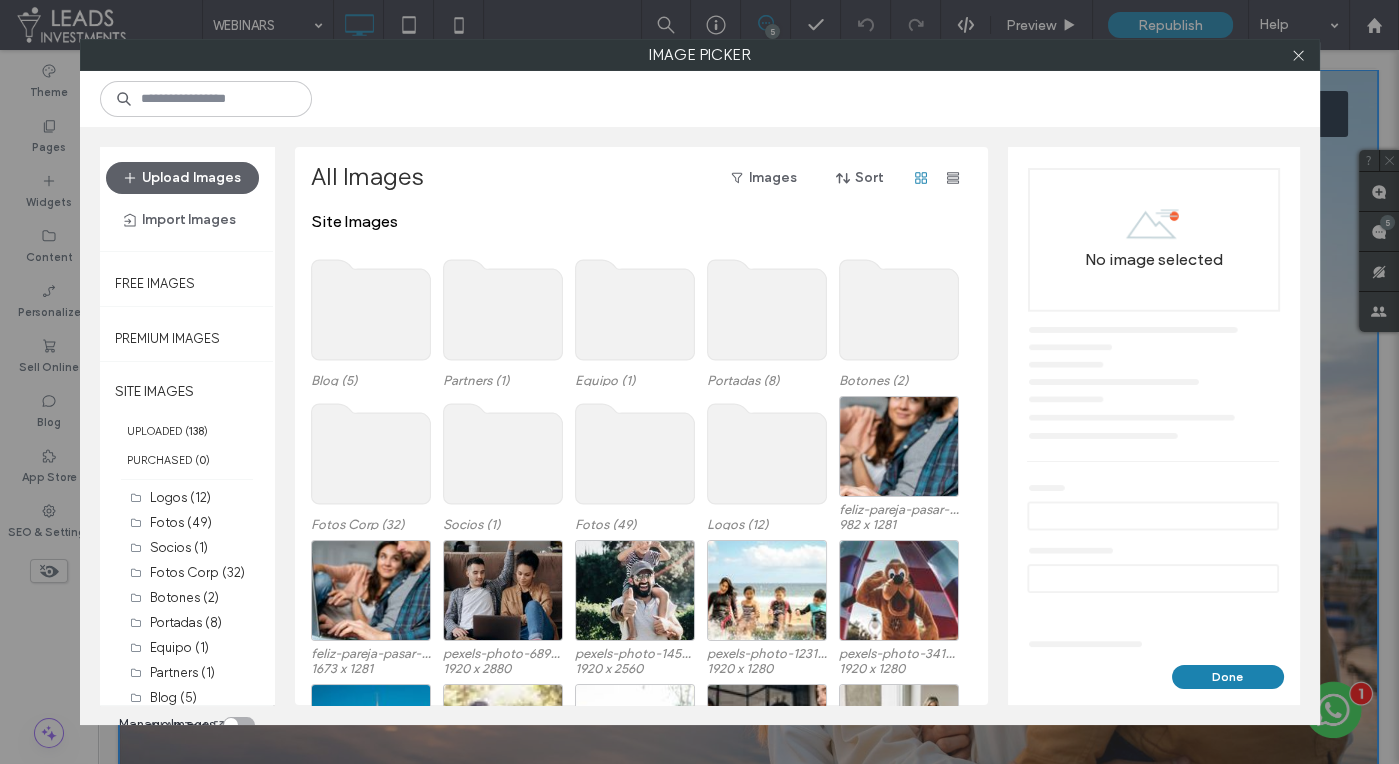 click 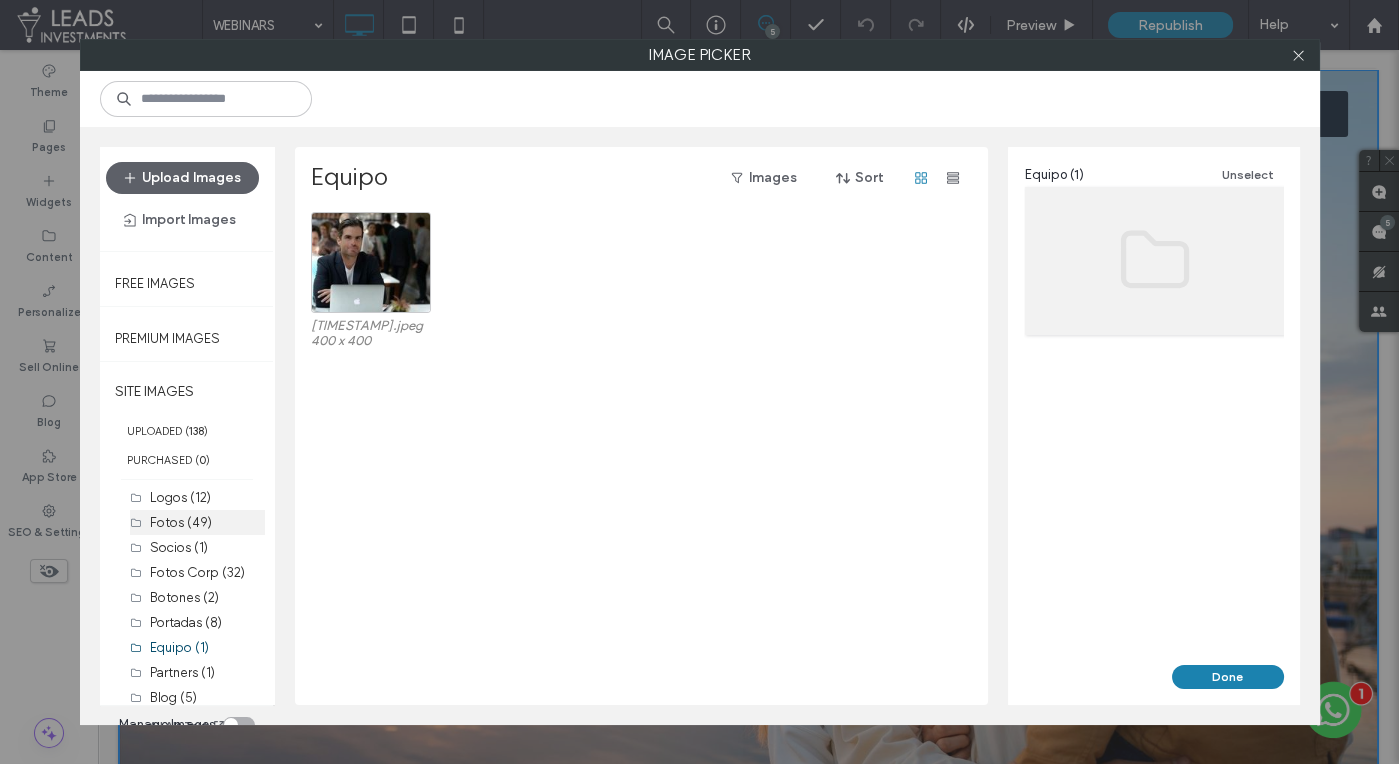 scroll, scrollTop: 5, scrollLeft: 0, axis: vertical 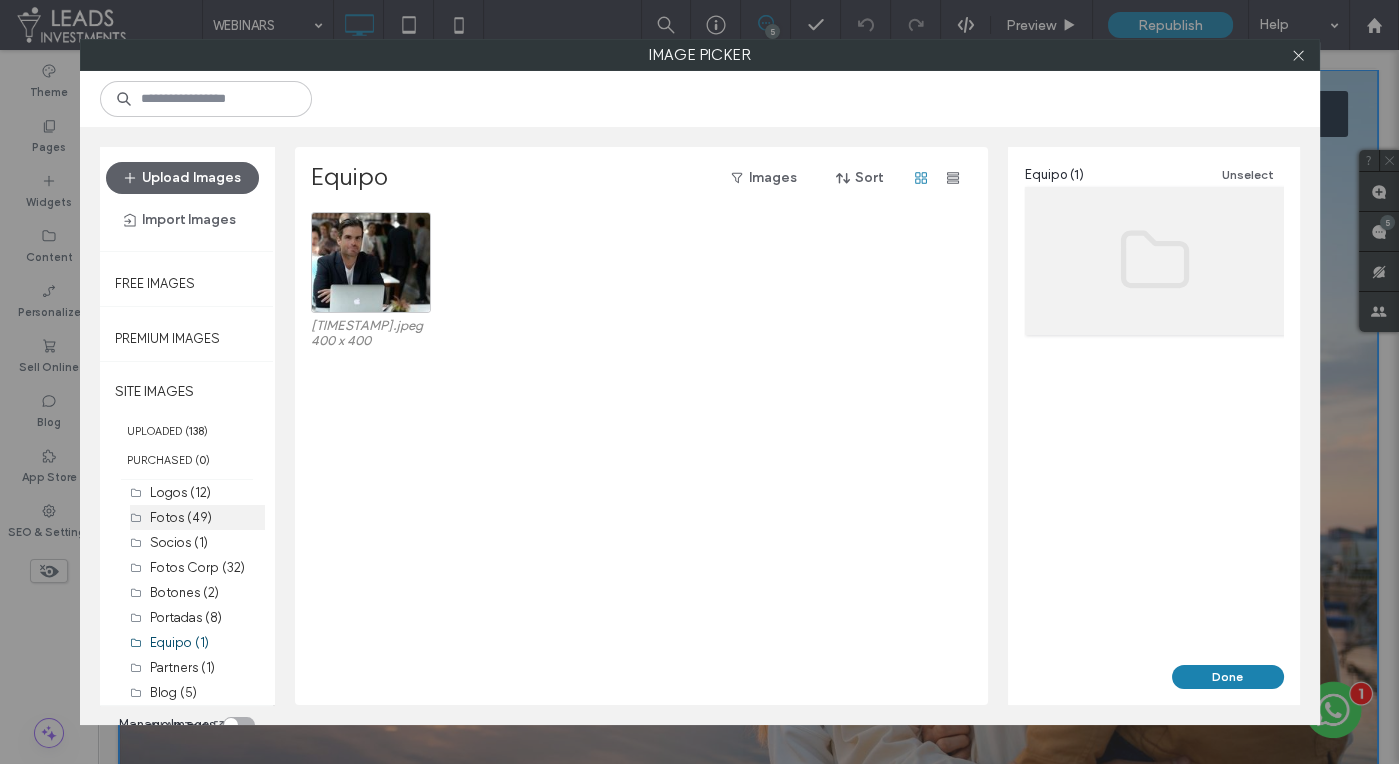 click on "Fotos (49)" at bounding box center [181, 517] 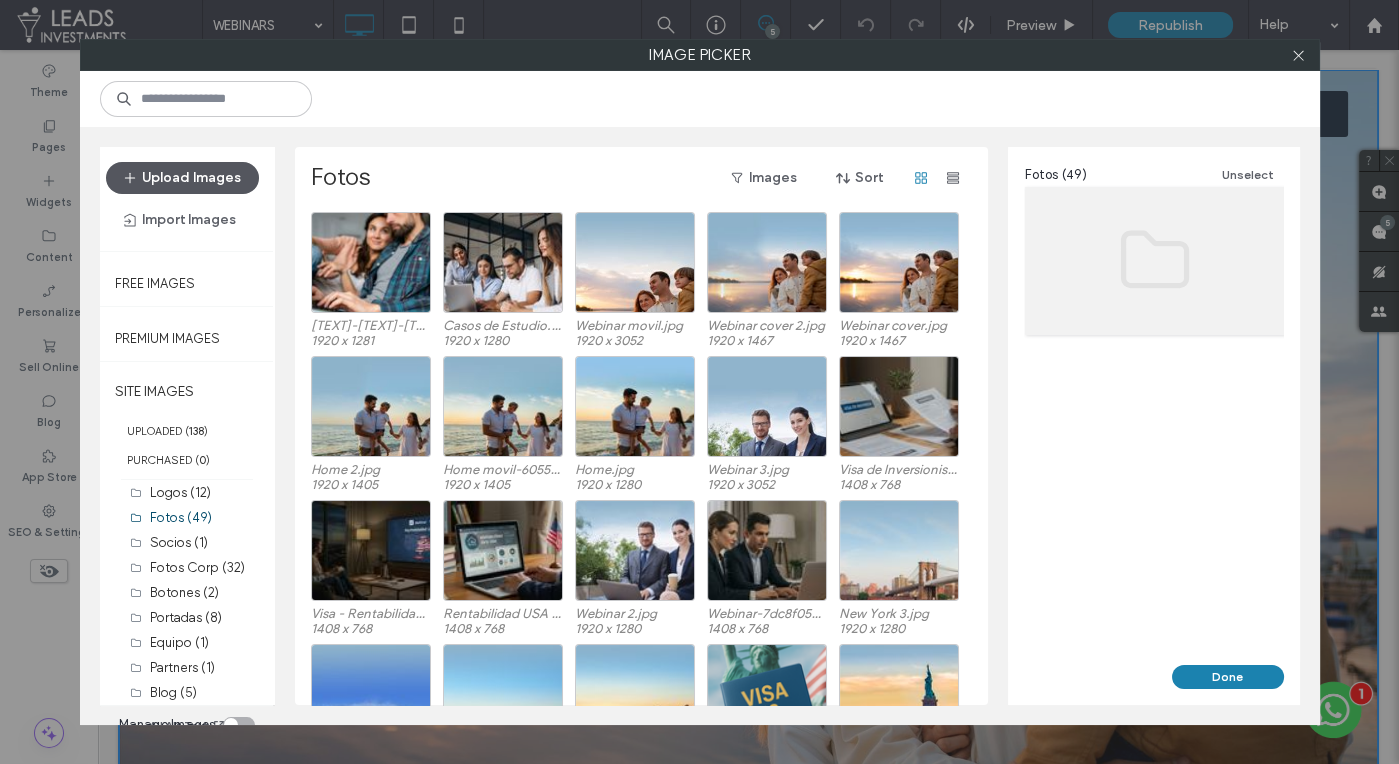 click on "Upload Images" at bounding box center (182, 178) 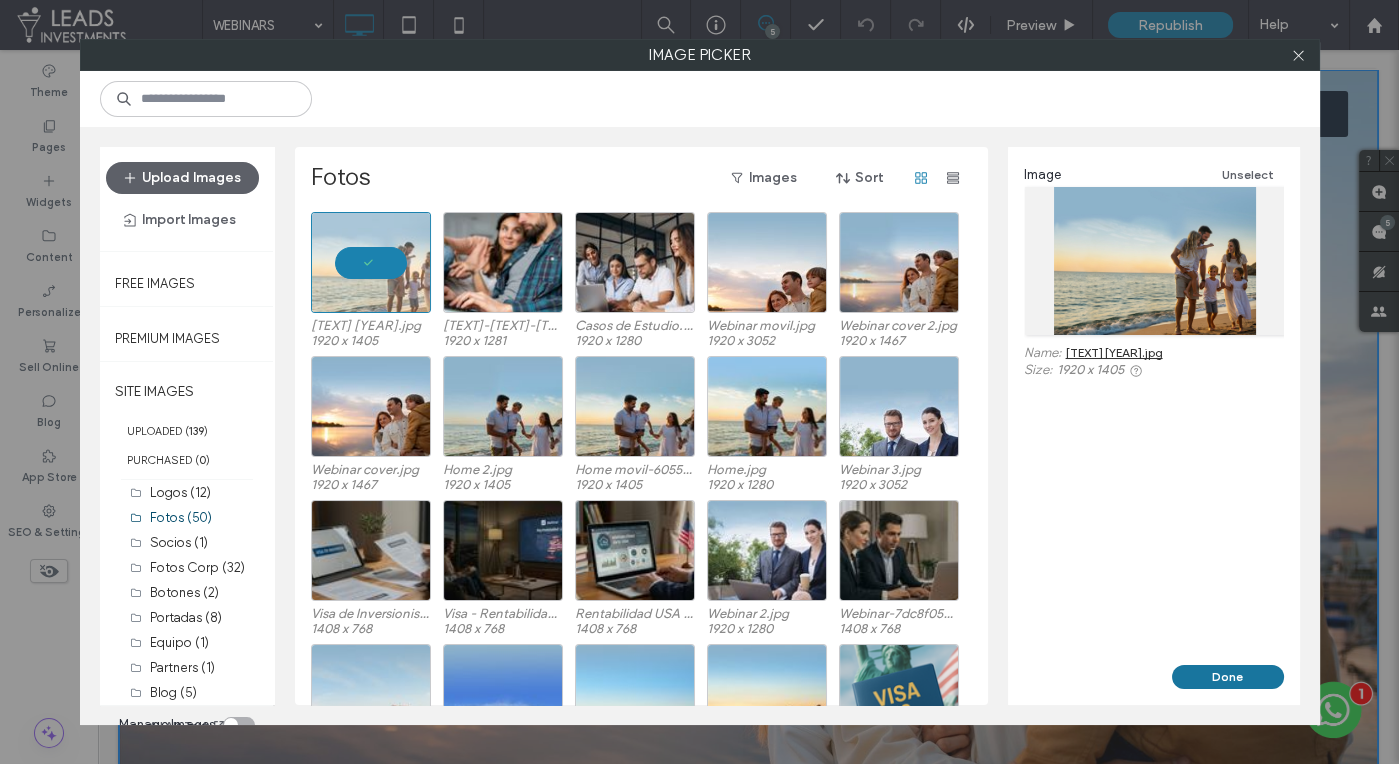 click on "Done" at bounding box center (1228, 677) 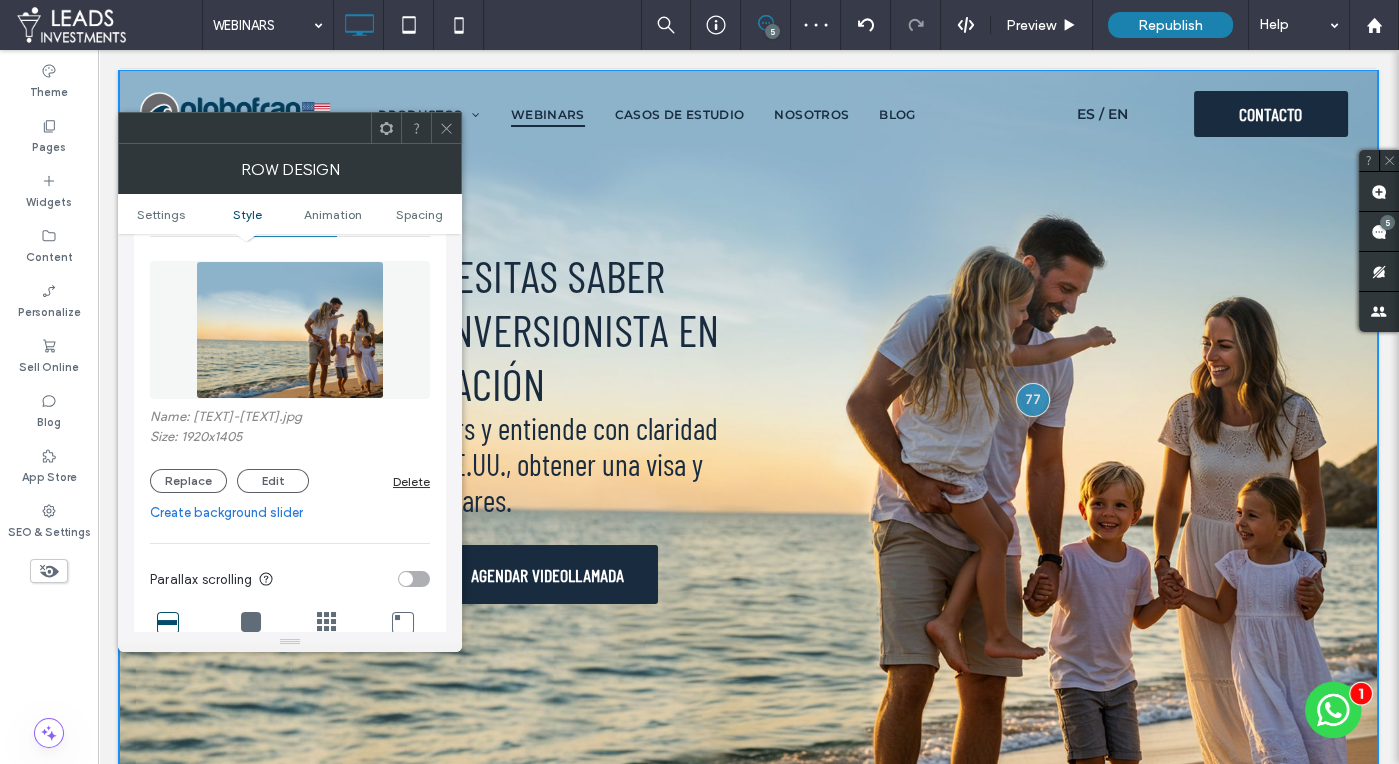 click 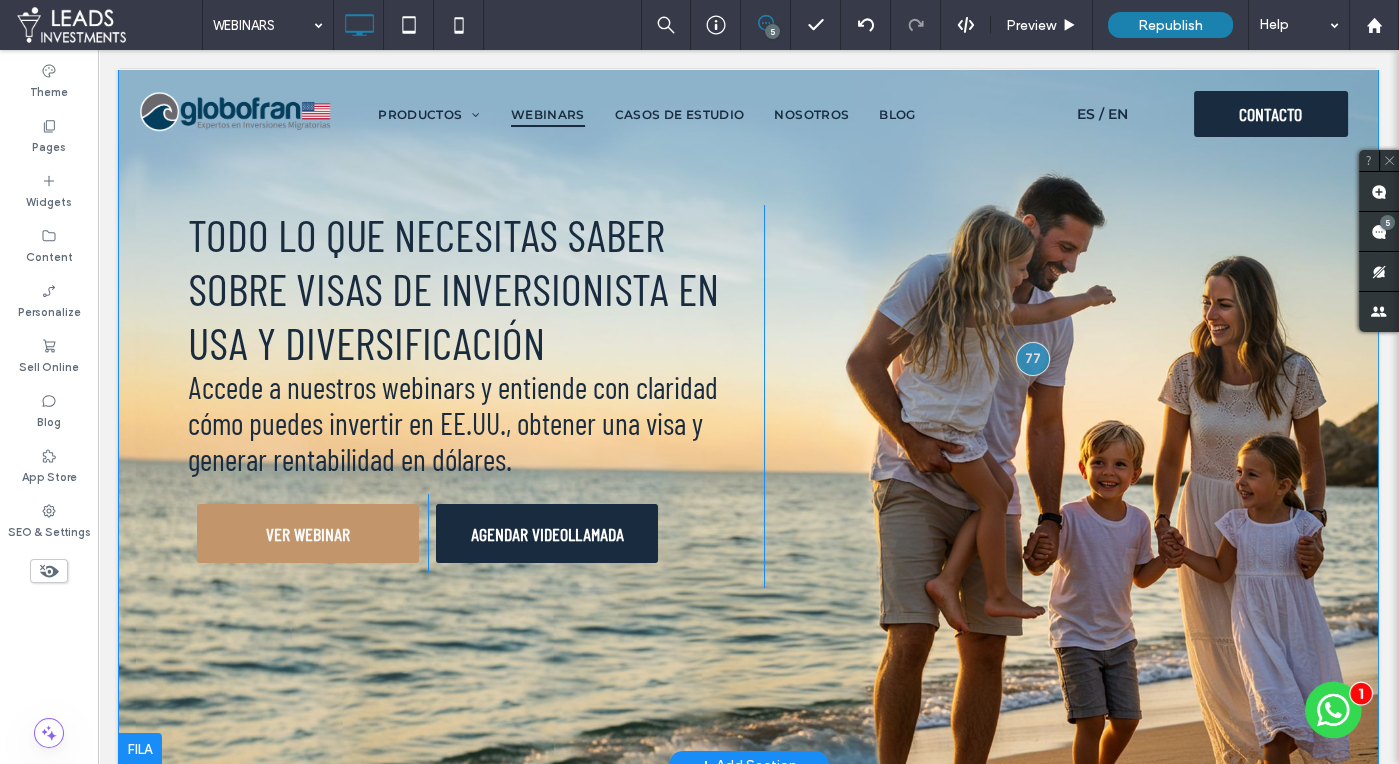 scroll, scrollTop: 0, scrollLeft: 0, axis: both 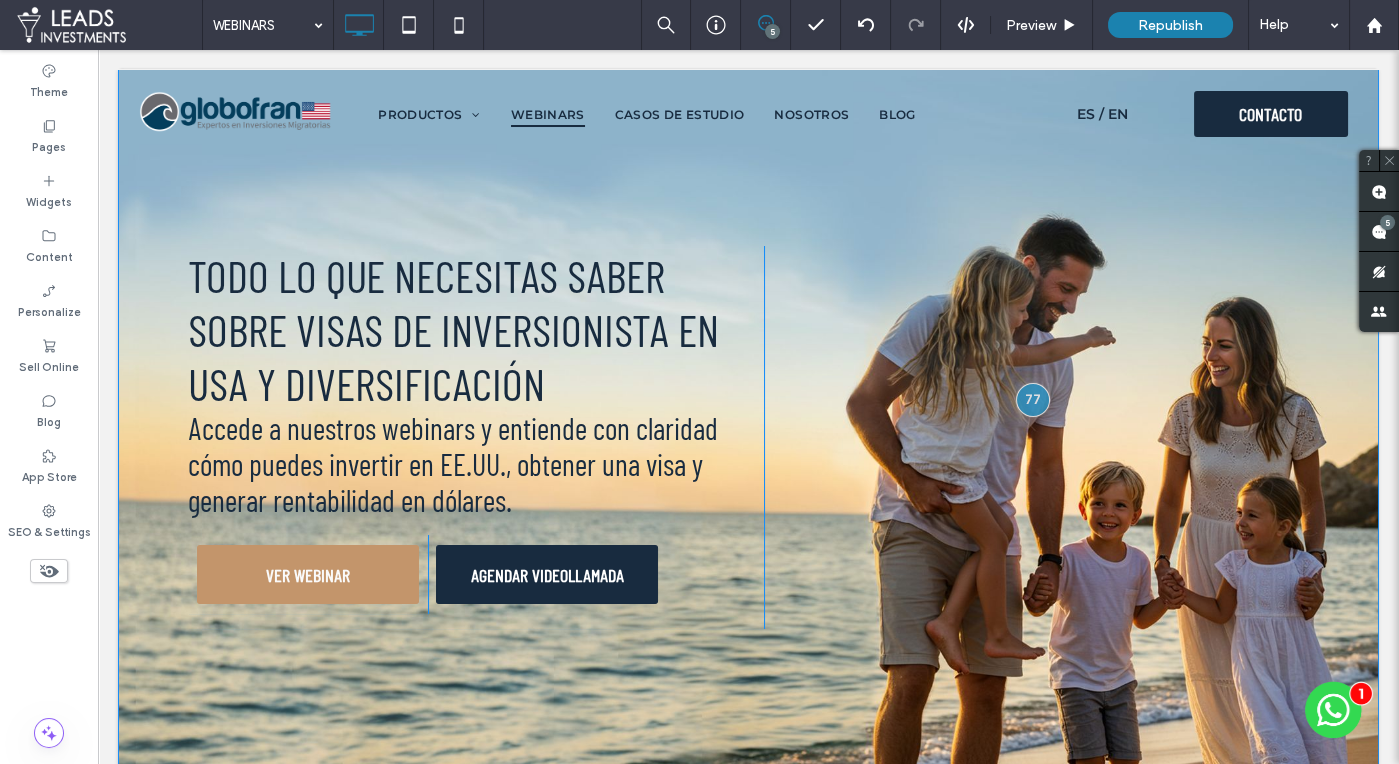 click on "Todo lo que necesitas saber sobre visas de inversionista en USA y diversificación
Accede a nuestros webinars y entiende con claridad cómo puedes invertir en EE.UU., obtener una visa y generar rentabilidad en dólares.
VER WEBINAR
Click To Paste
AGENDAR VIDEOLLAMADA
Click To Paste
Click To Paste
Click To Paste
Row + Add Section" at bounding box center [748, 437] 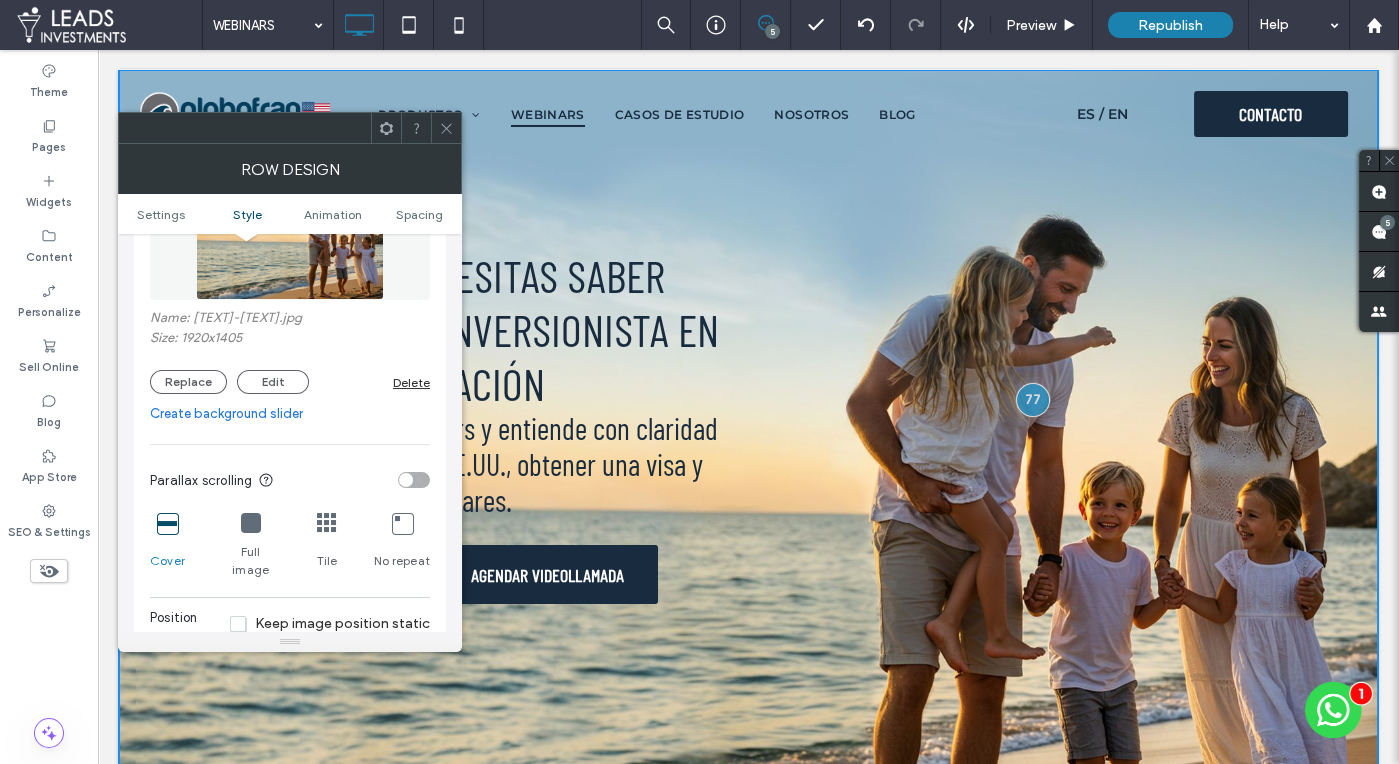 scroll, scrollTop: 435, scrollLeft: 0, axis: vertical 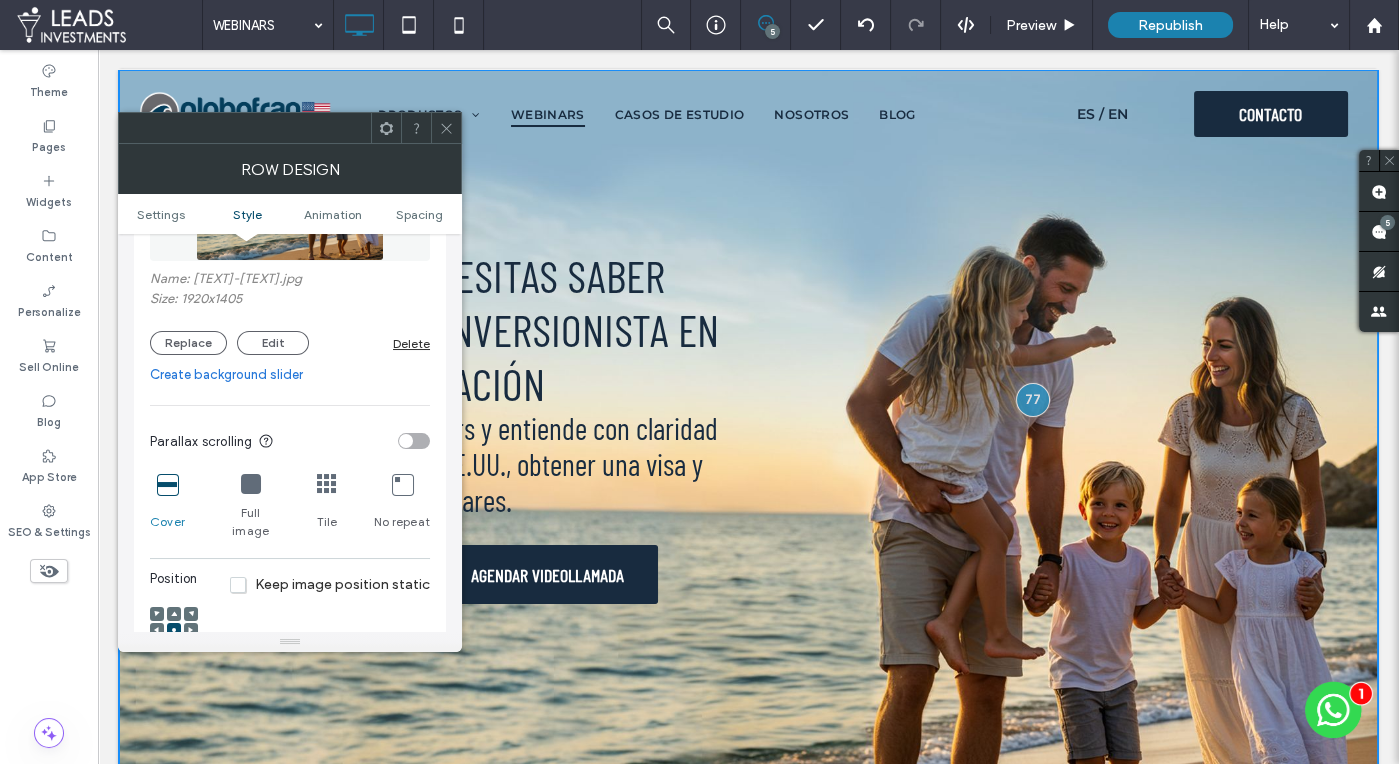 click 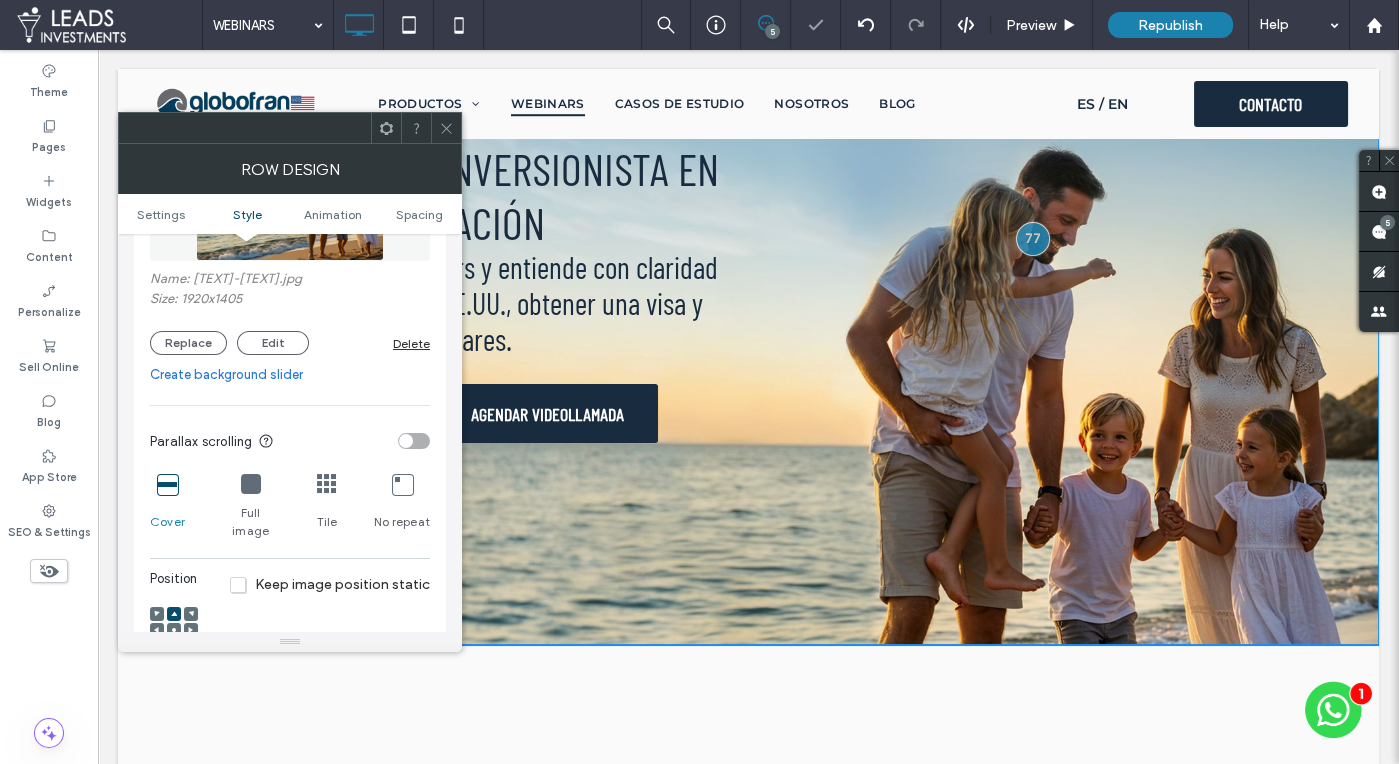 scroll, scrollTop: 165, scrollLeft: 0, axis: vertical 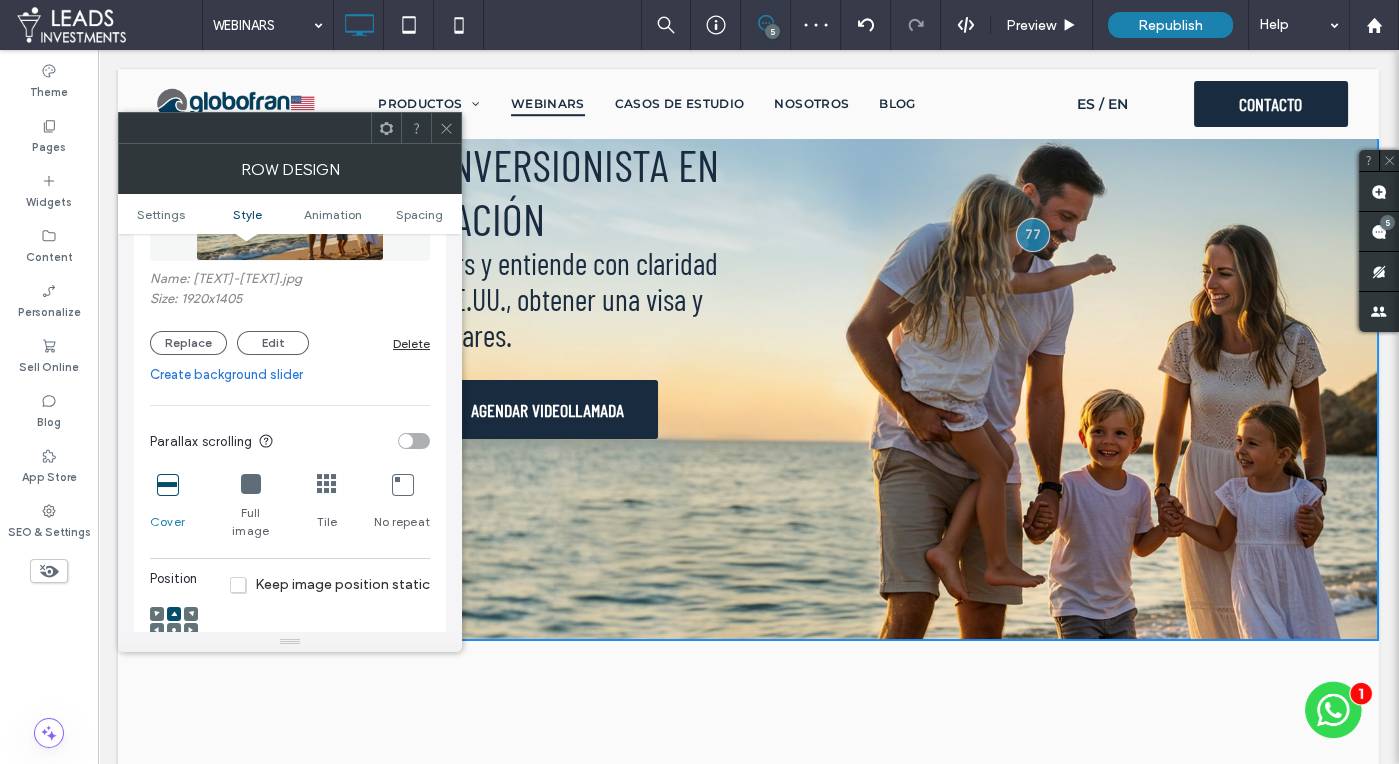 click at bounding box center (446, 128) 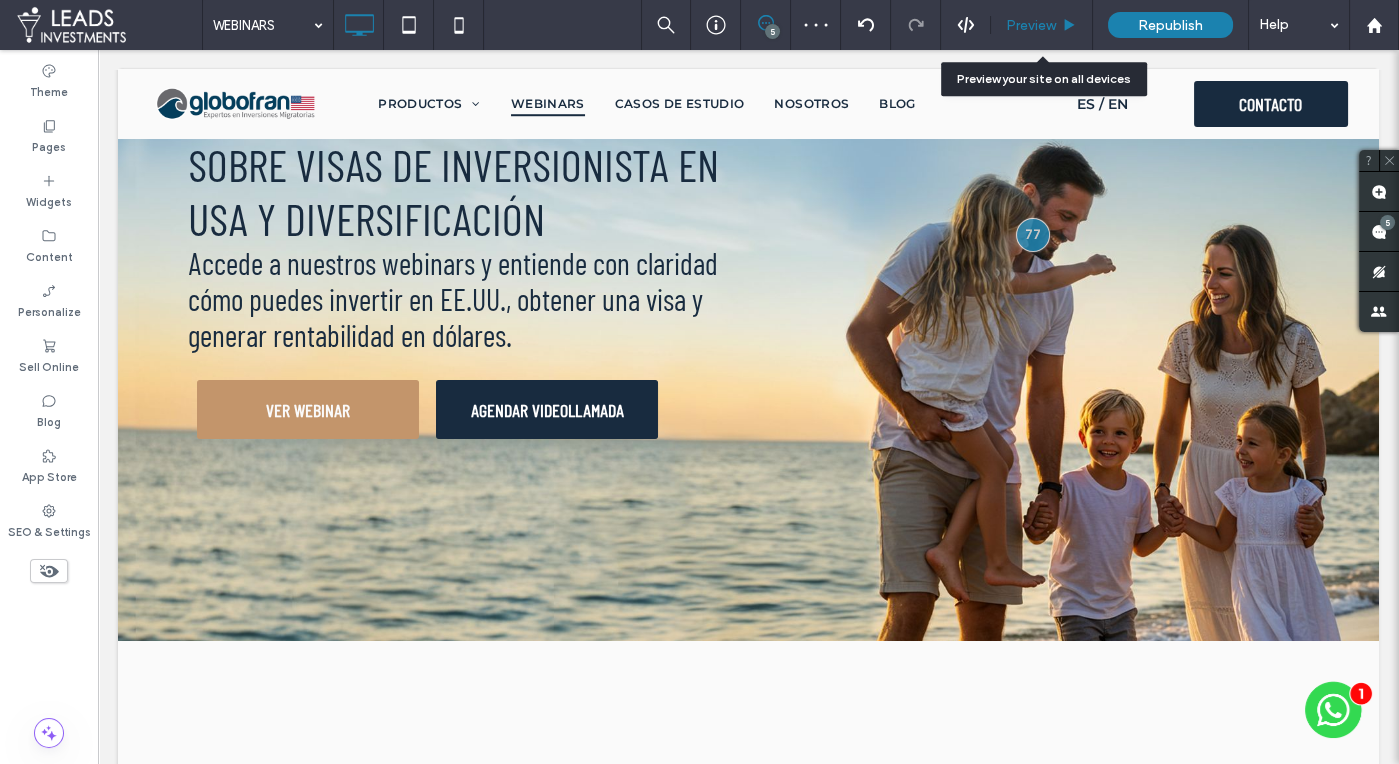 click on "Preview" at bounding box center (1031, 25) 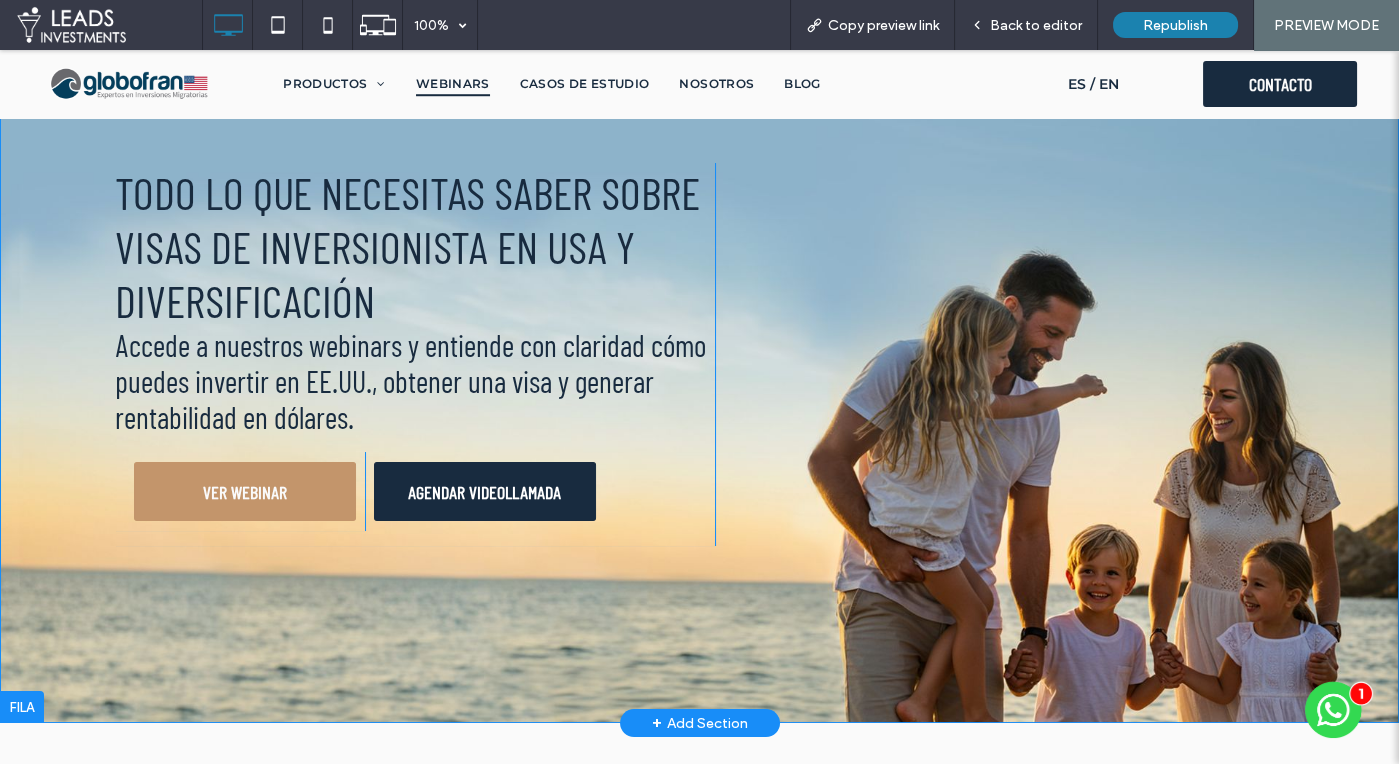 scroll, scrollTop: 0, scrollLeft: 0, axis: both 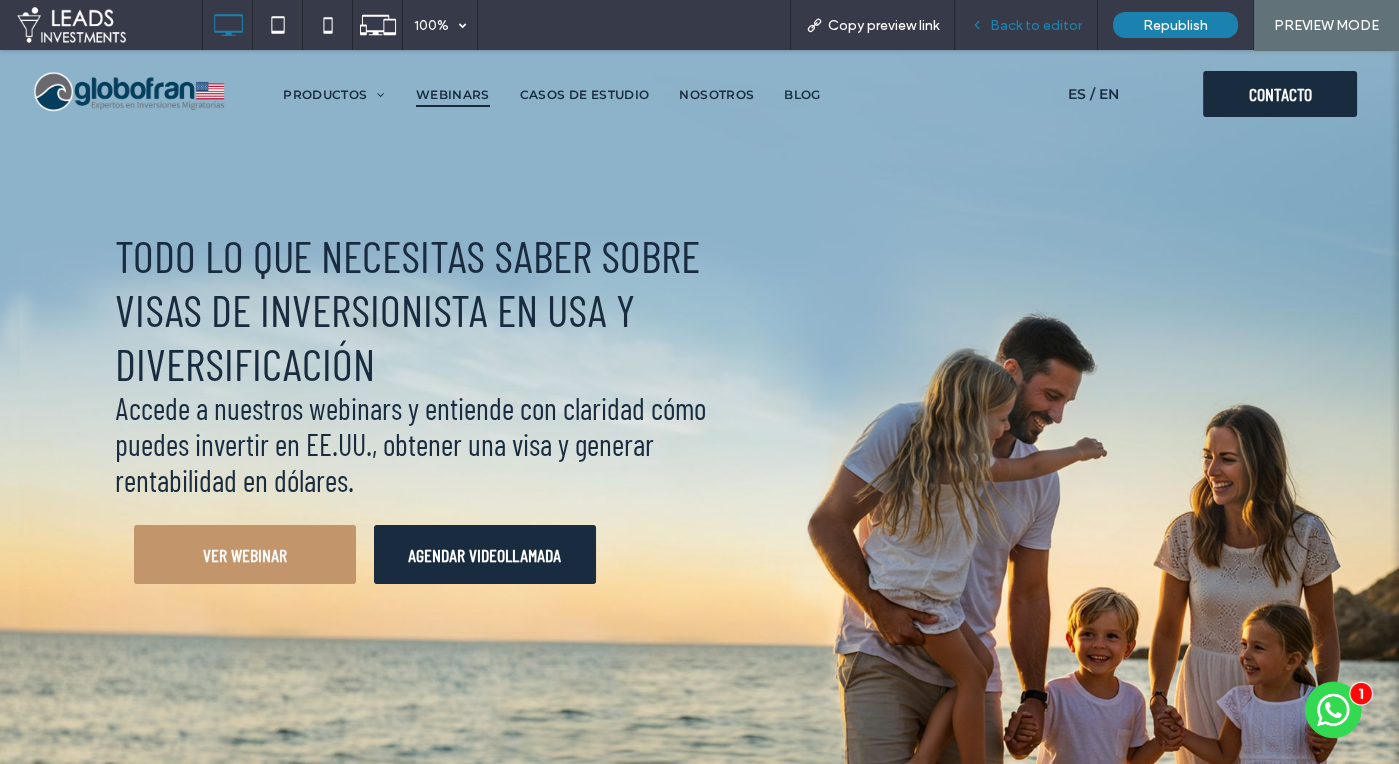 click on "Back to editor" at bounding box center (1036, 25) 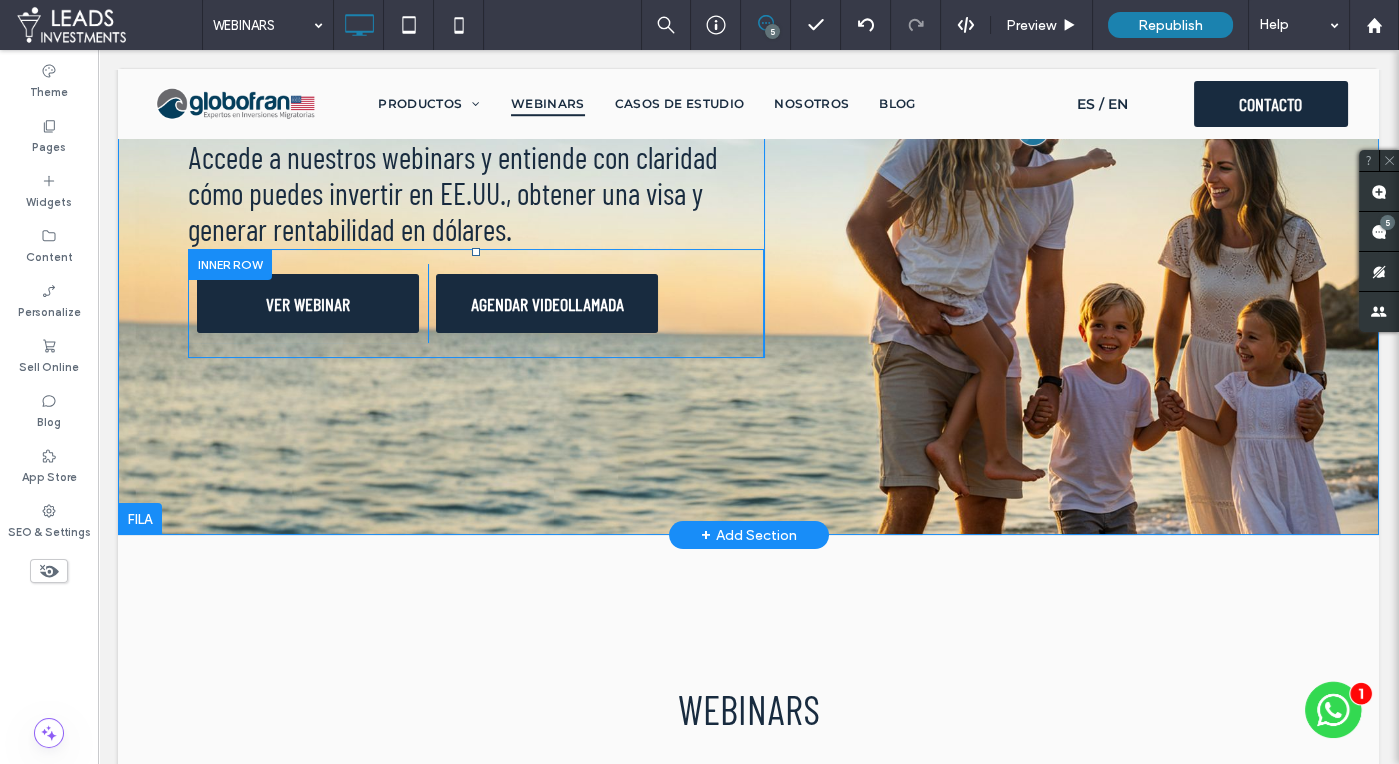 scroll, scrollTop: 278, scrollLeft: 0, axis: vertical 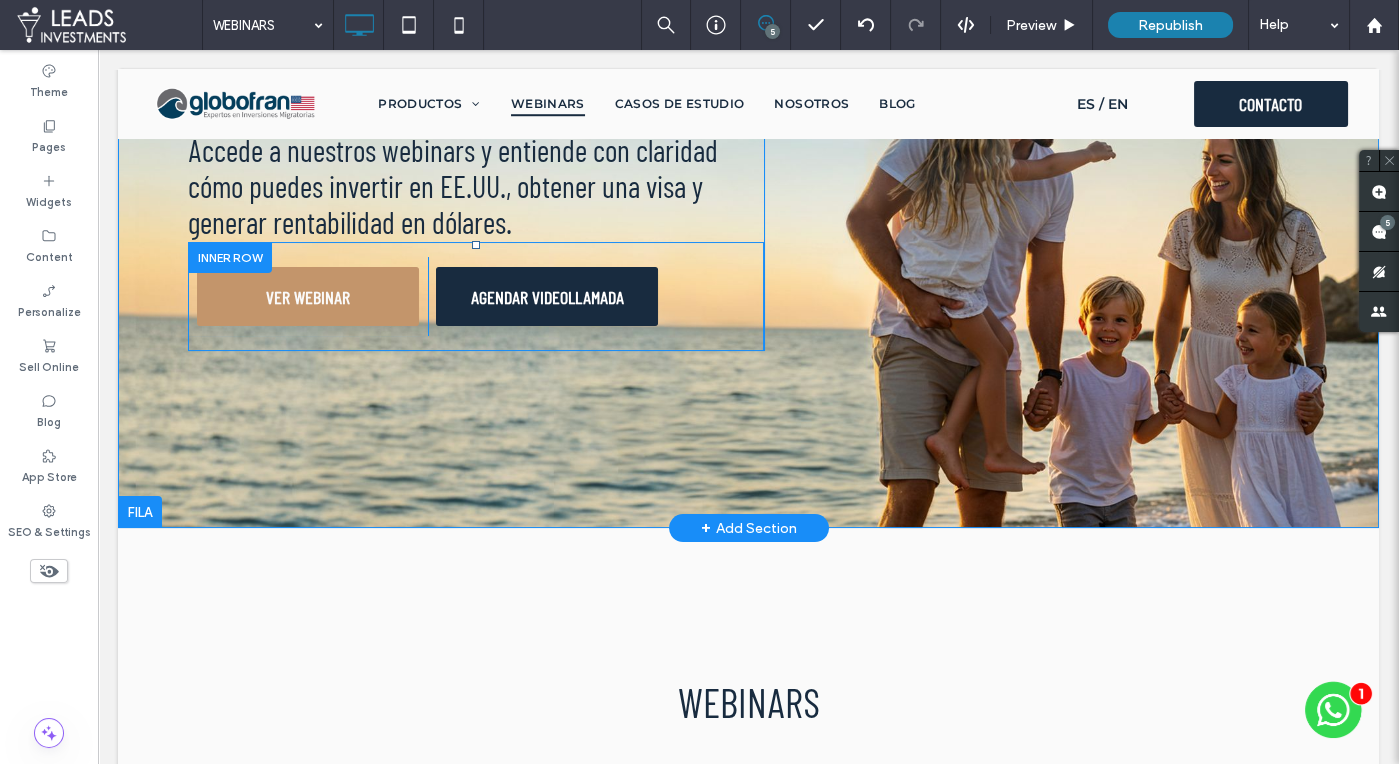 click on "VER WEBINAR
Click To Paste" at bounding box center [308, 296] 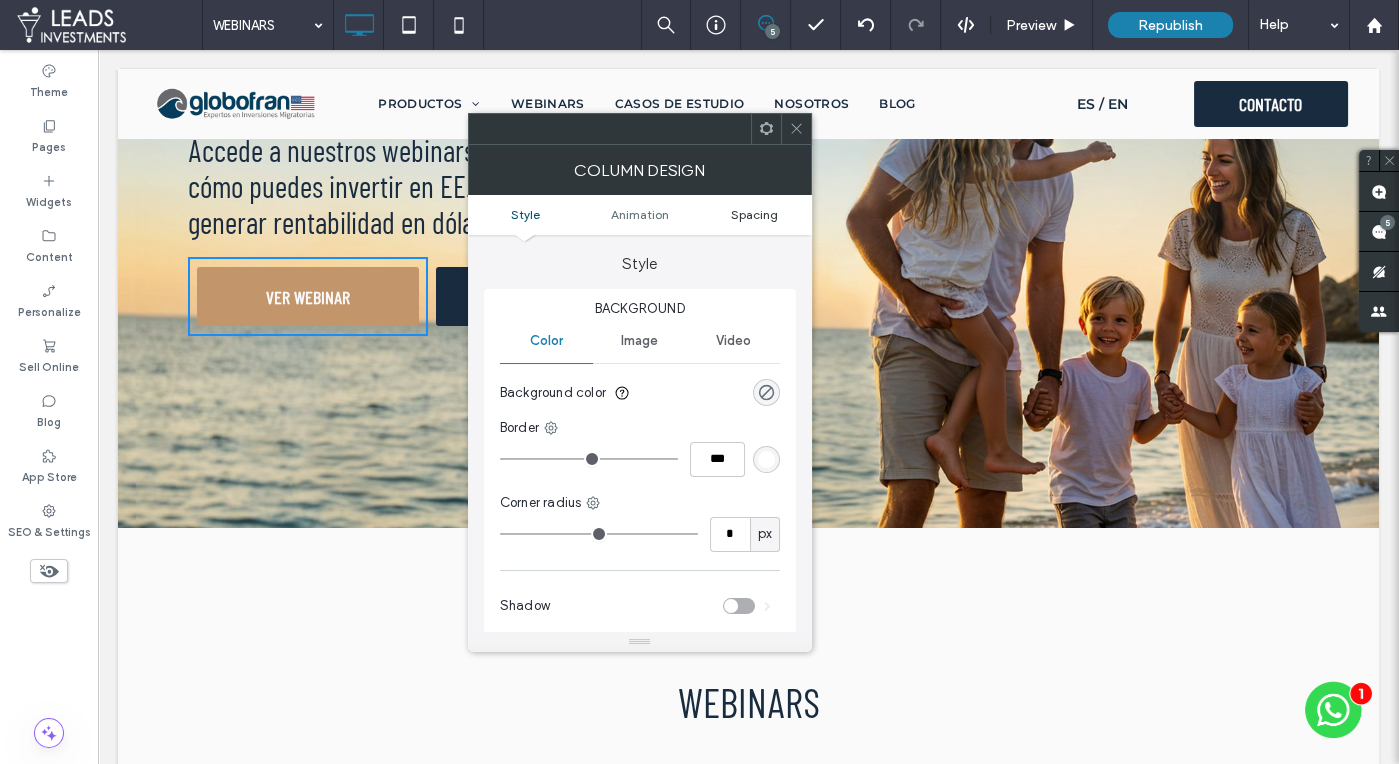 click on "Spacing" at bounding box center [754, 214] 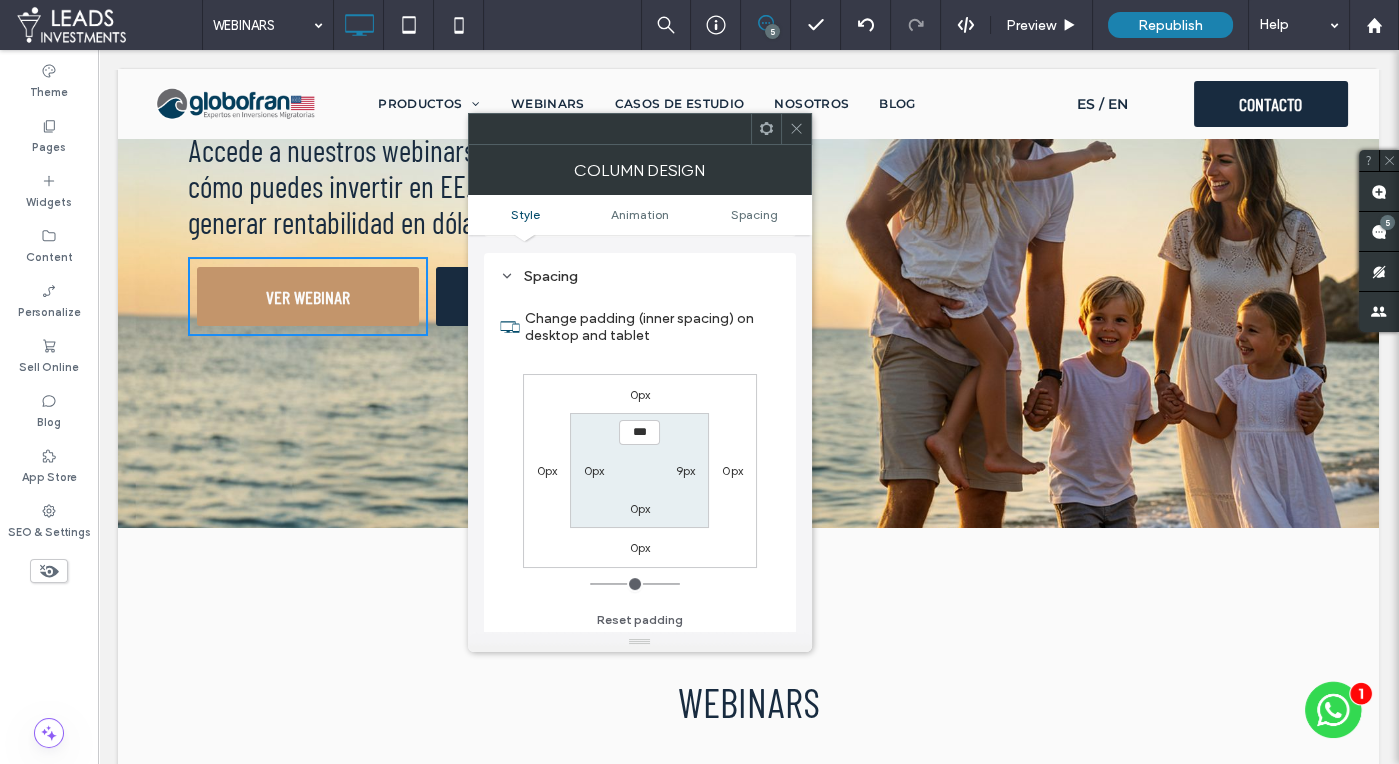 scroll, scrollTop: 467, scrollLeft: 0, axis: vertical 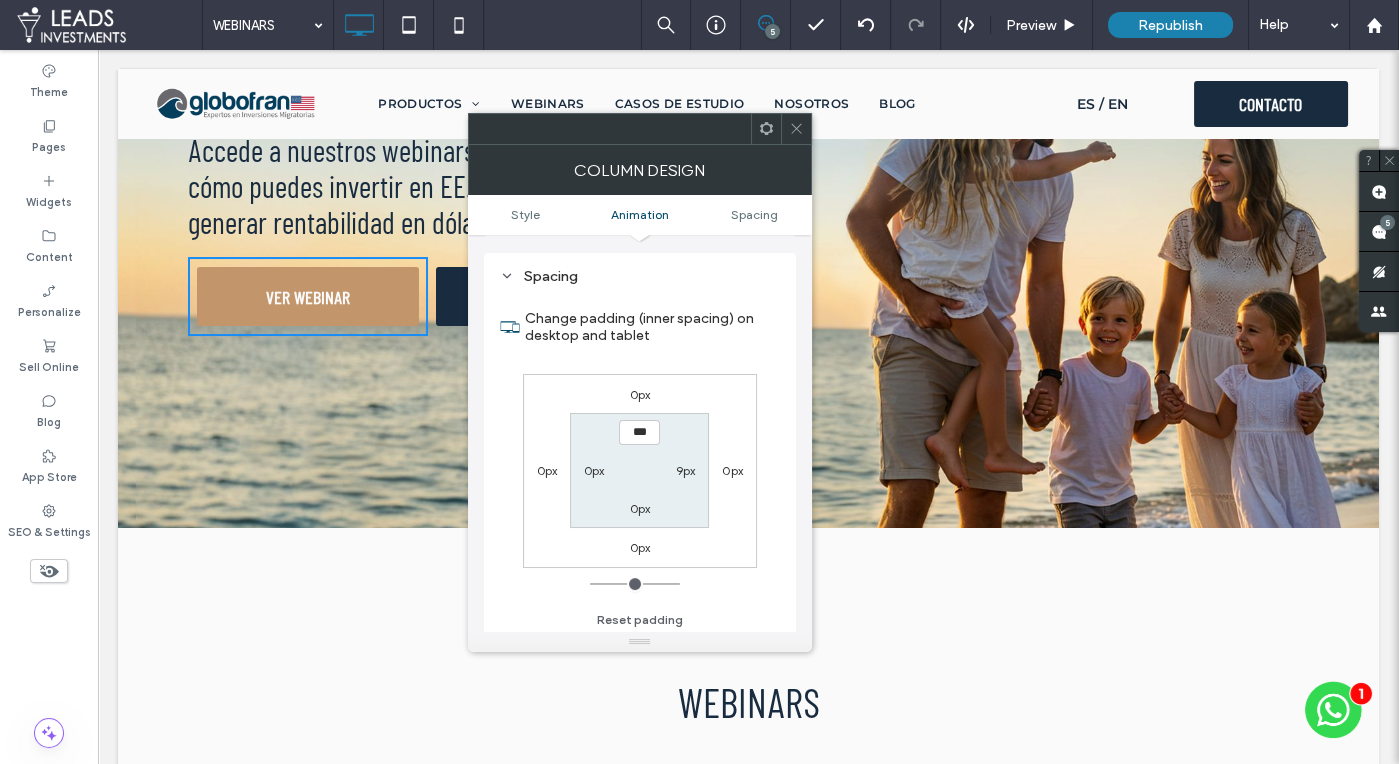click 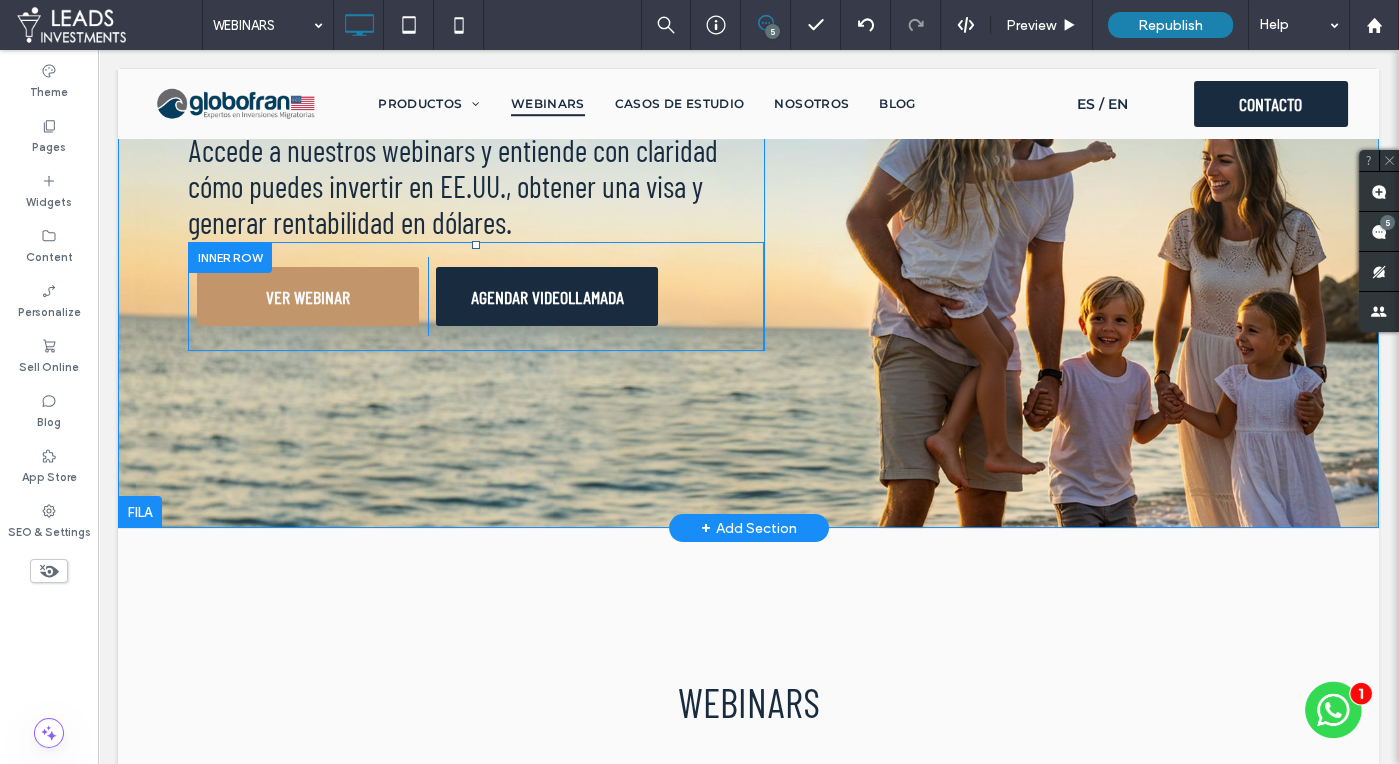 click at bounding box center (230, 257) 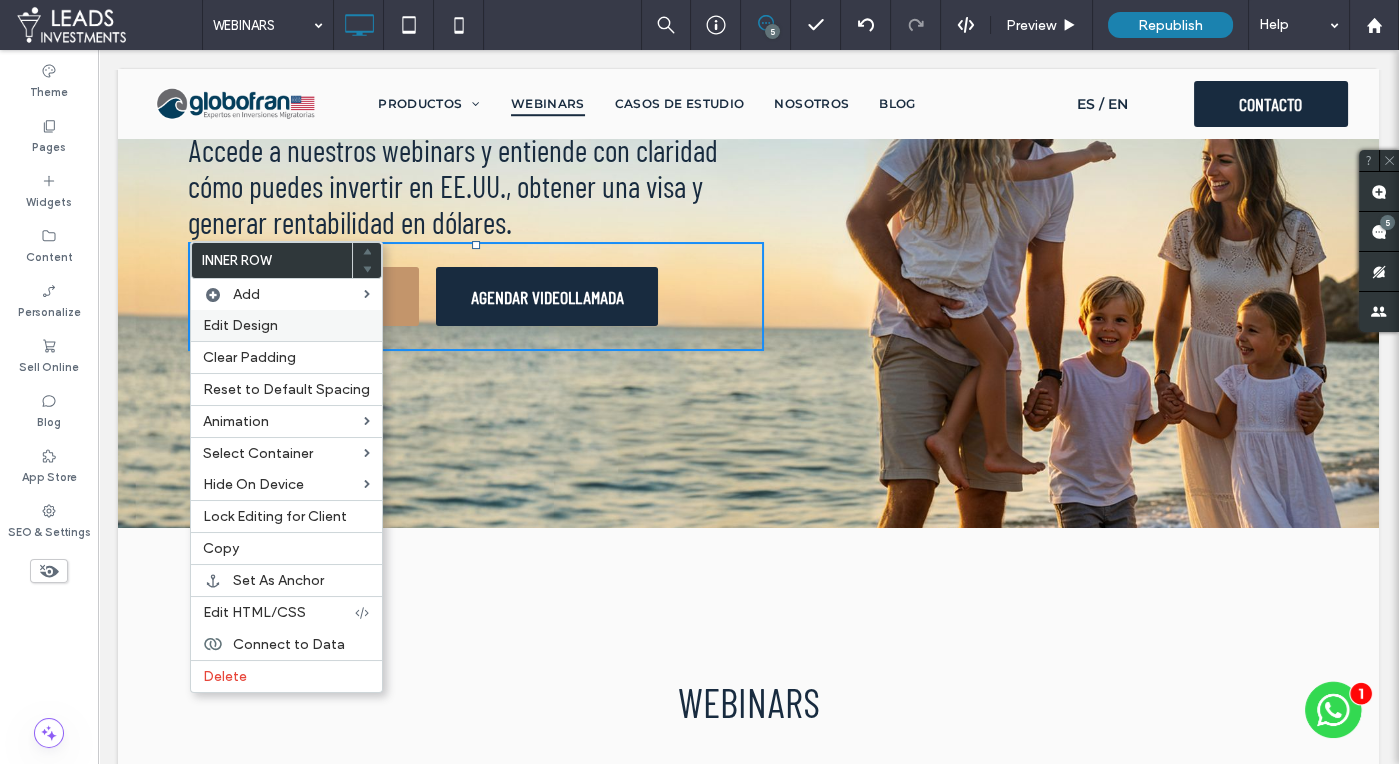 click on "Edit Design" at bounding box center [240, 325] 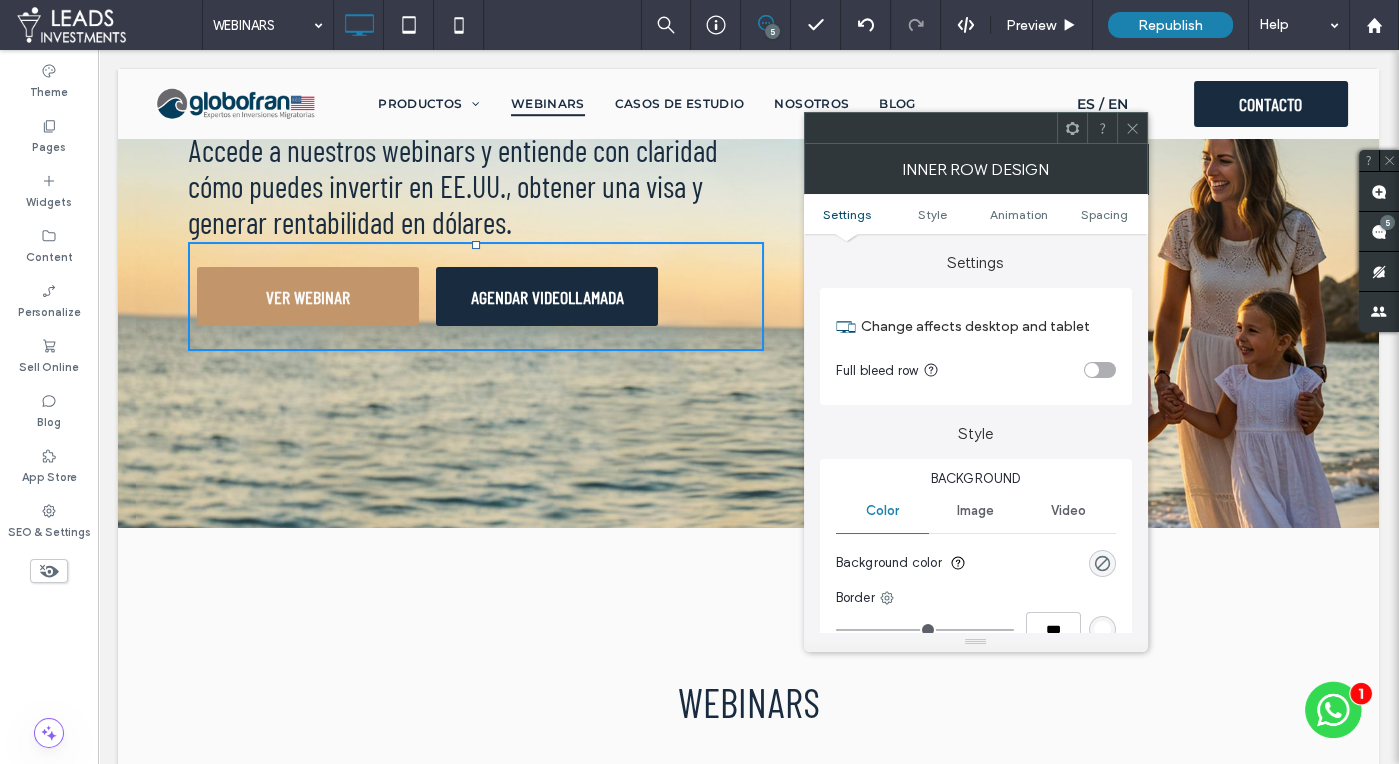 click at bounding box center [1072, 128] 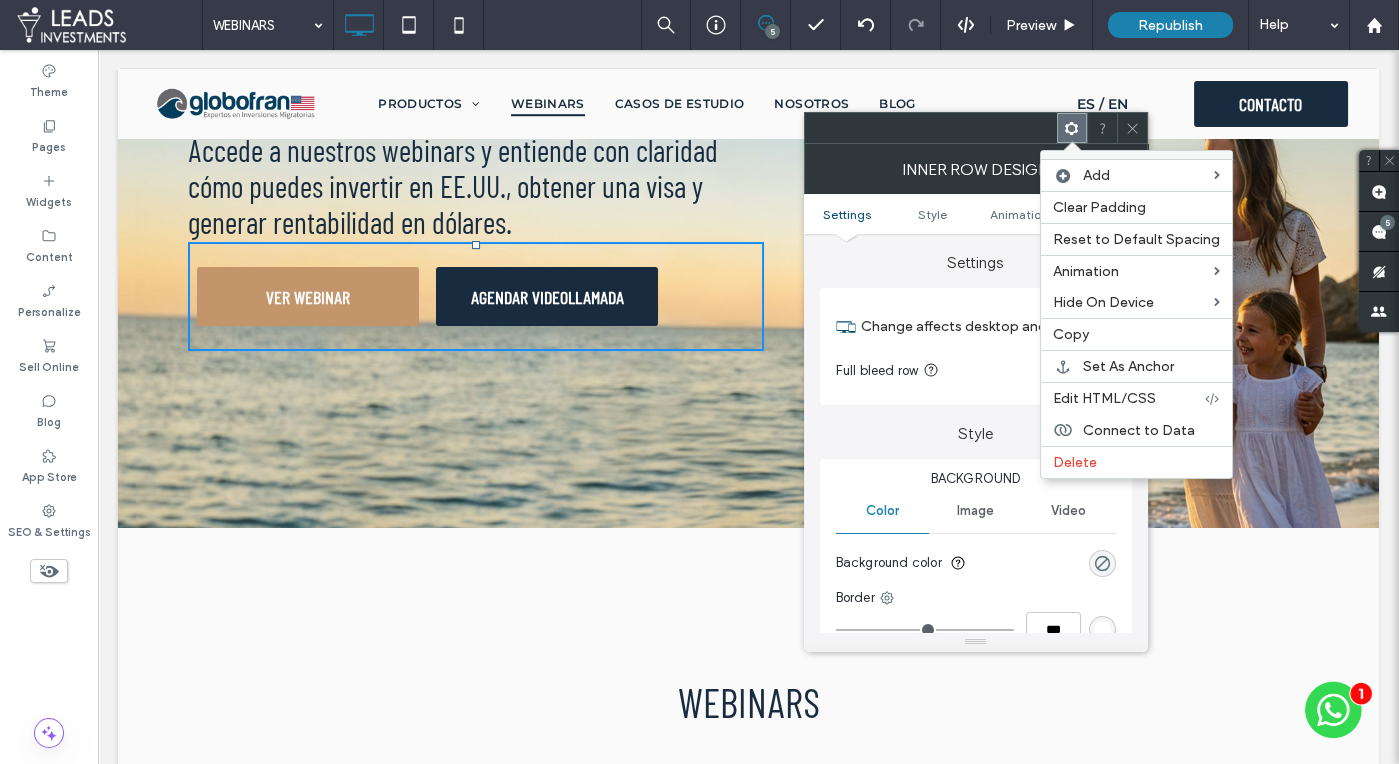 click on "Style" at bounding box center [976, 424] 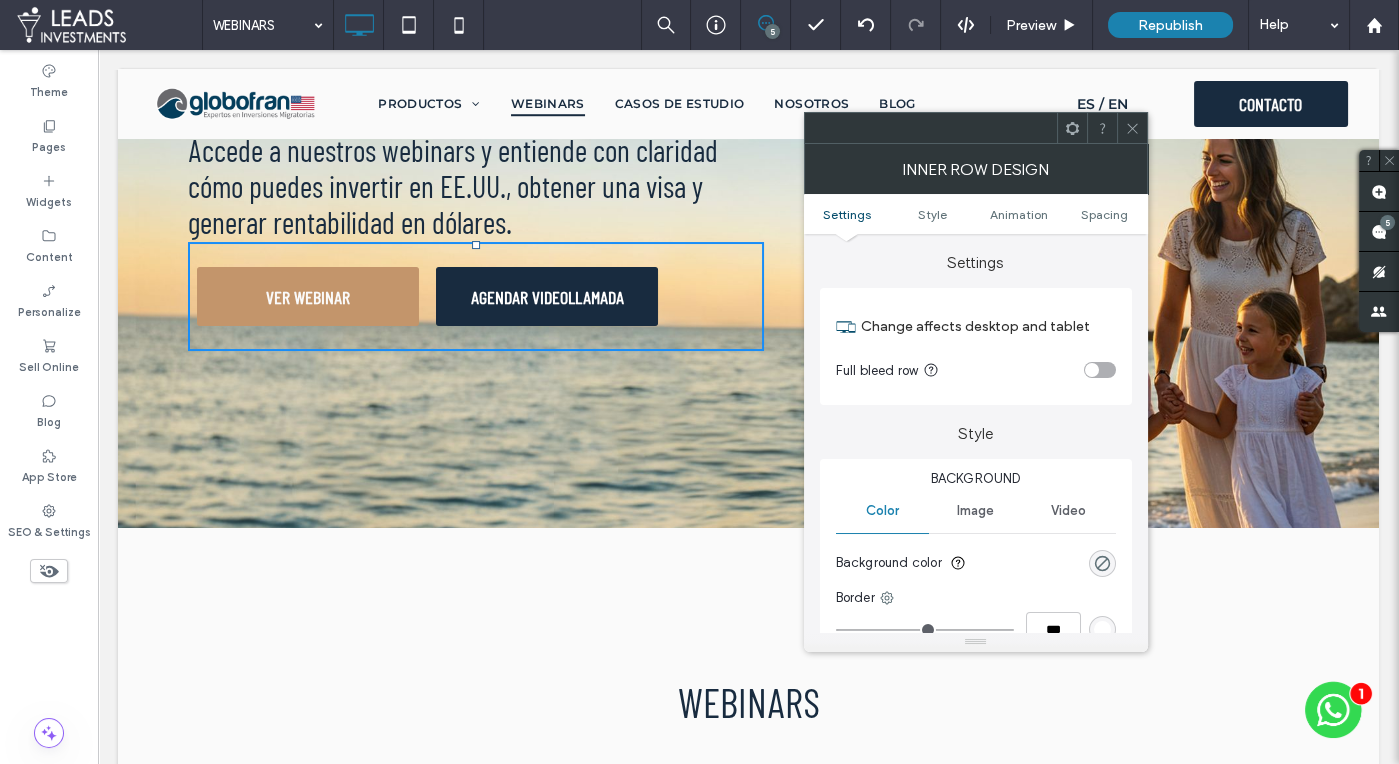 drag, startPoint x: 1129, startPoint y: 127, endPoint x: 978, endPoint y: 193, distance: 164.79381 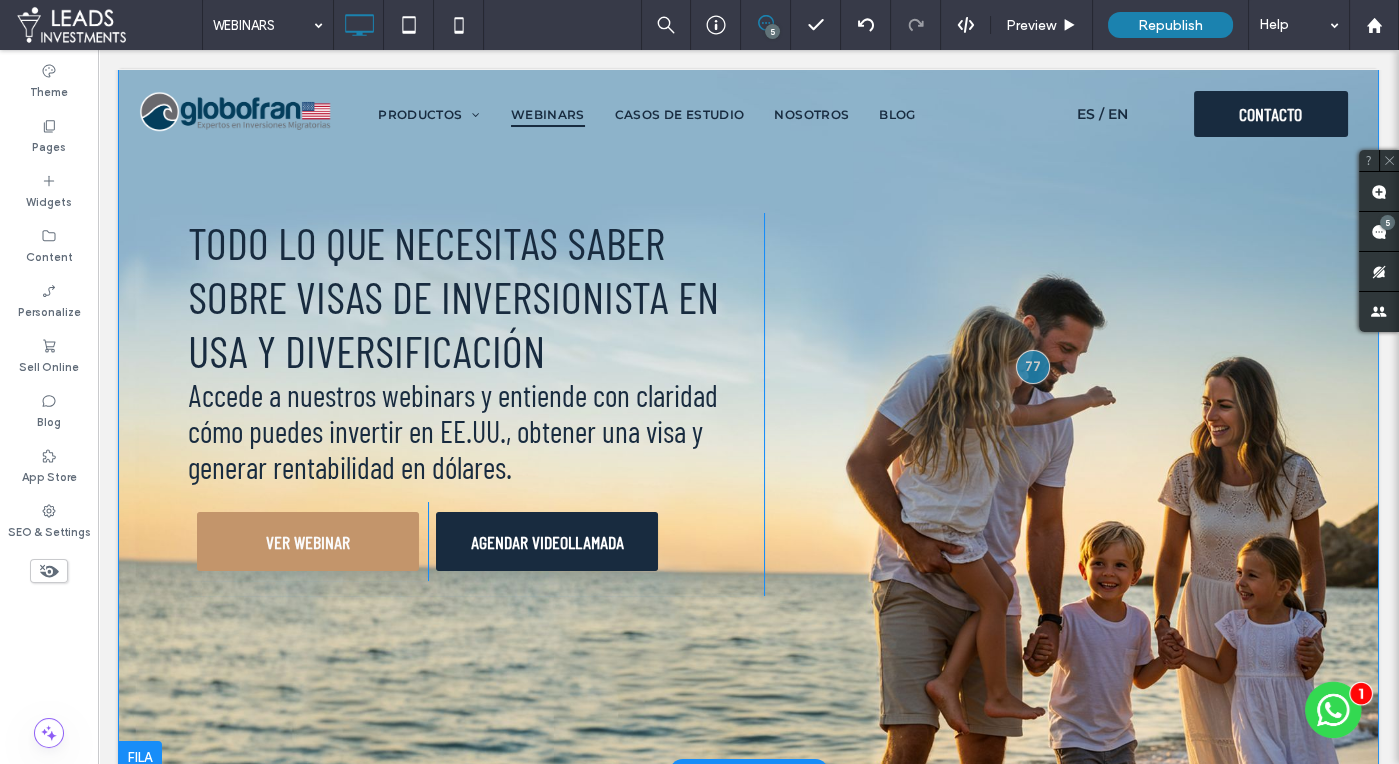 scroll, scrollTop: 0, scrollLeft: 0, axis: both 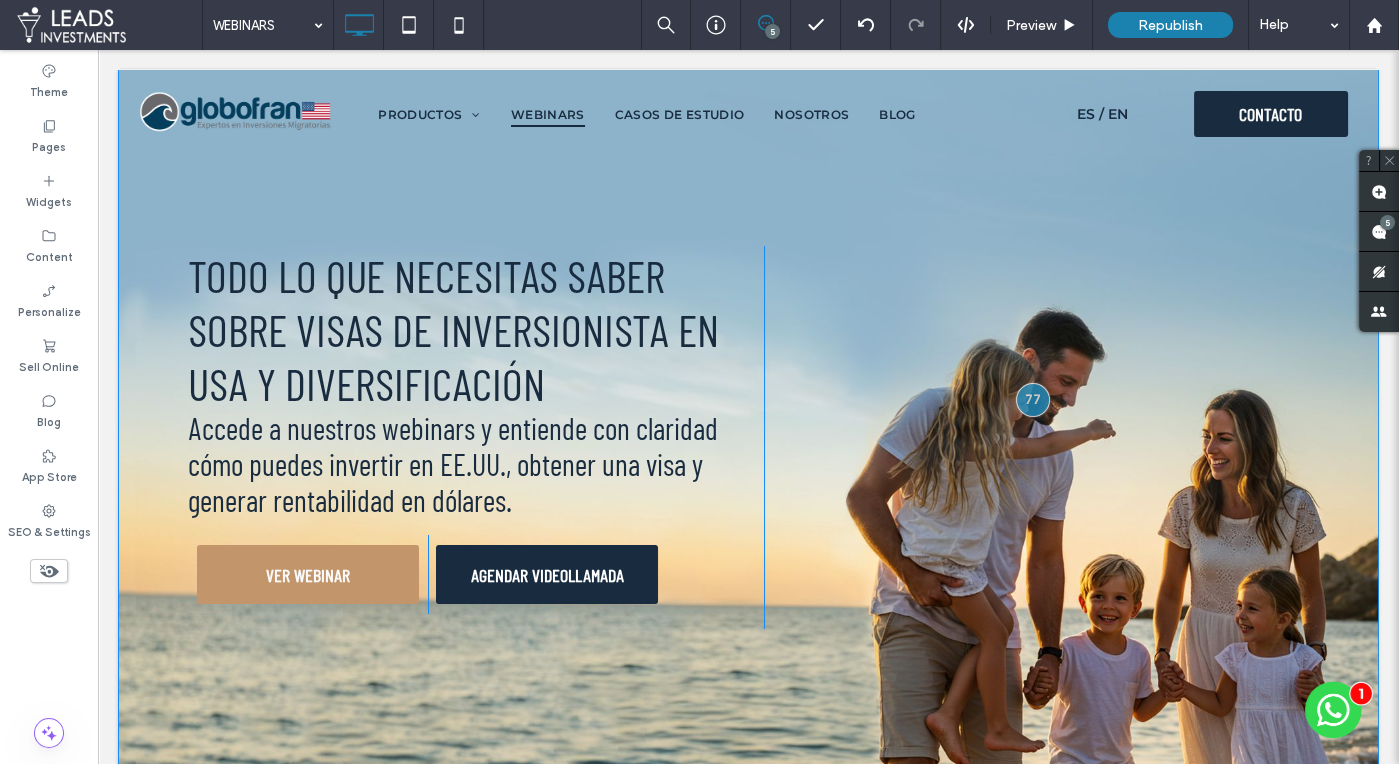 click on "Todo lo que necesitas saber sobre visas de inversionista en USA y diversificación
Accede a nuestros webinars y entiende con claridad cómo puedes invertir en EE.UU., obtener una visa y generar rentabilidad en dólares.
VER WEBINAR
Click To Paste
AGENDAR VIDEOLLAMADA
Click To Paste
Click To Paste
Click To Paste
Row + Add Section" at bounding box center [748, 437] 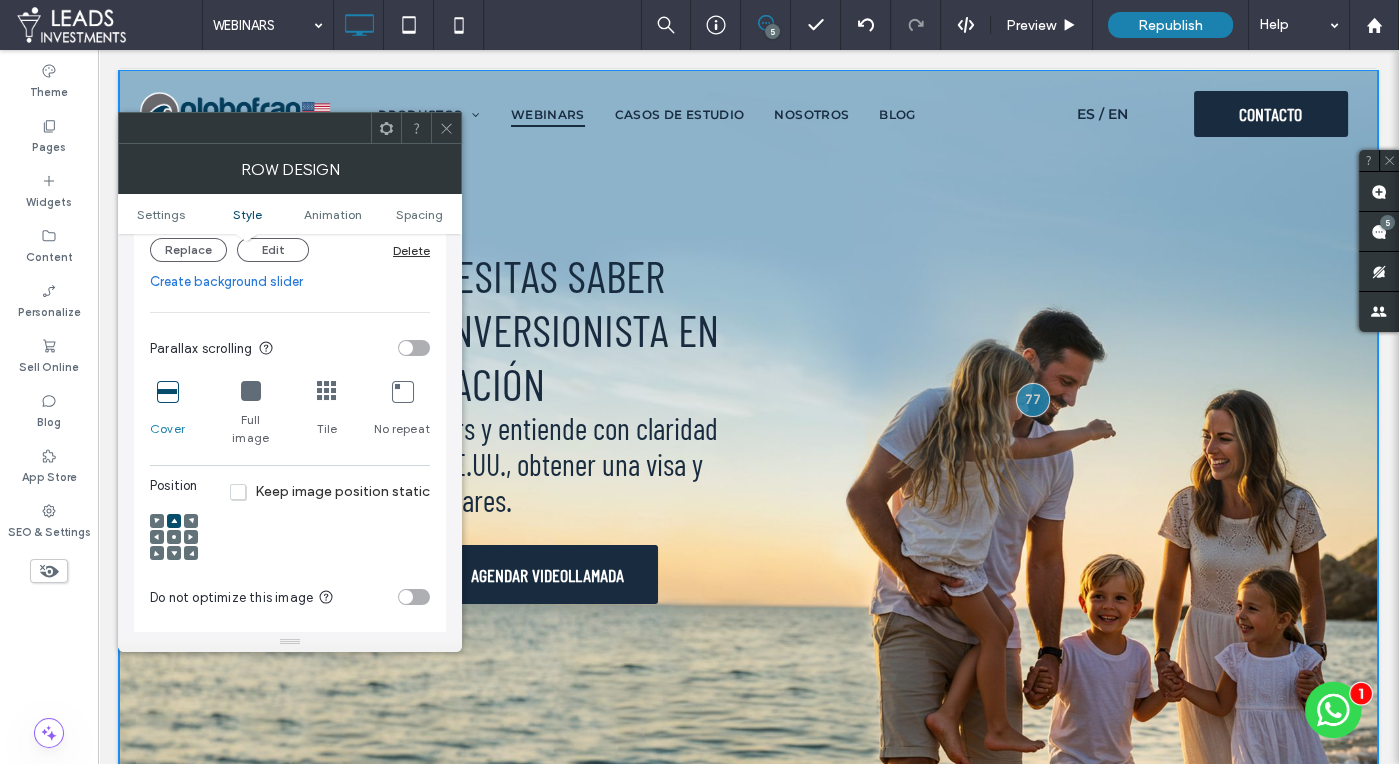 scroll, scrollTop: 570, scrollLeft: 0, axis: vertical 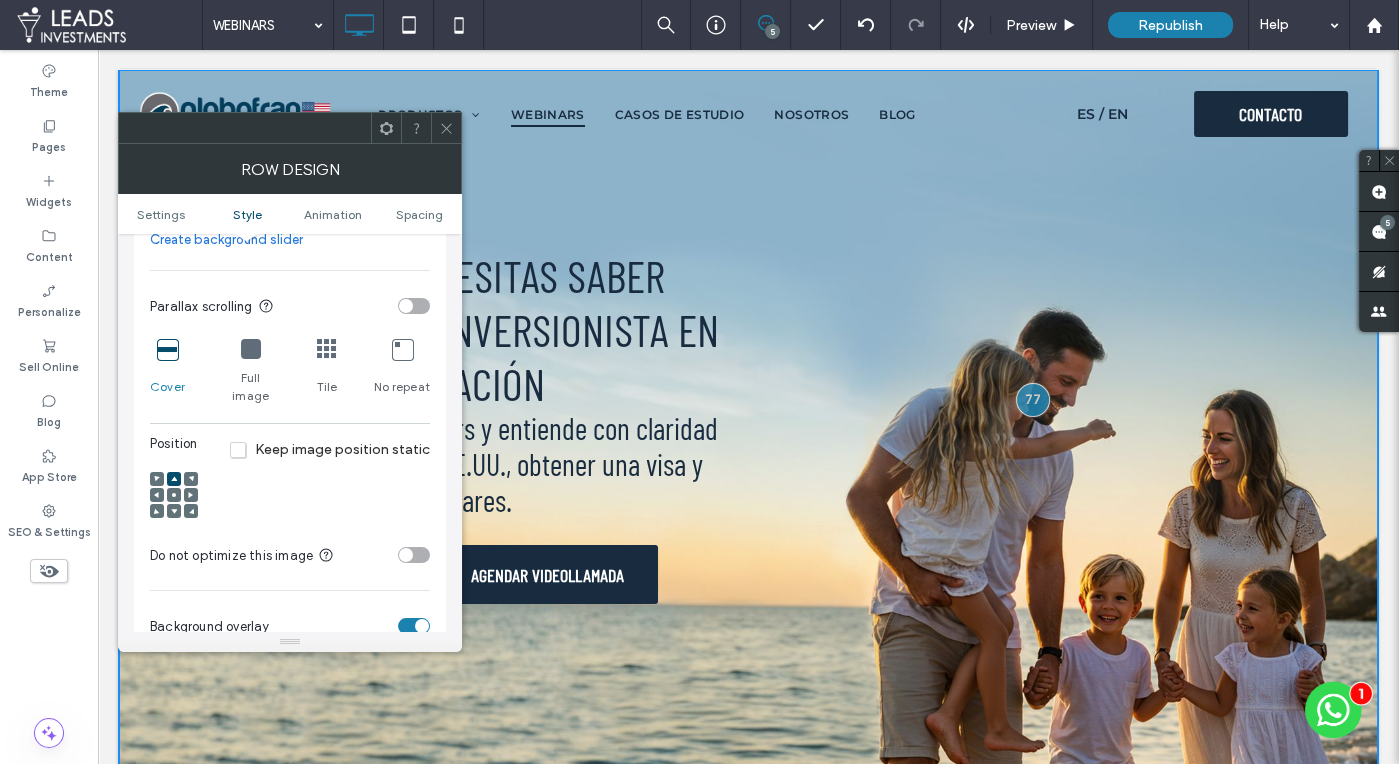 click 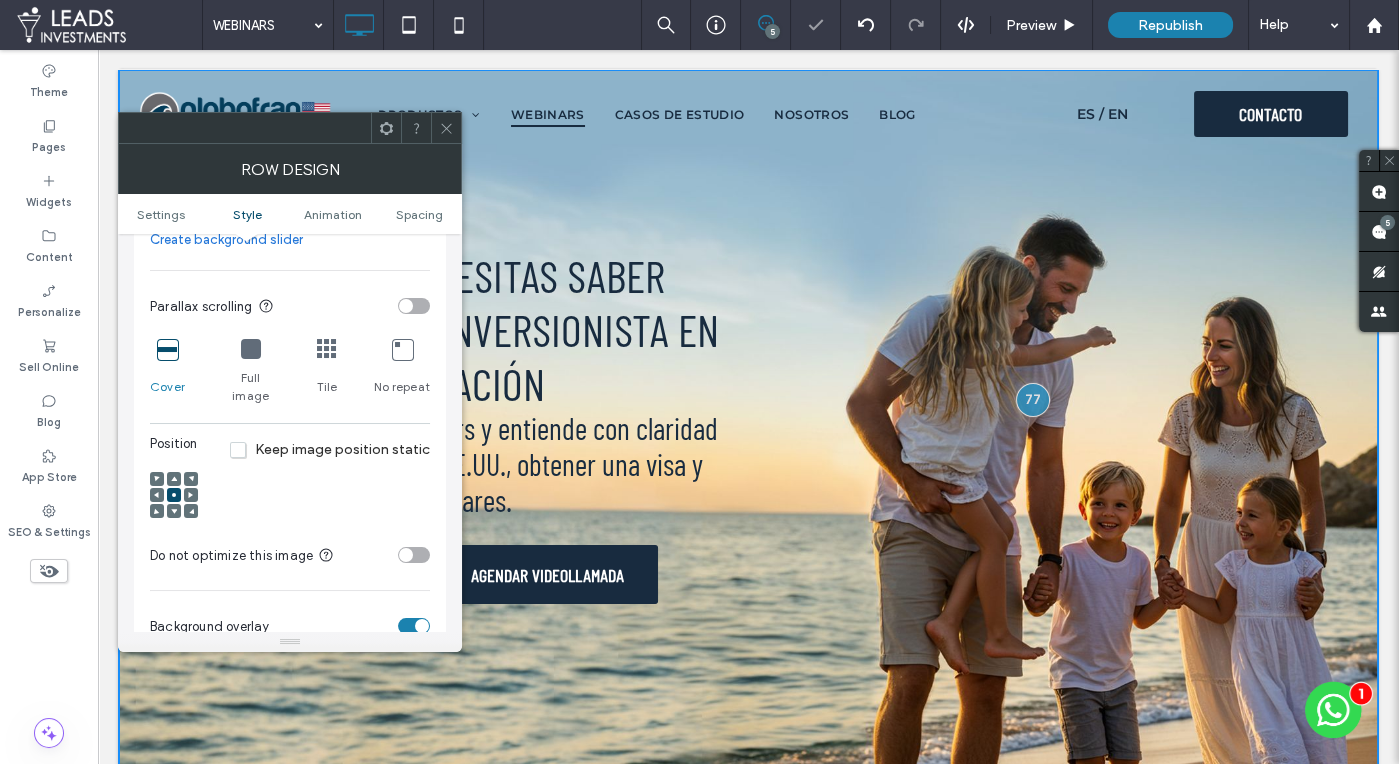 click 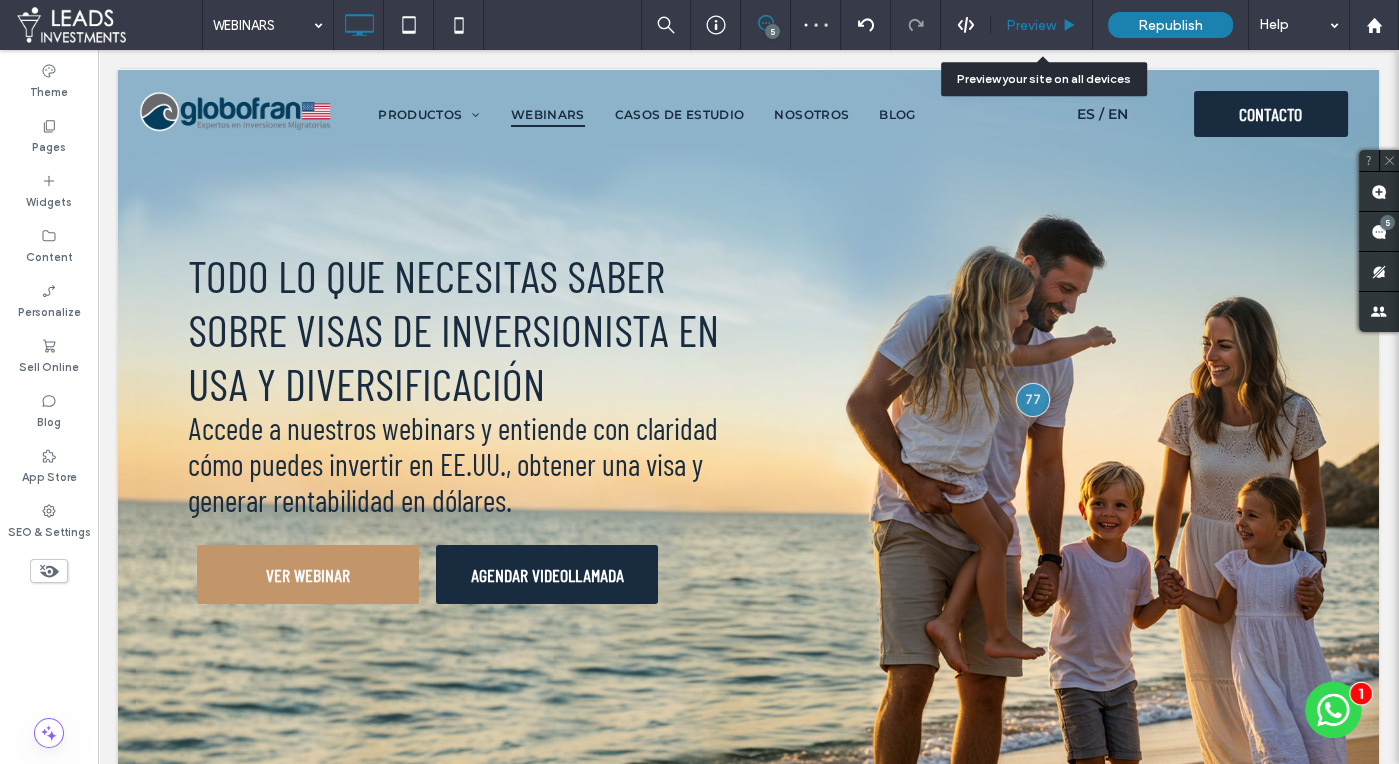 click on "Preview" at bounding box center [1031, 25] 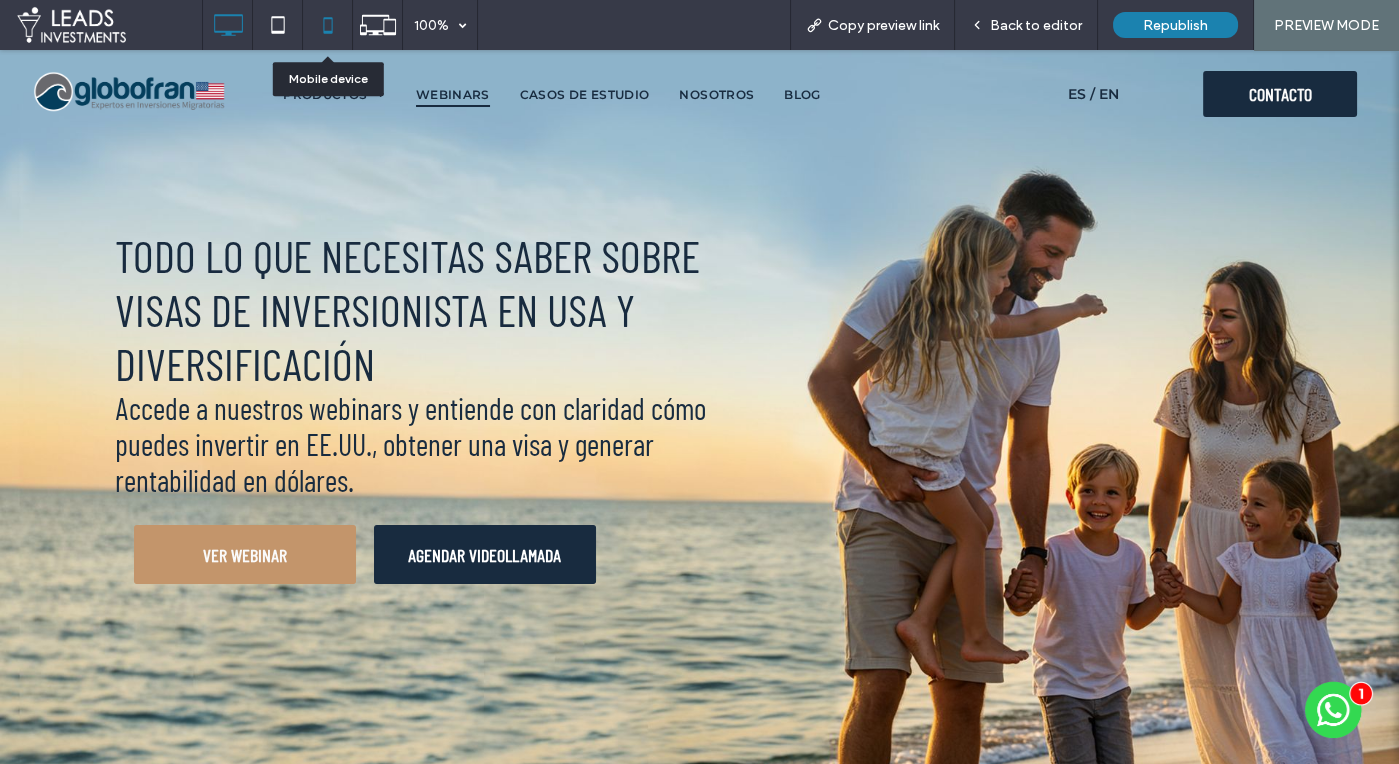 click 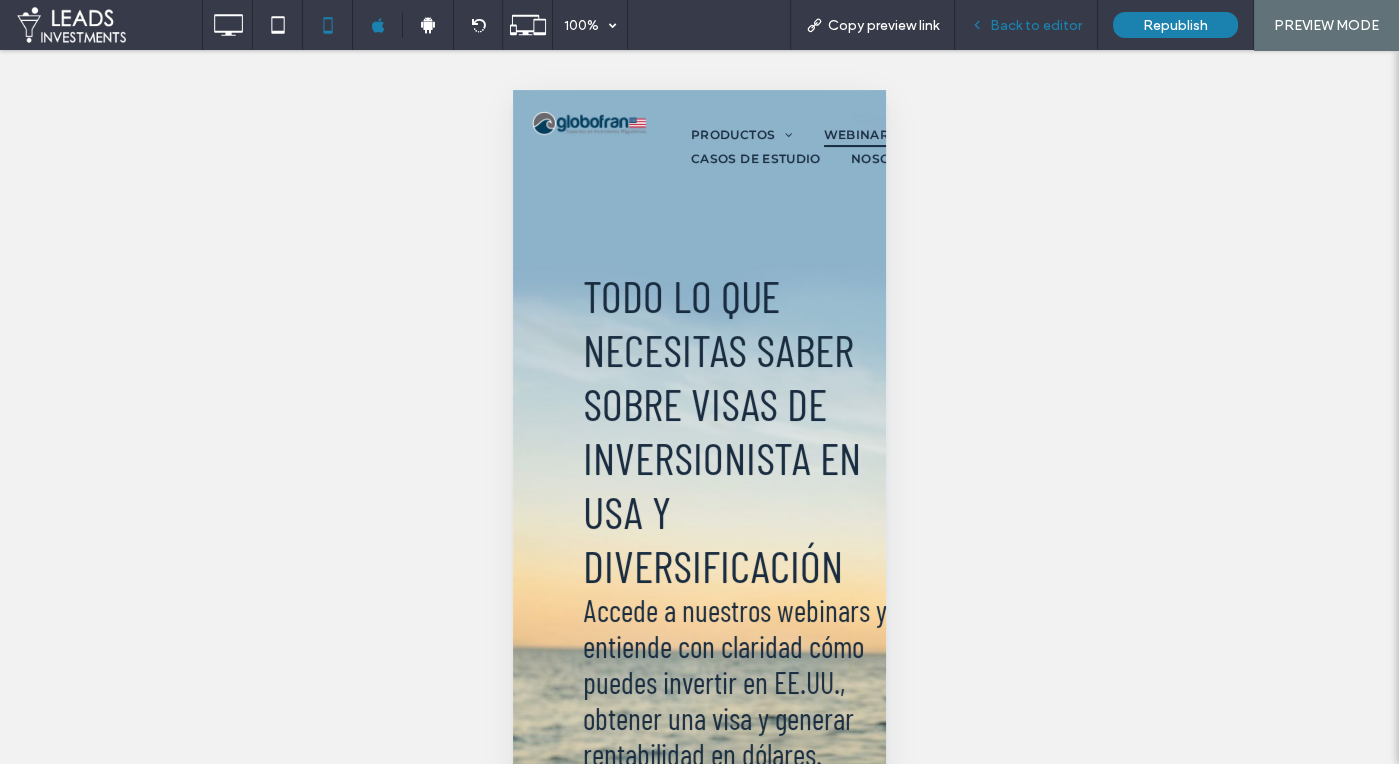 click on "Back to editor" at bounding box center (1026, 25) 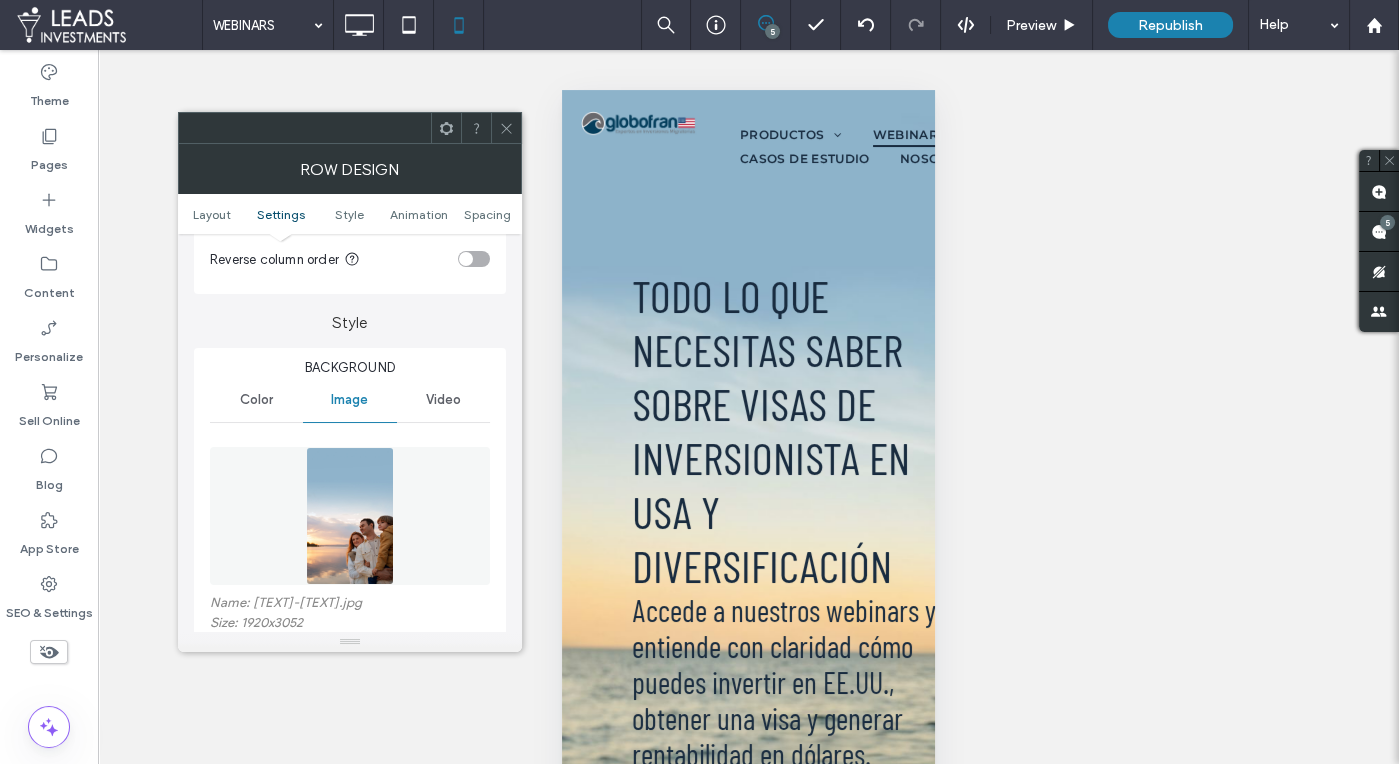 scroll, scrollTop: 364, scrollLeft: 0, axis: vertical 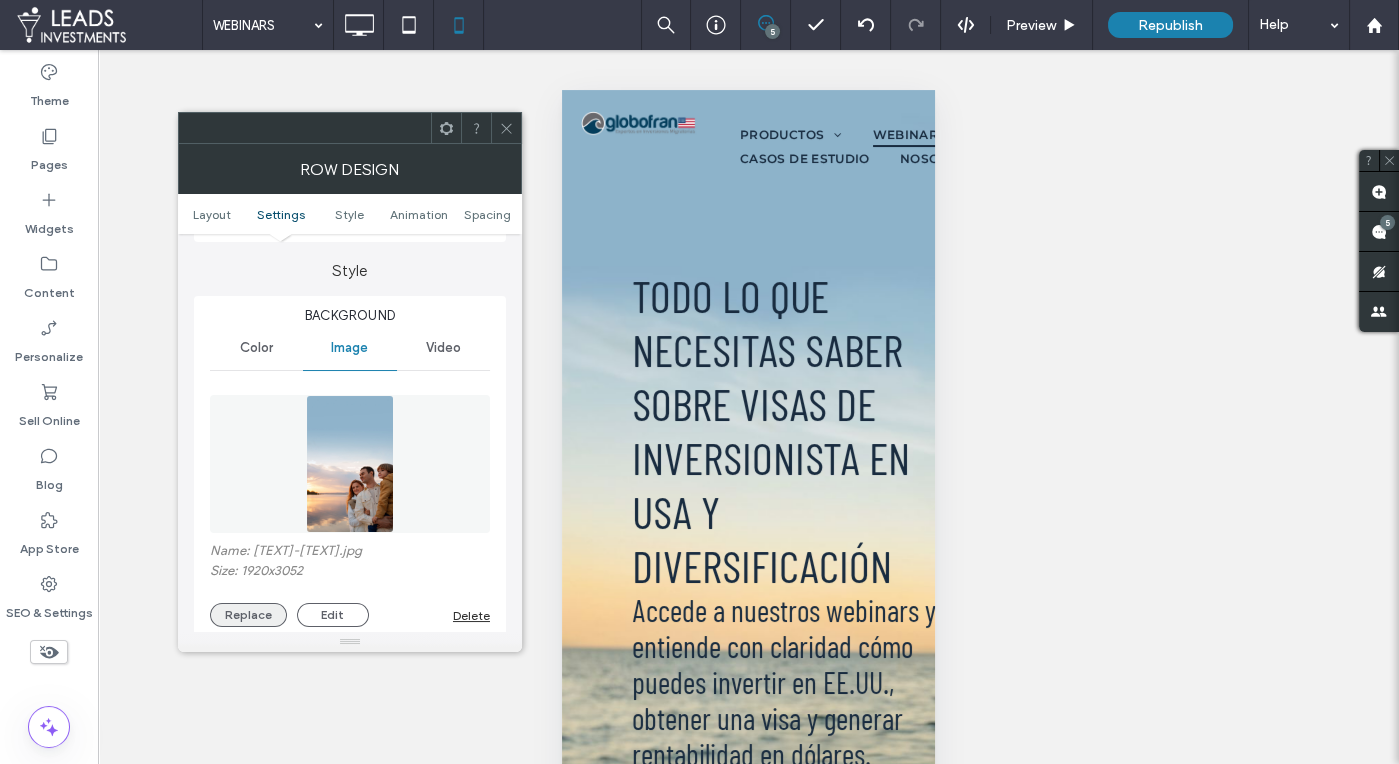 click on "Replace" at bounding box center (248, 615) 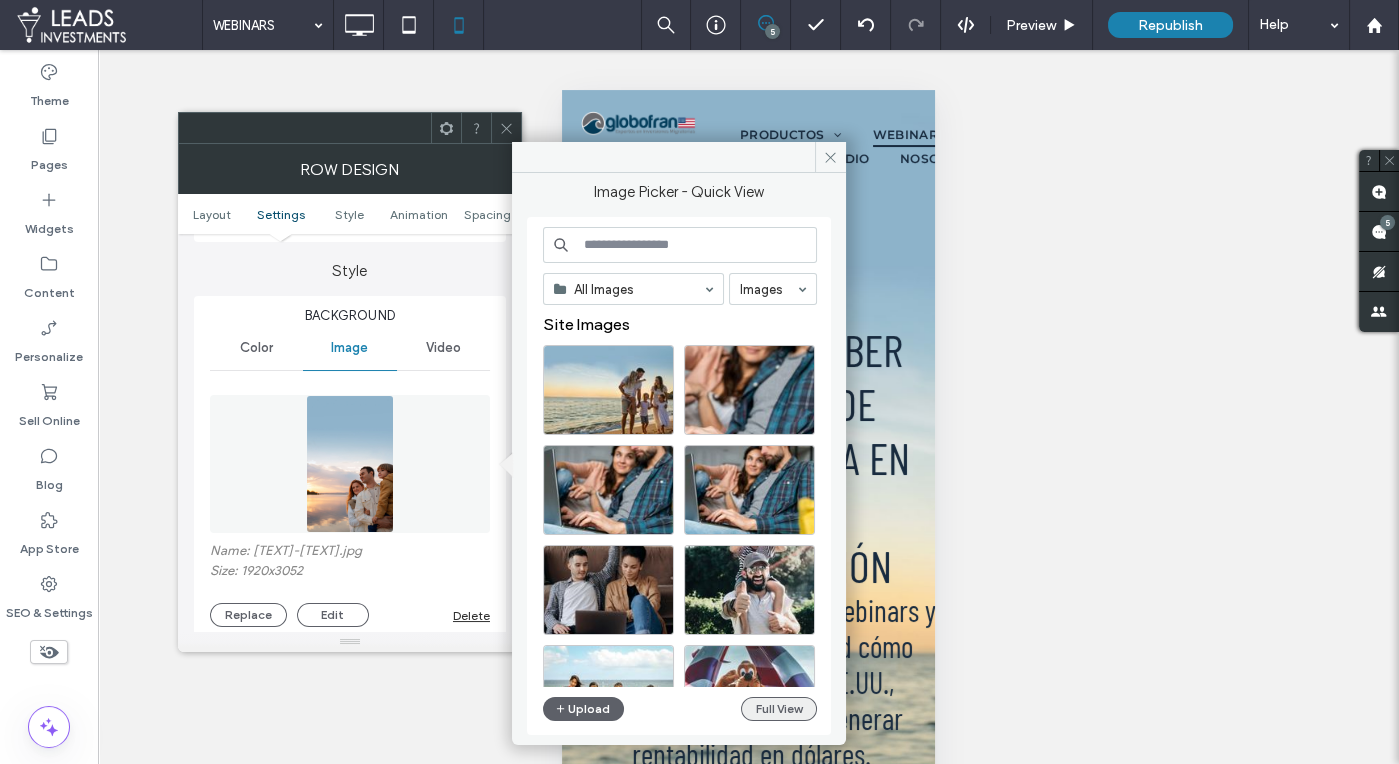 click on "Full View" at bounding box center (779, 709) 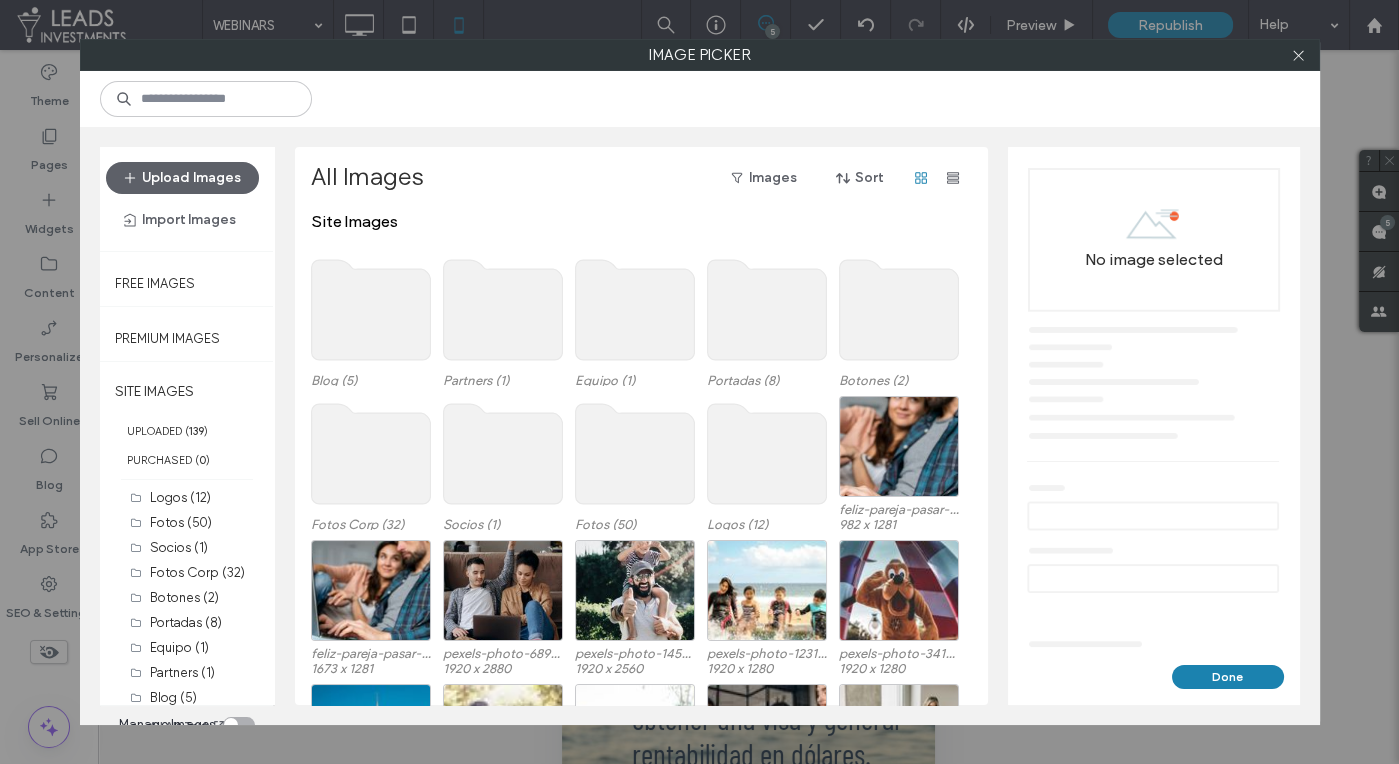 click 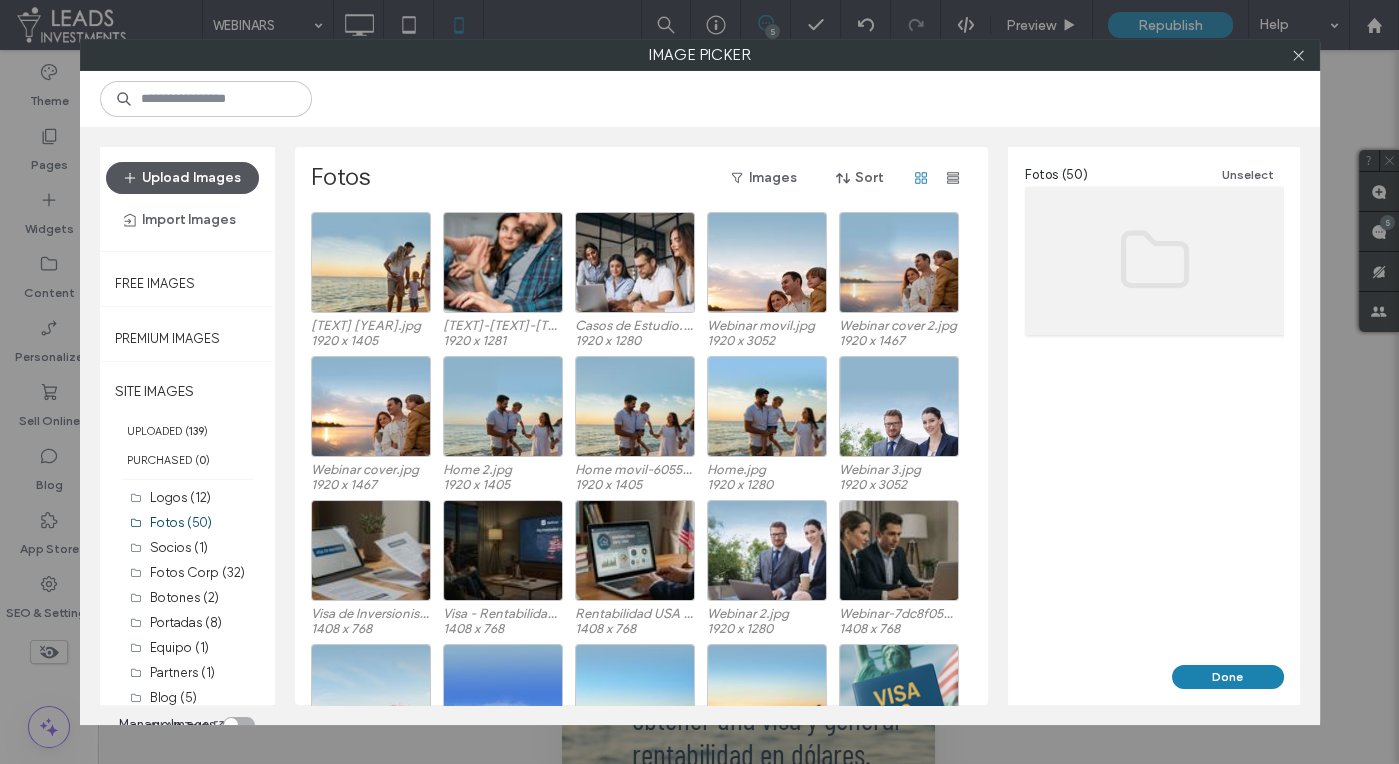 click on "Upload Images" at bounding box center (182, 178) 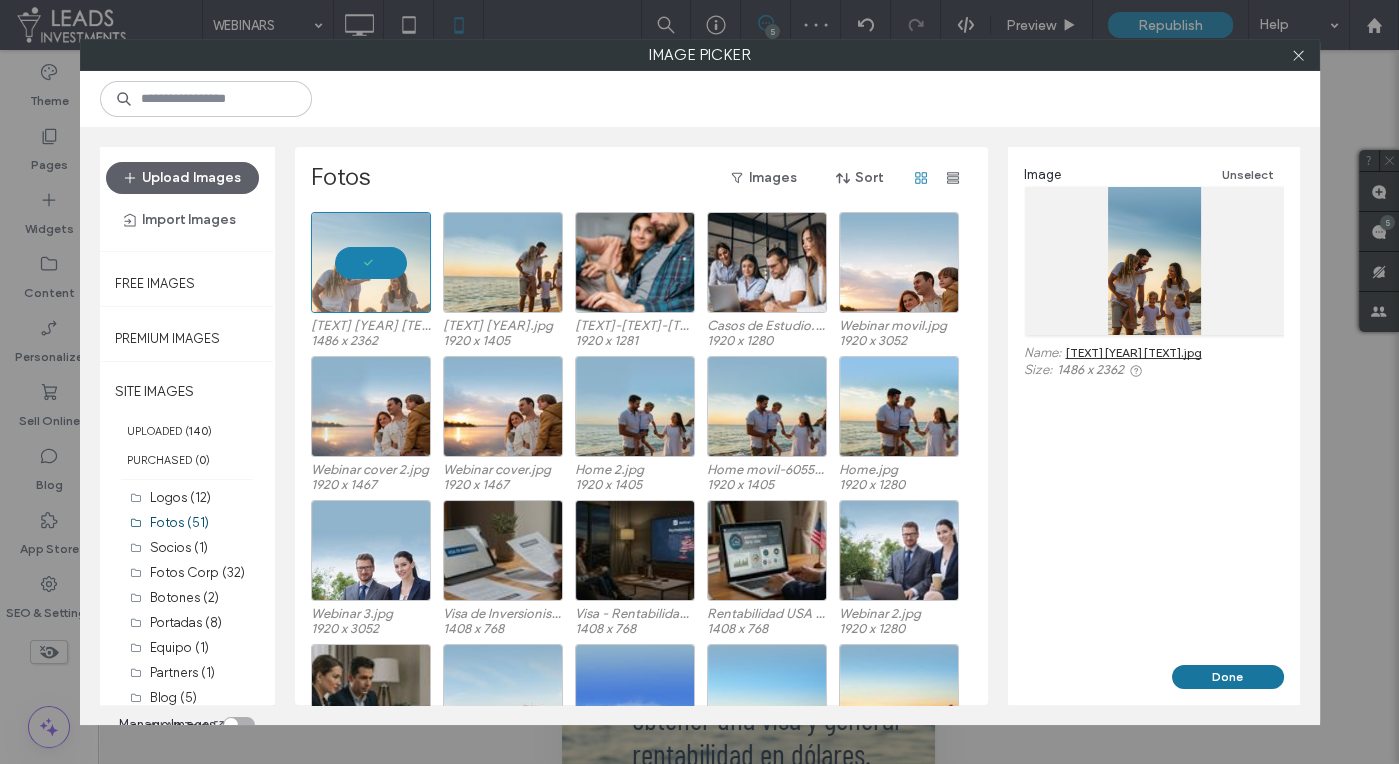 click on "Done" at bounding box center (1228, 677) 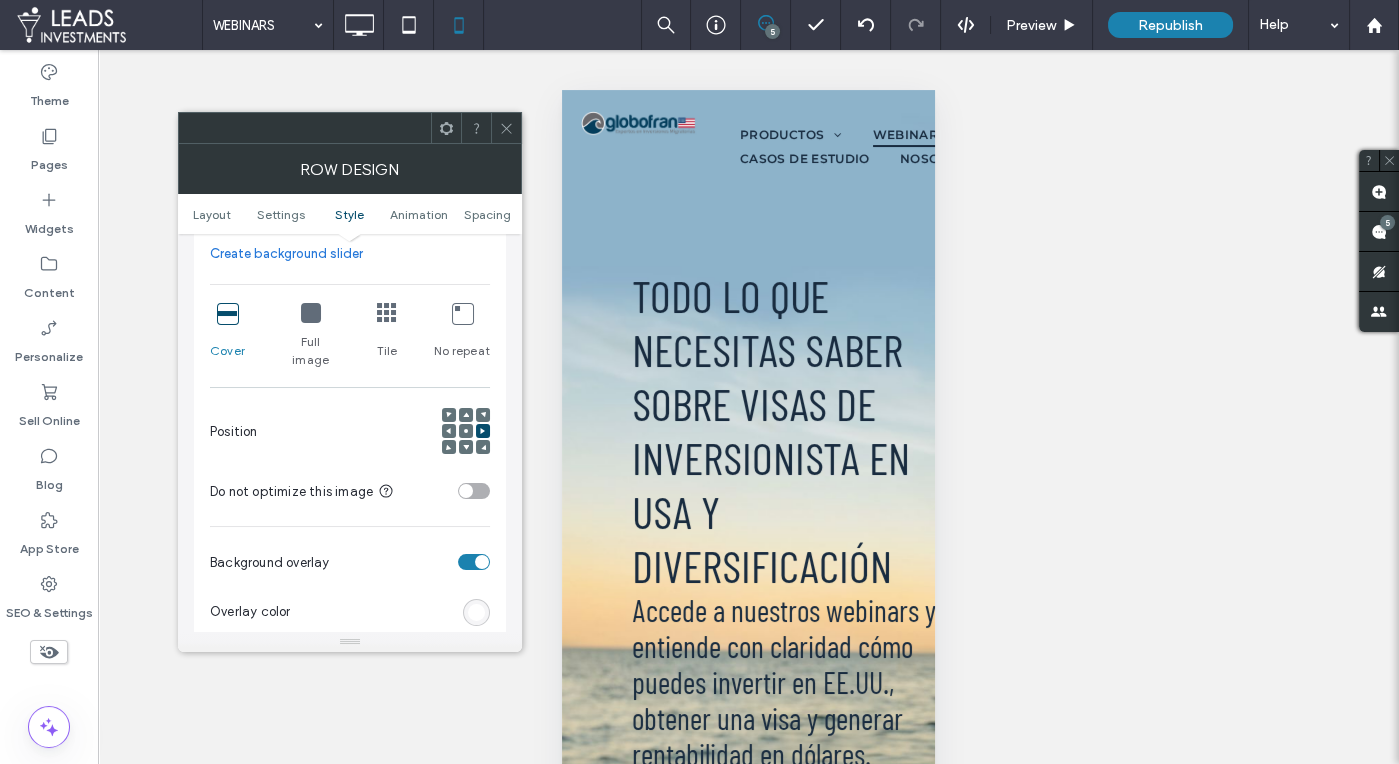 scroll, scrollTop: 764, scrollLeft: 0, axis: vertical 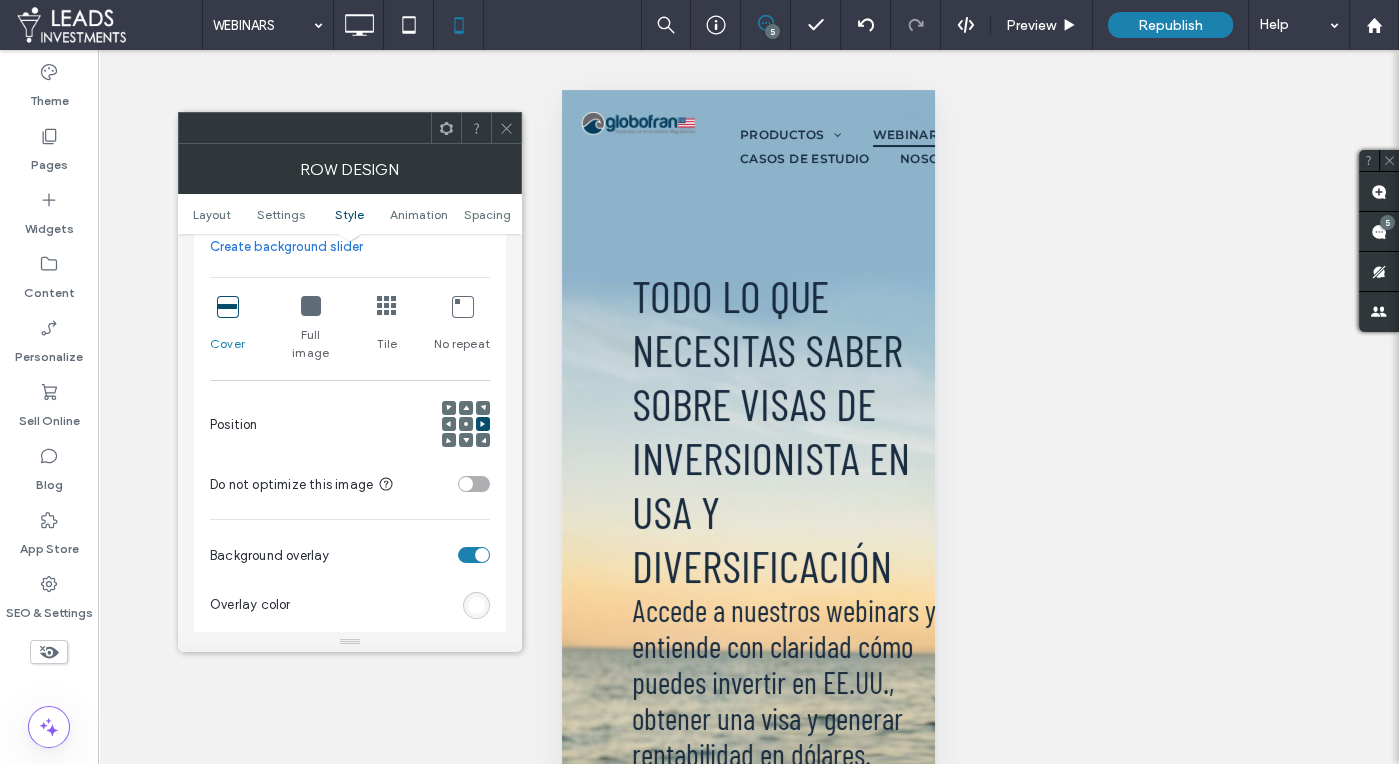 click 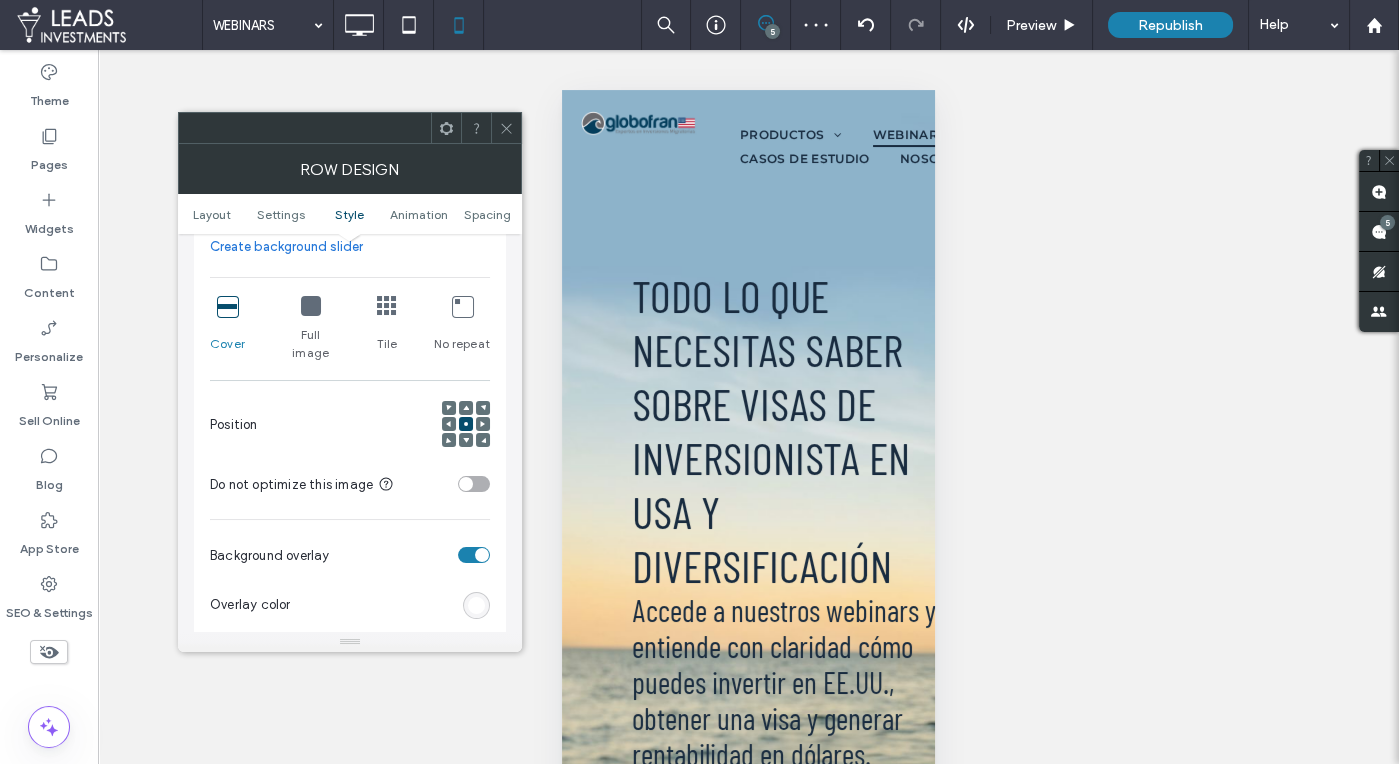 click 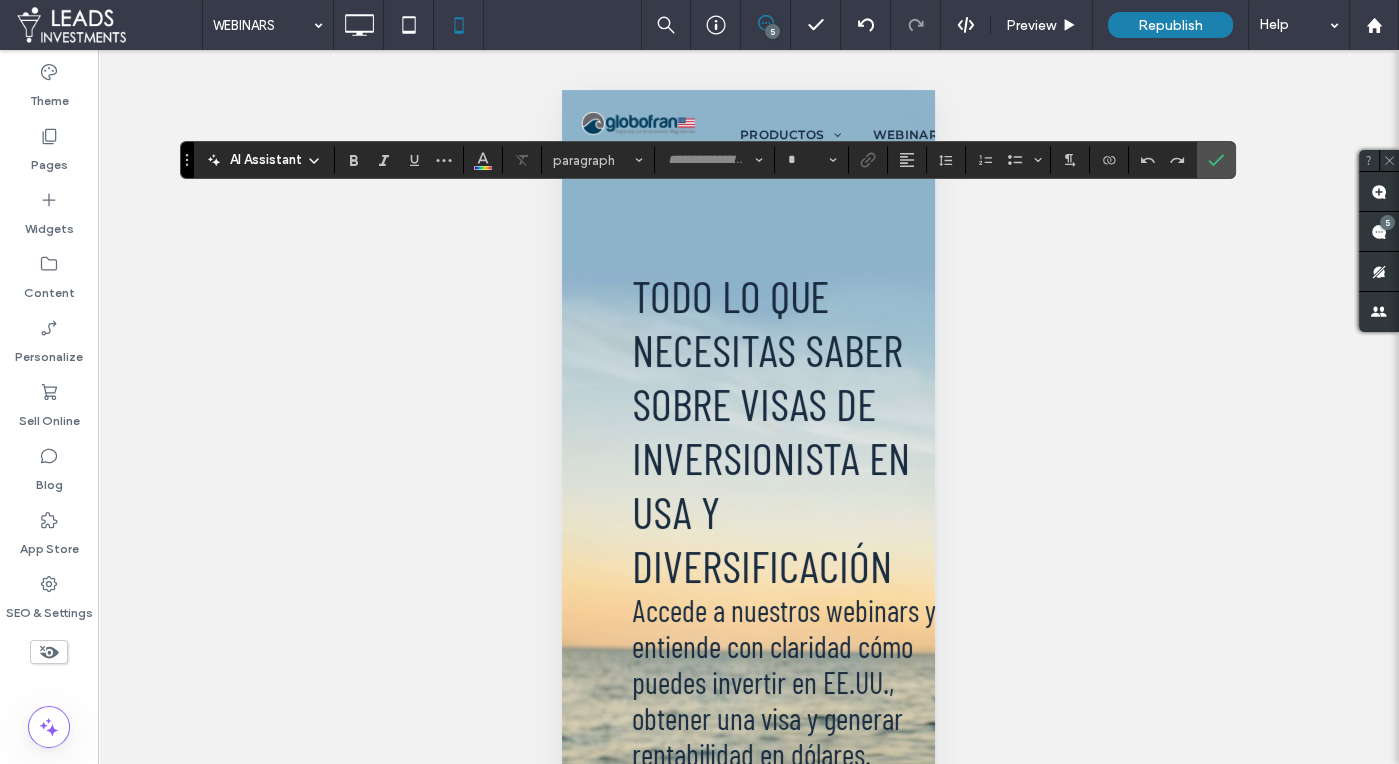 type on "**********" 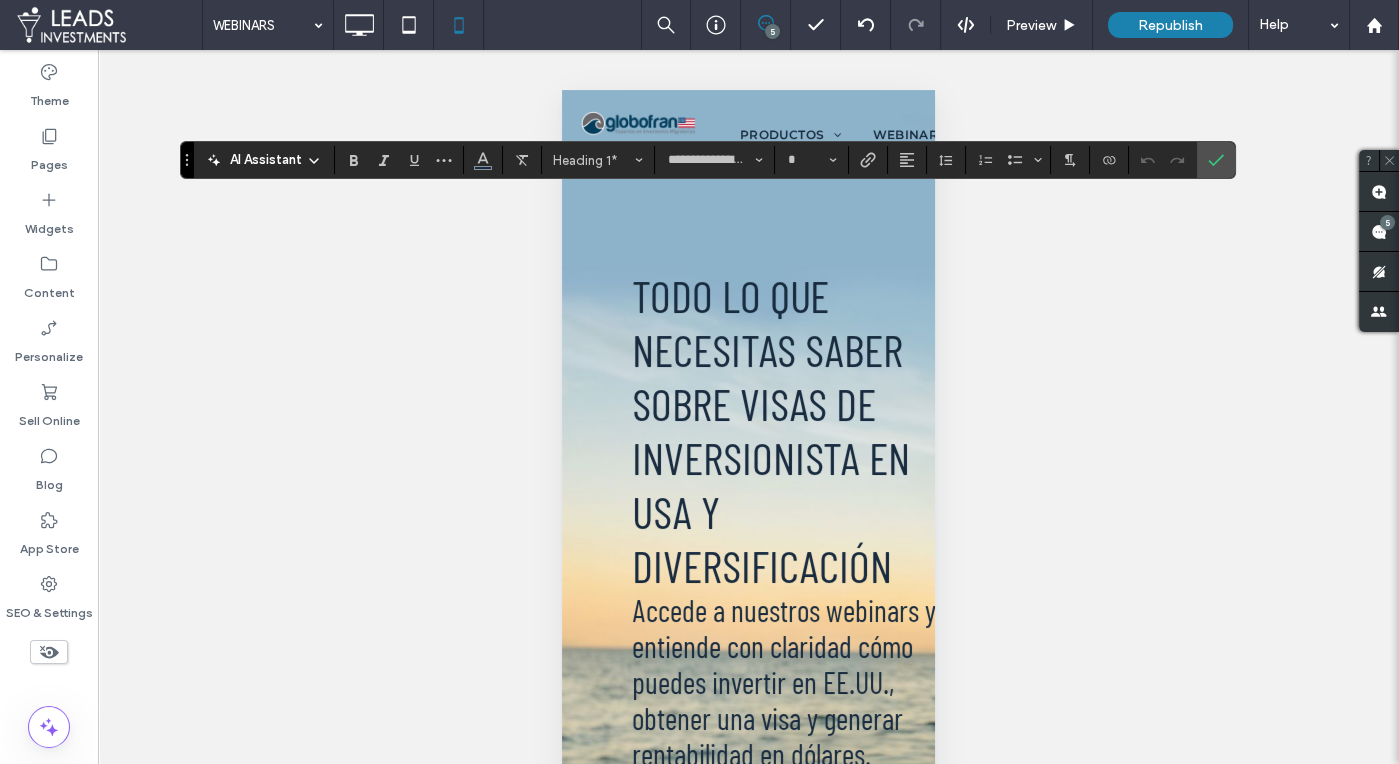 type on "**" 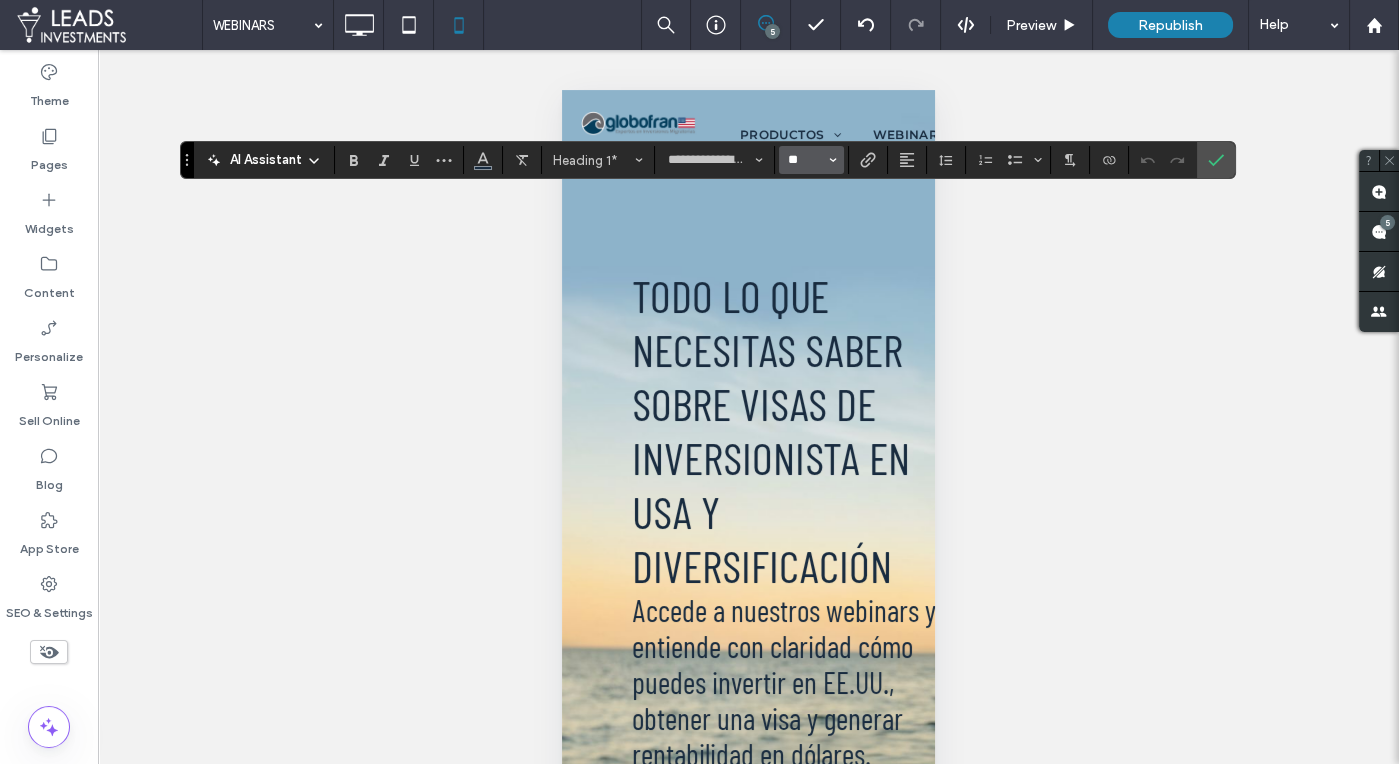 click on "**" at bounding box center (805, 160) 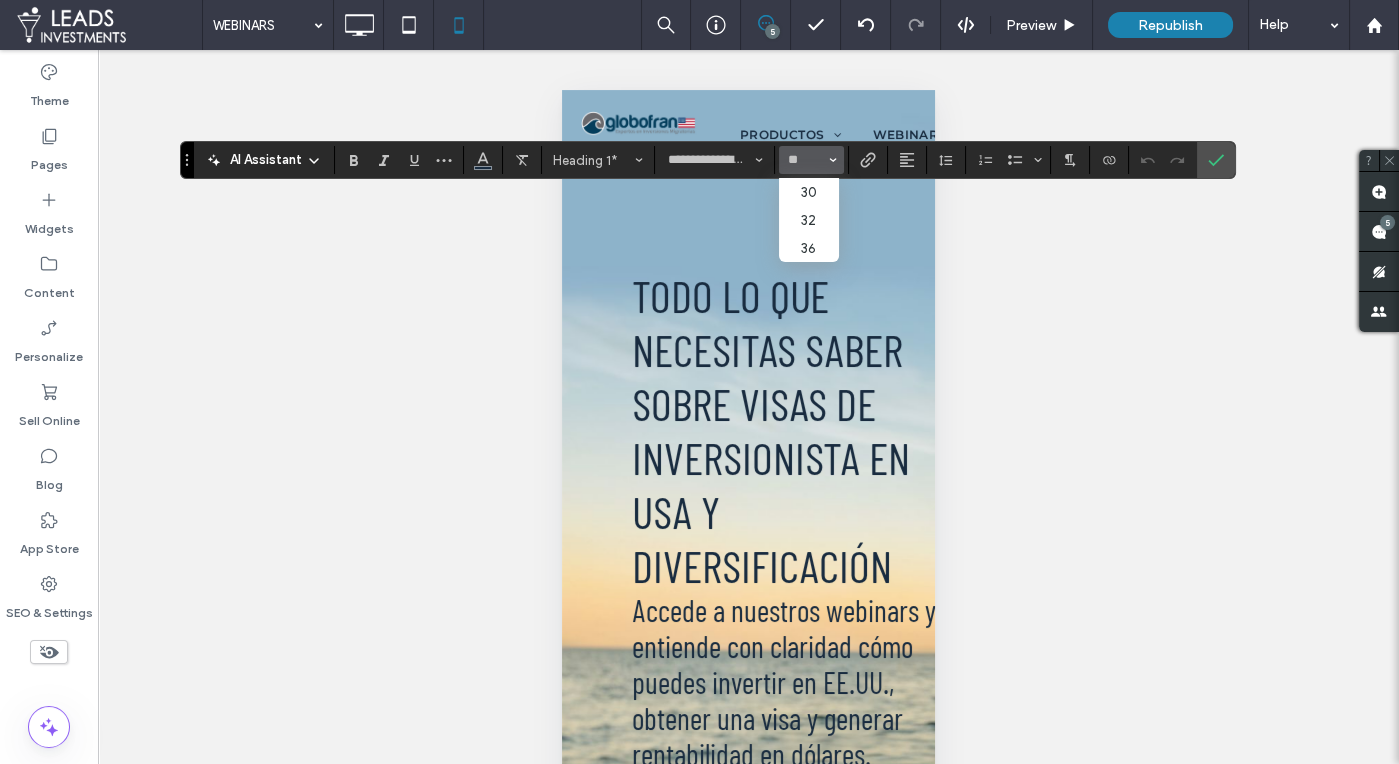 type on "**" 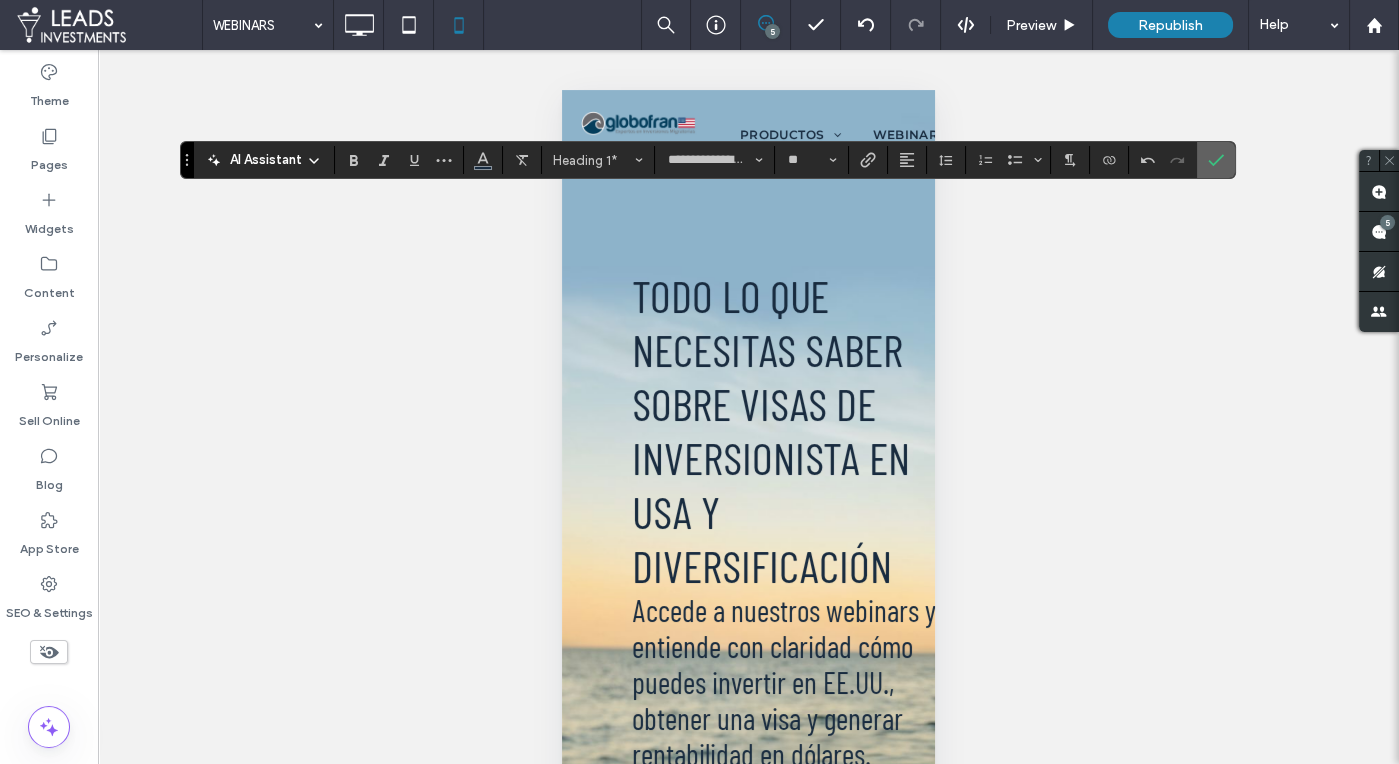 click at bounding box center (1216, 160) 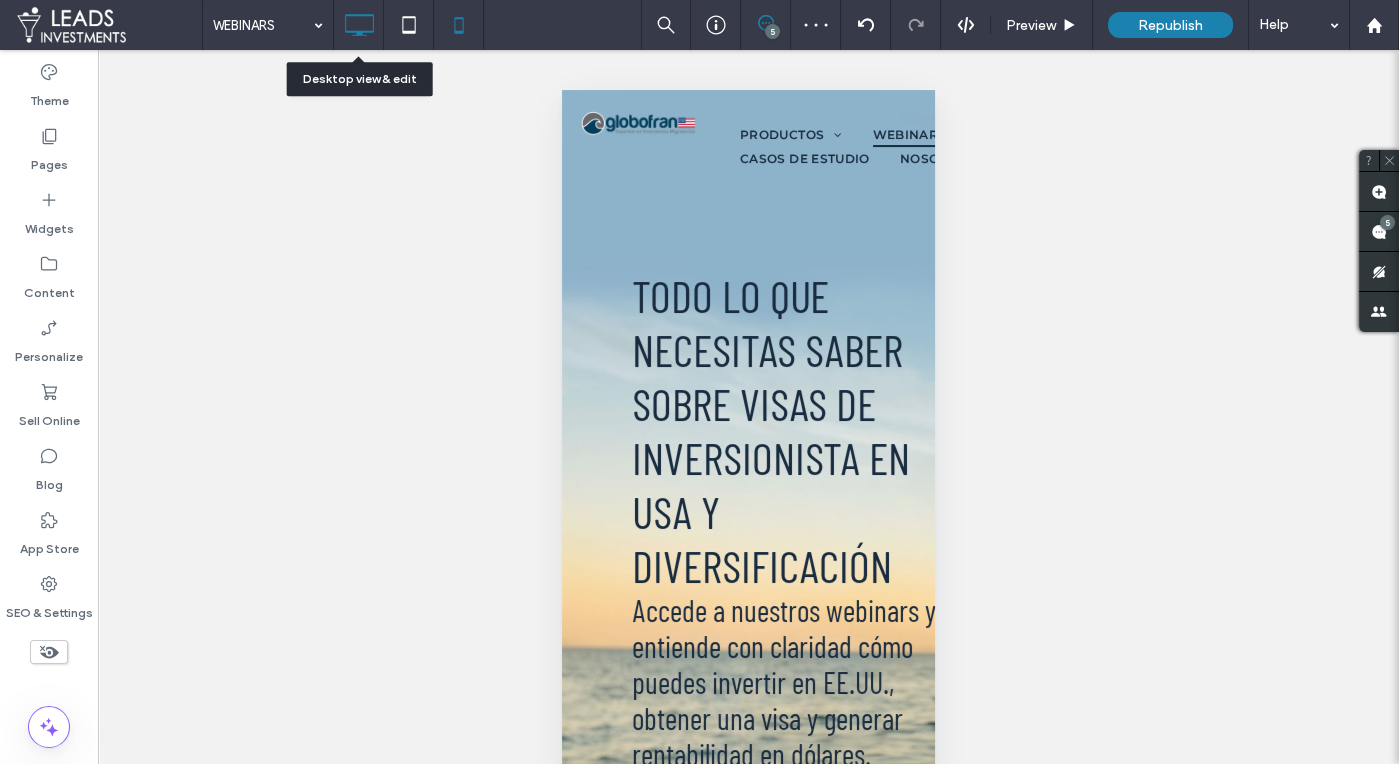 click 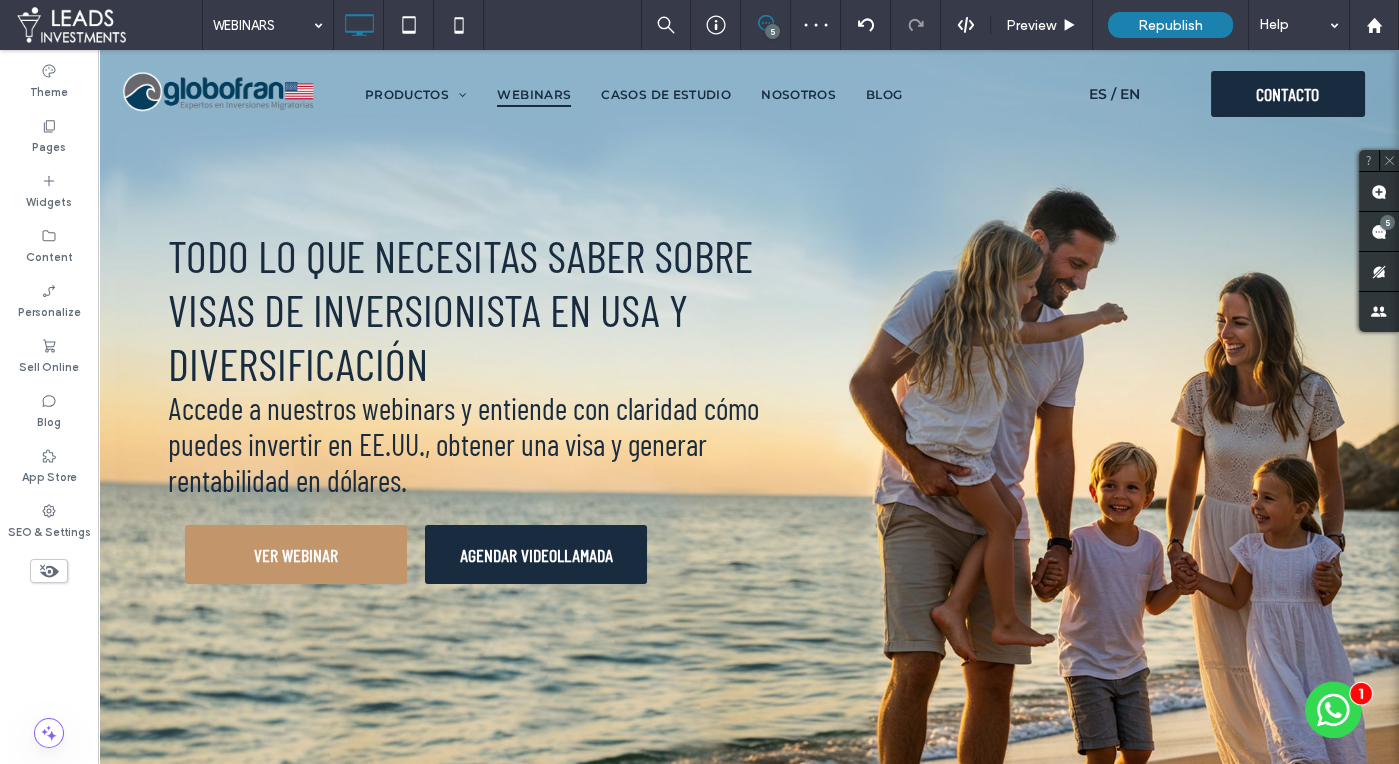 click on "Republish" at bounding box center (1170, 25) 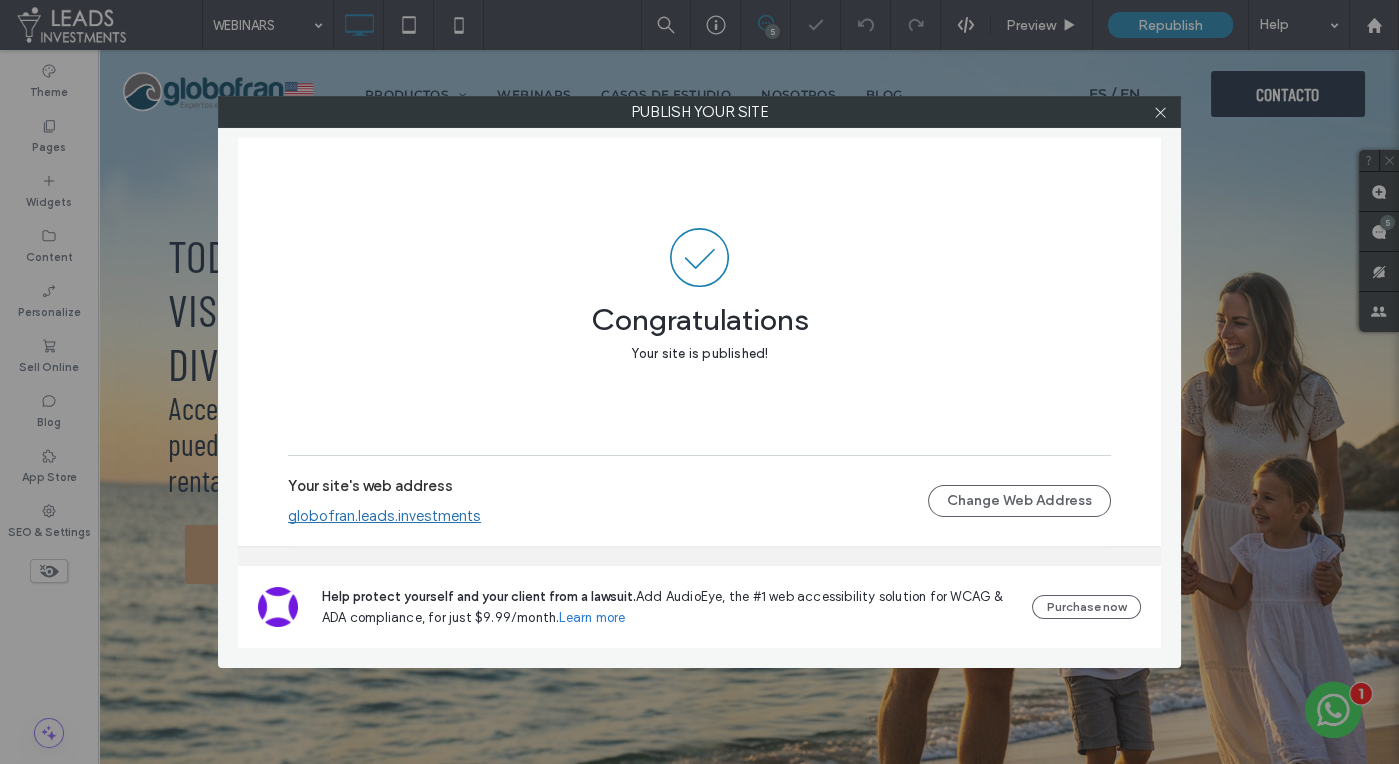 drag, startPoint x: 1160, startPoint y: 111, endPoint x: 1148, endPoint y: 130, distance: 22.472204 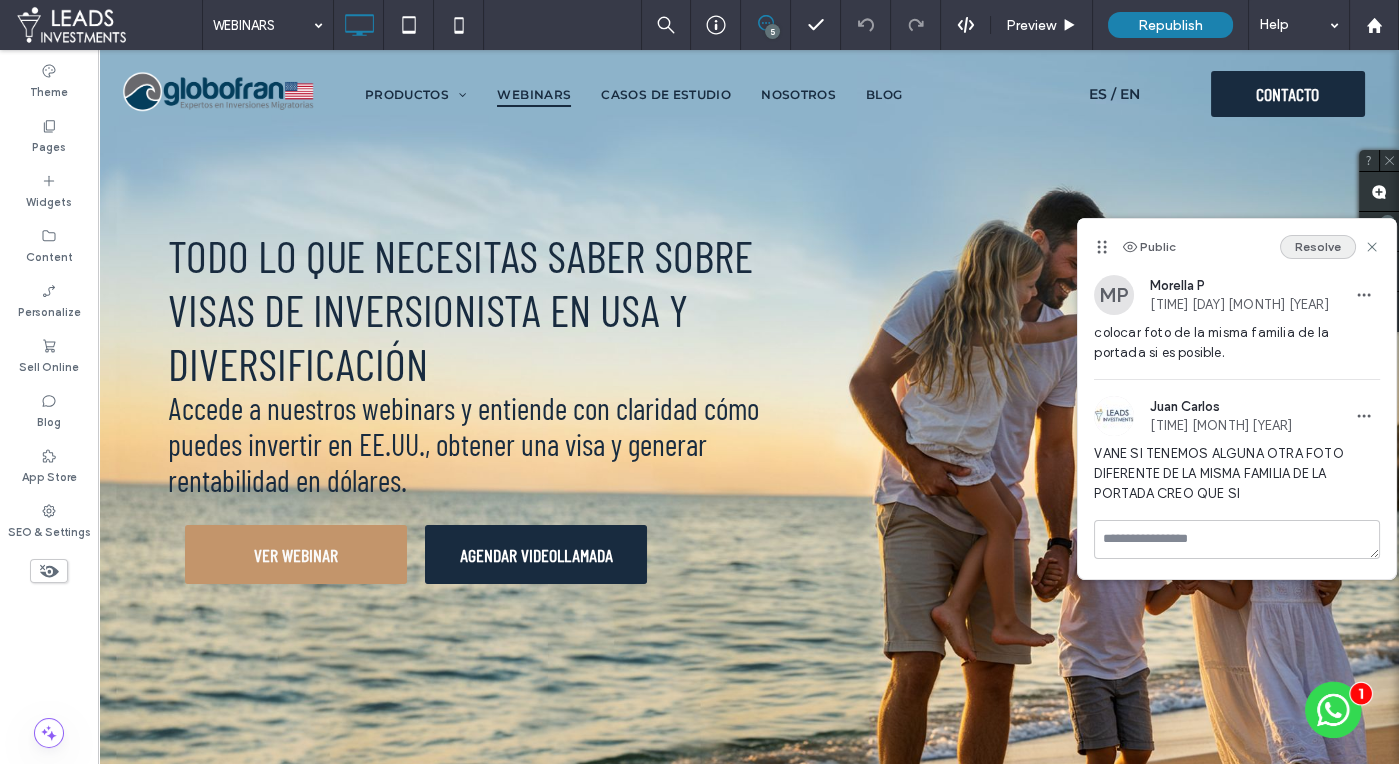 click on "Resolve" at bounding box center [1318, 247] 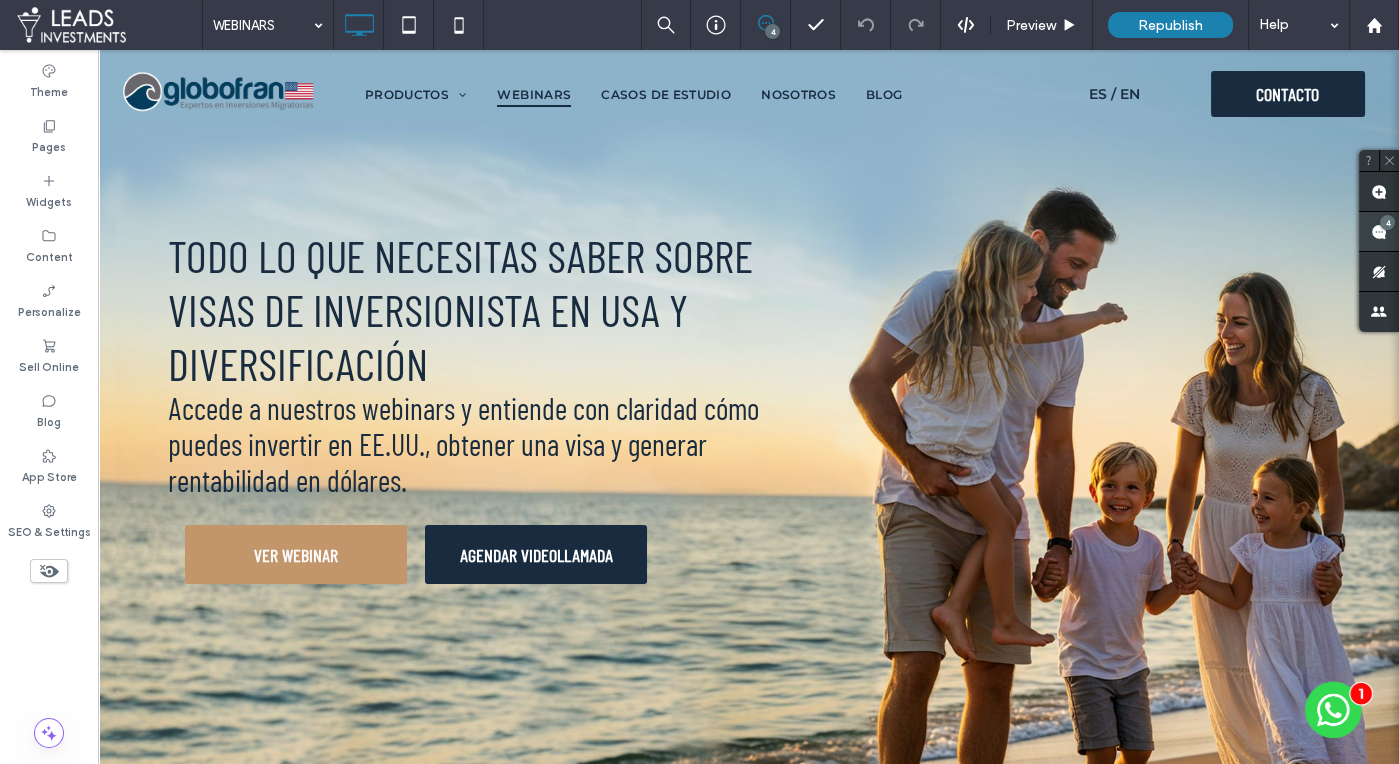 click 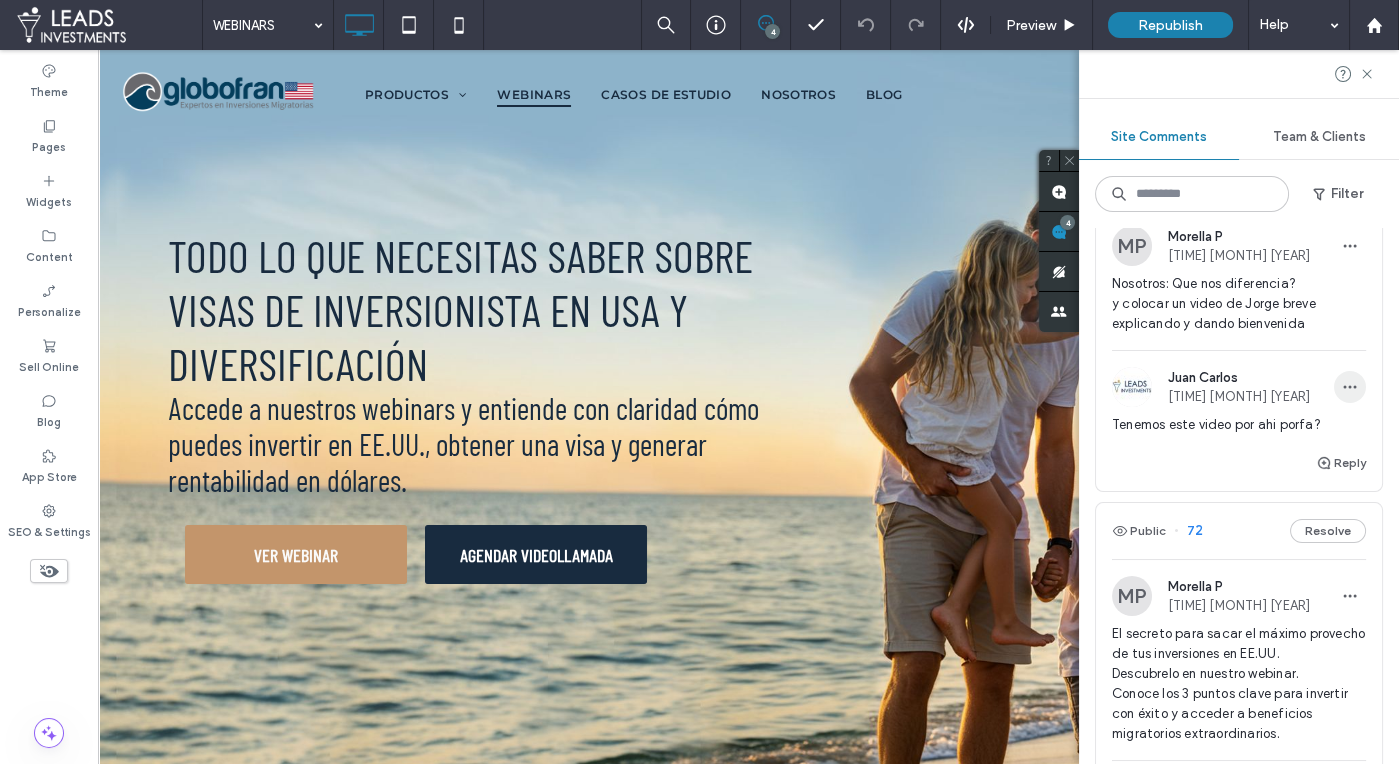 scroll, scrollTop: 0, scrollLeft: 0, axis: both 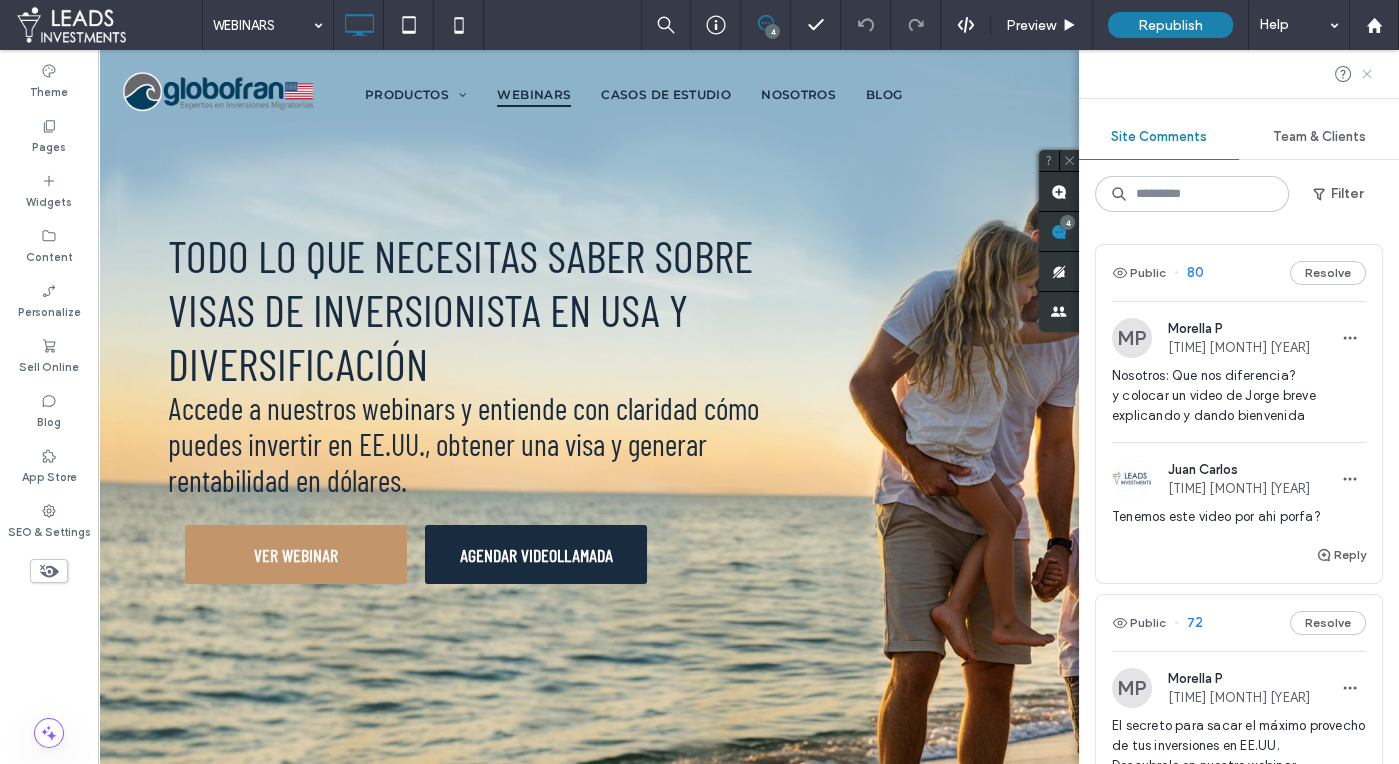 click 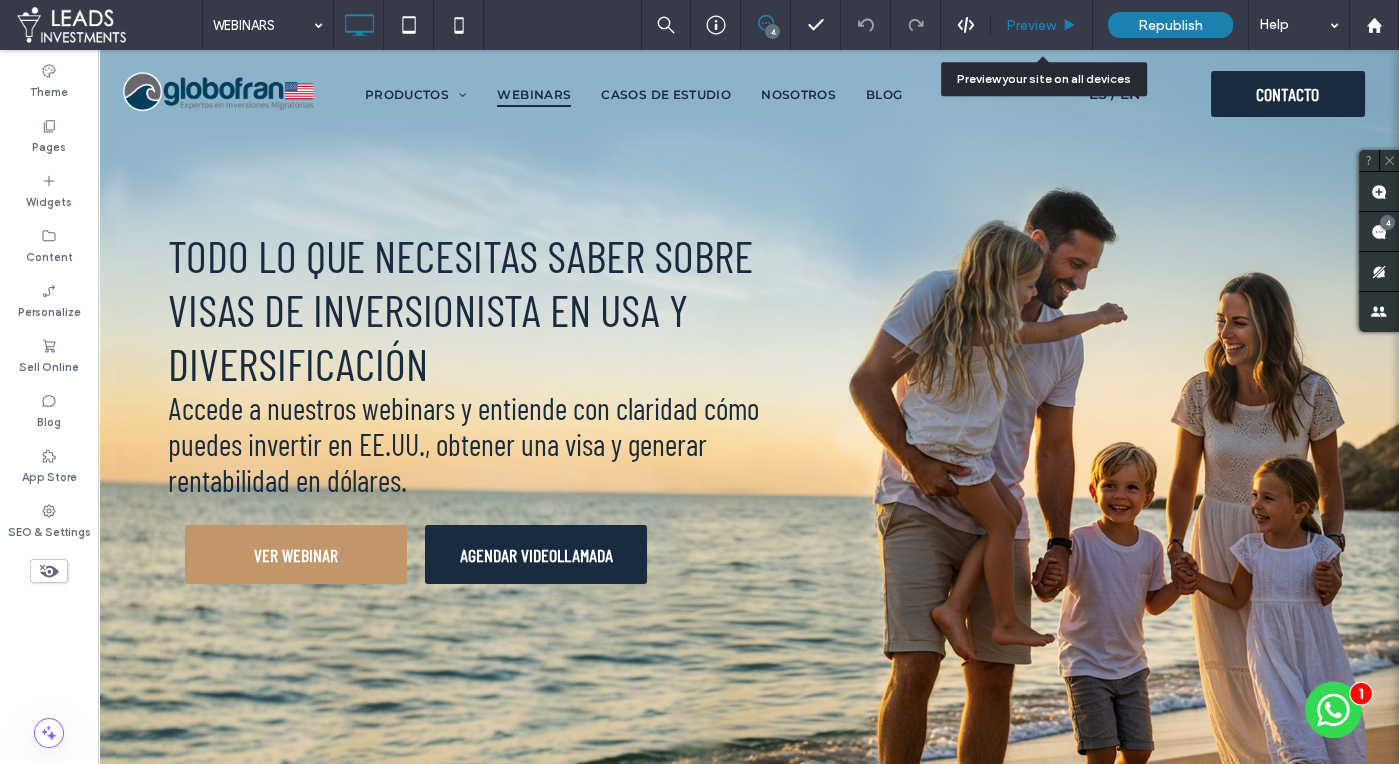 click on "Preview" at bounding box center [1031, 25] 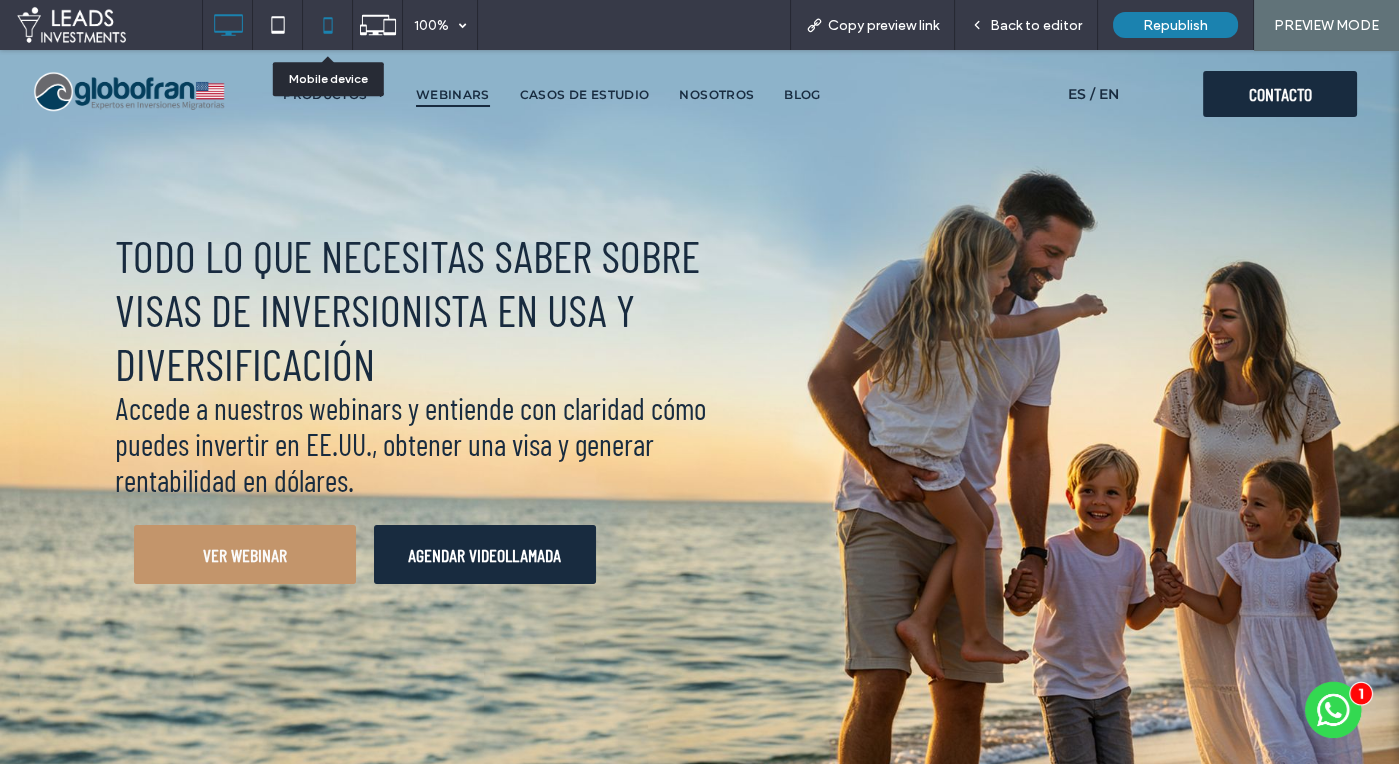 click 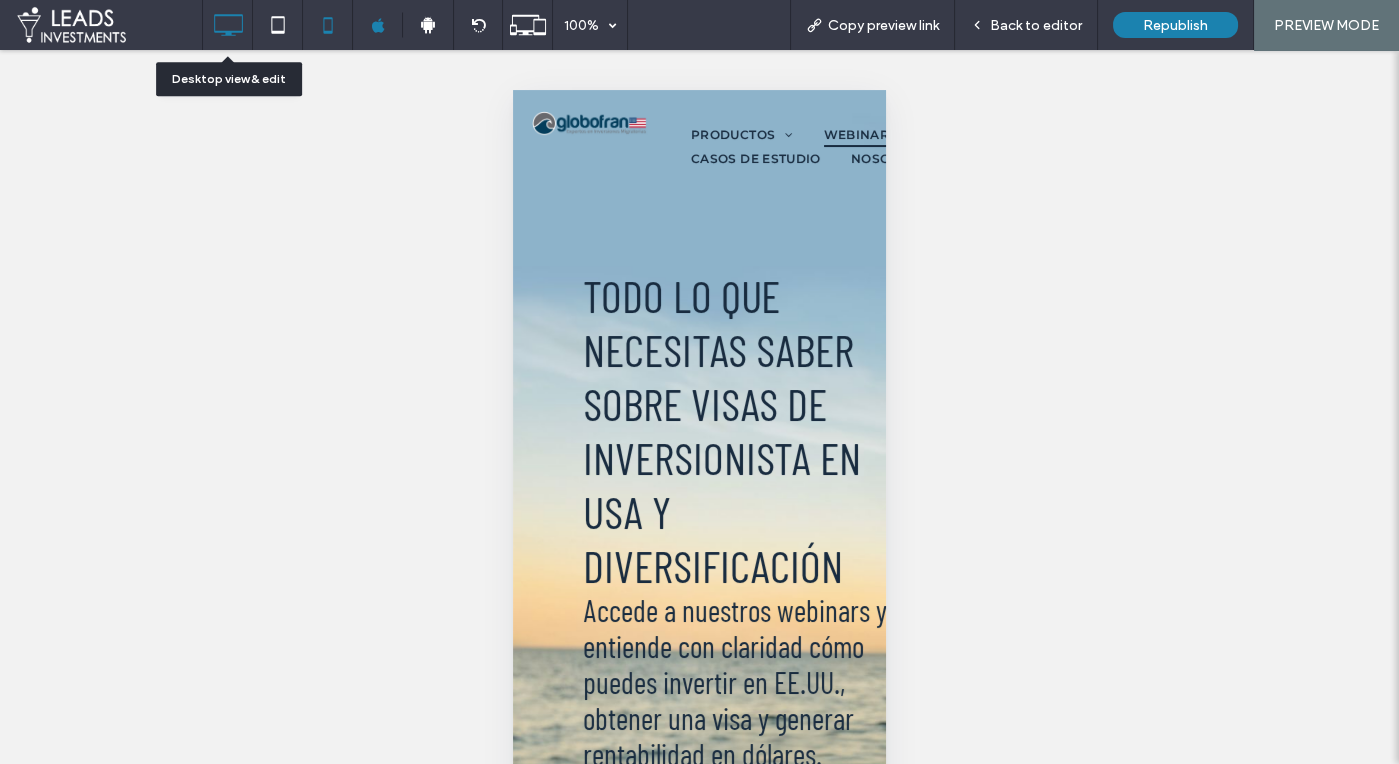 click 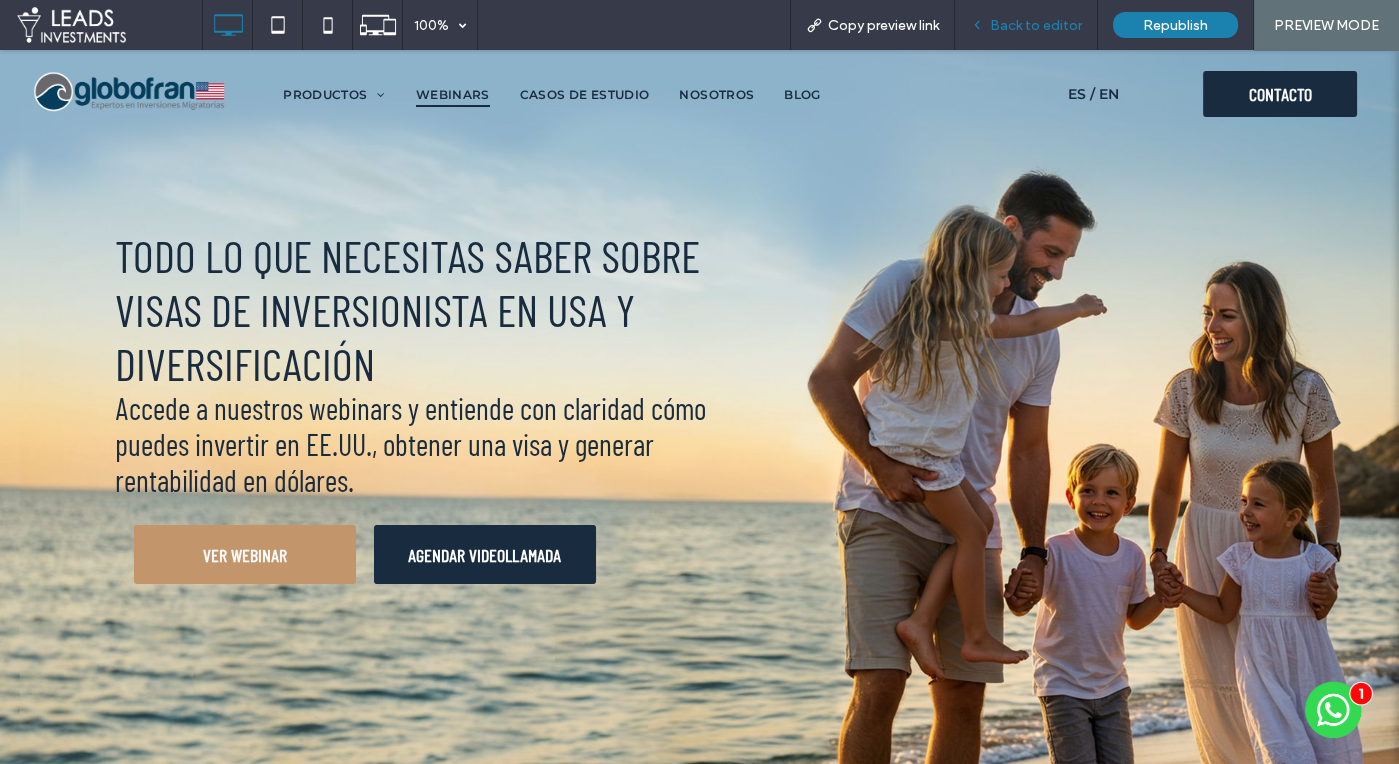 click on "Back to editor" at bounding box center [1036, 25] 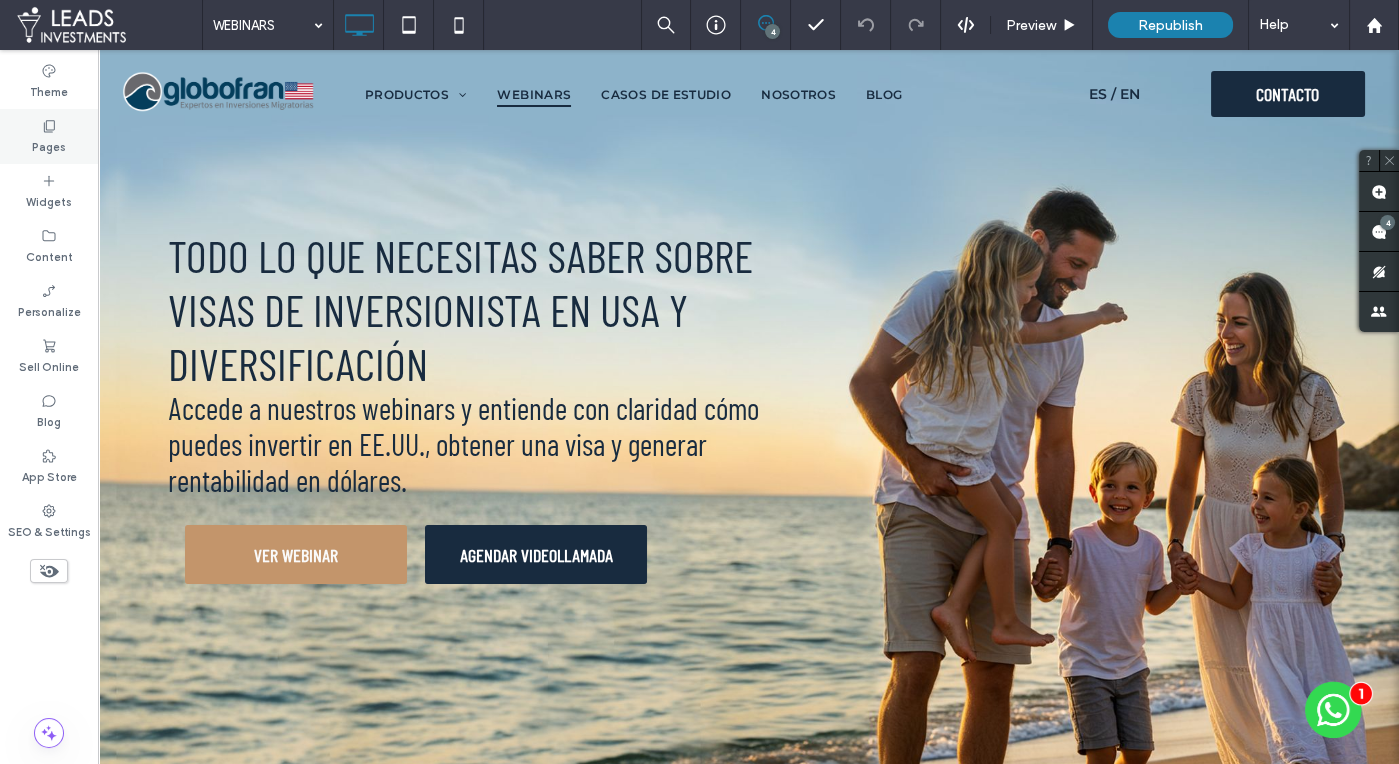 click on "Pages" at bounding box center (49, 136) 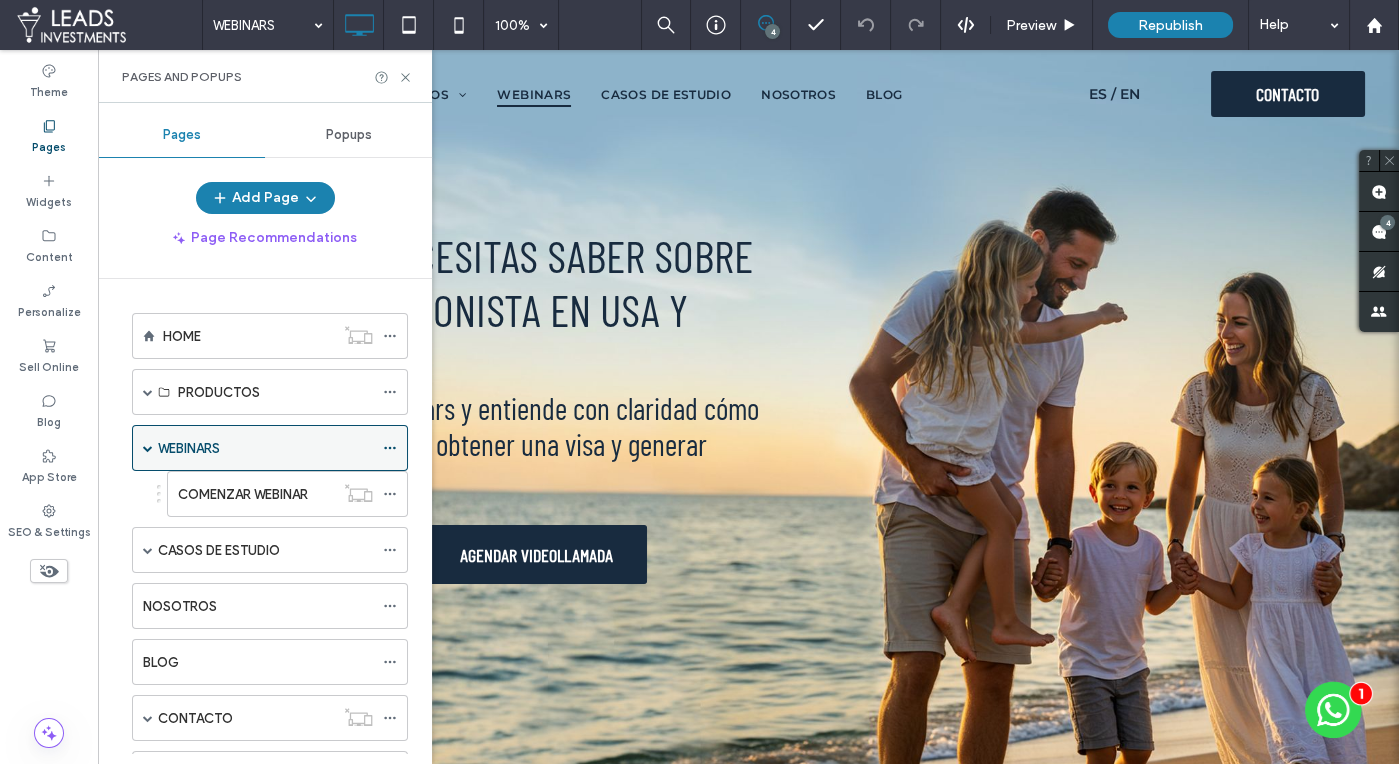 click at bounding box center [148, 448] 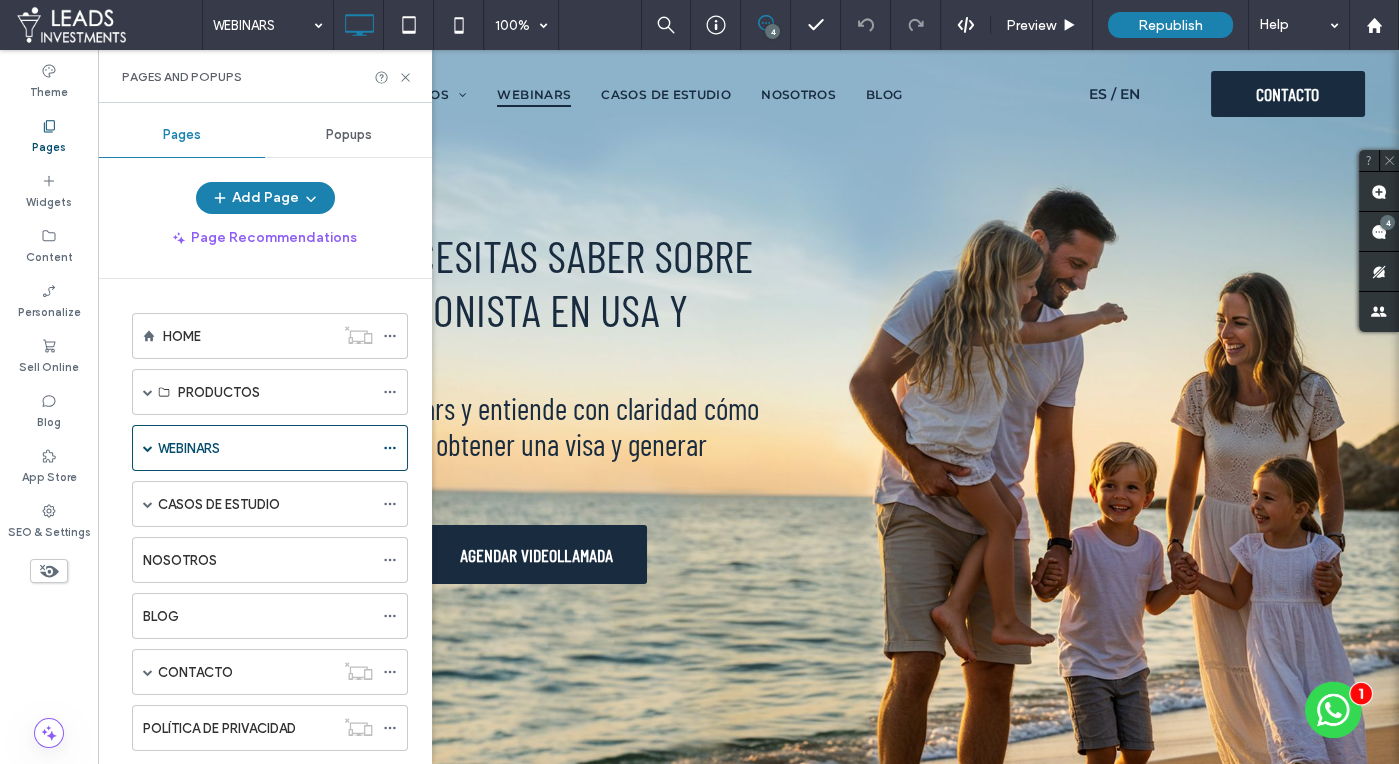 click on "CASOS DE ESTUDIO" at bounding box center (219, 504) 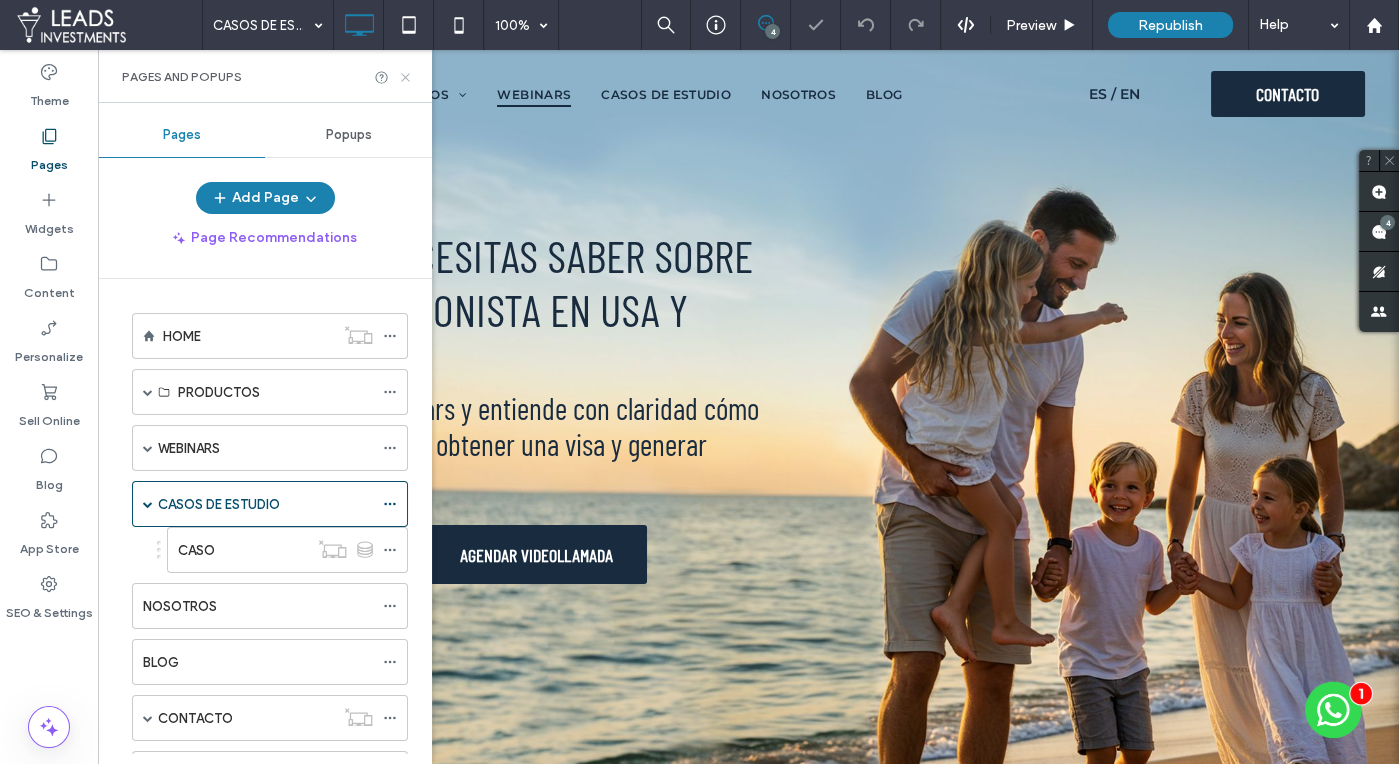 click 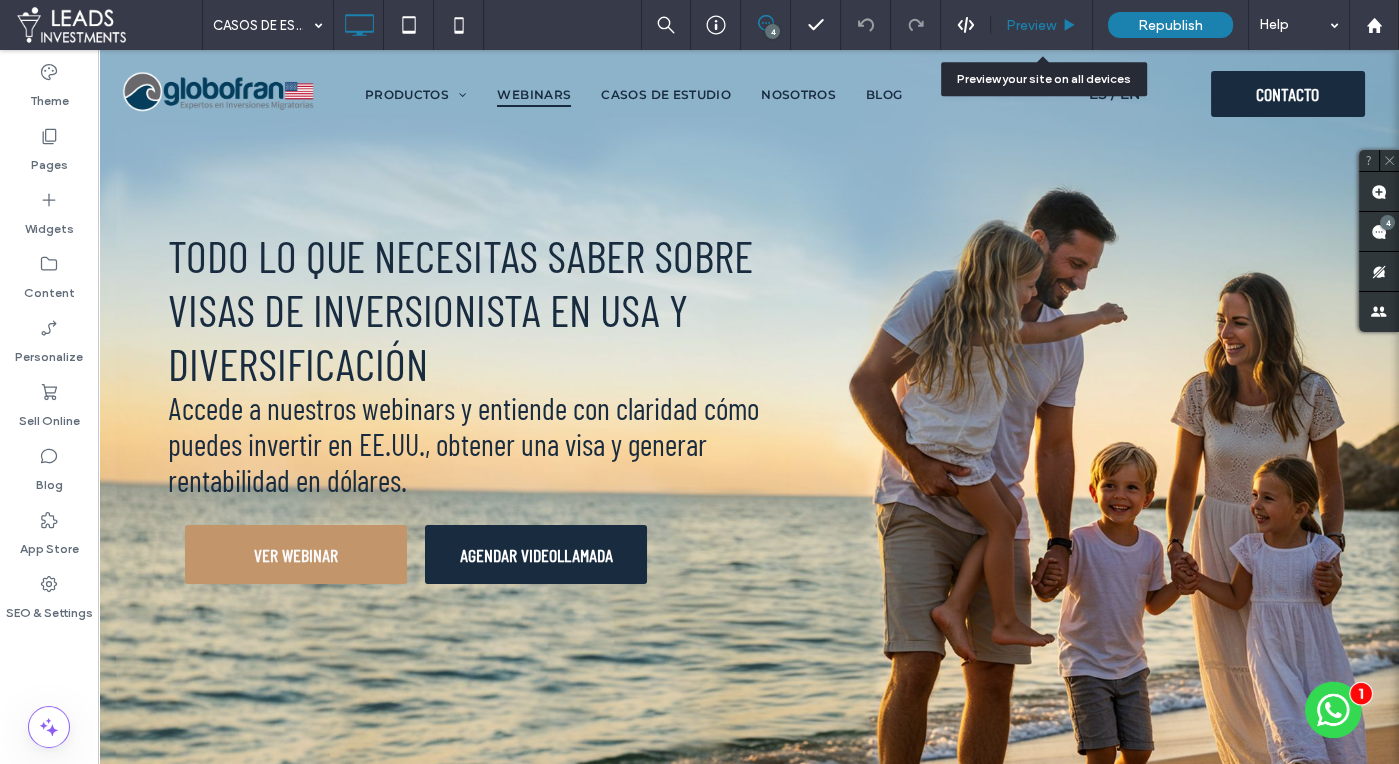 click on "Preview" at bounding box center (1031, 25) 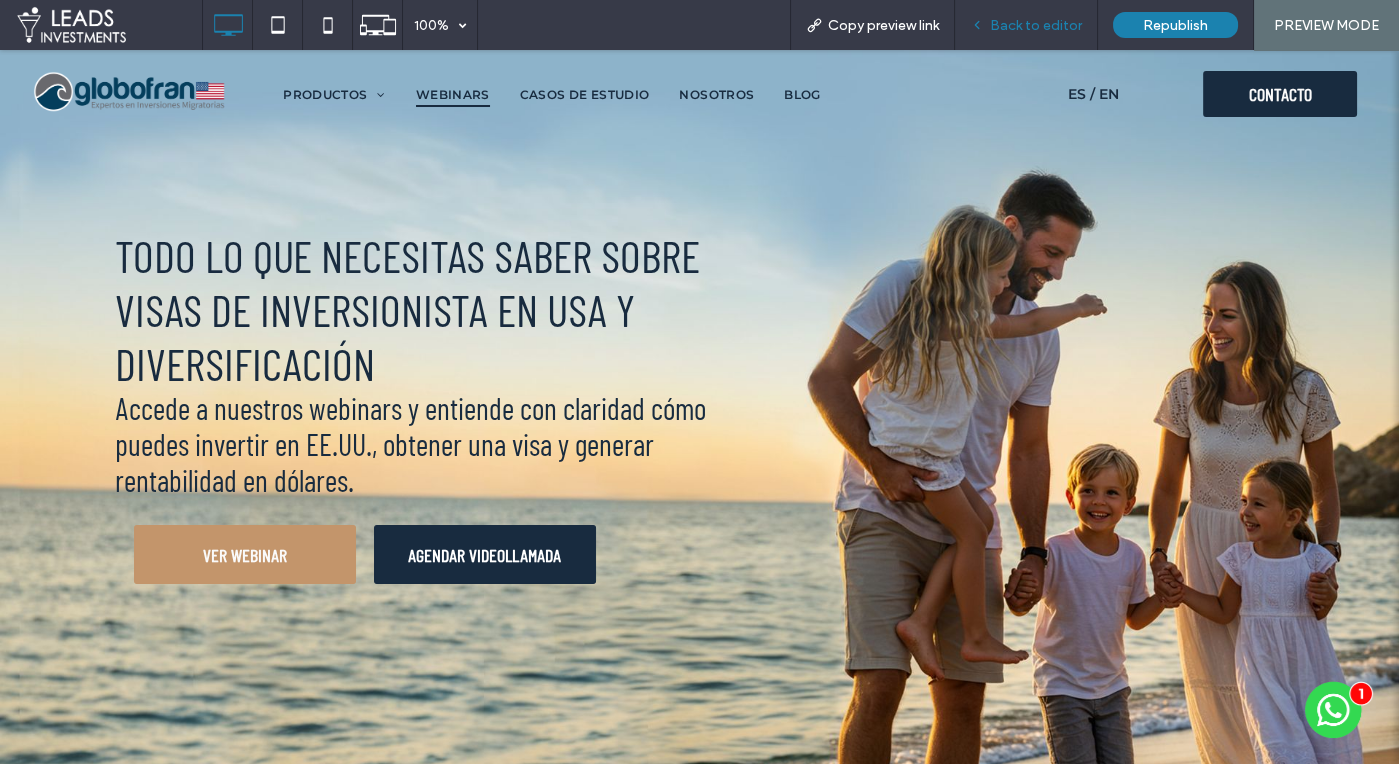 click on "Back to editor" at bounding box center [1036, 25] 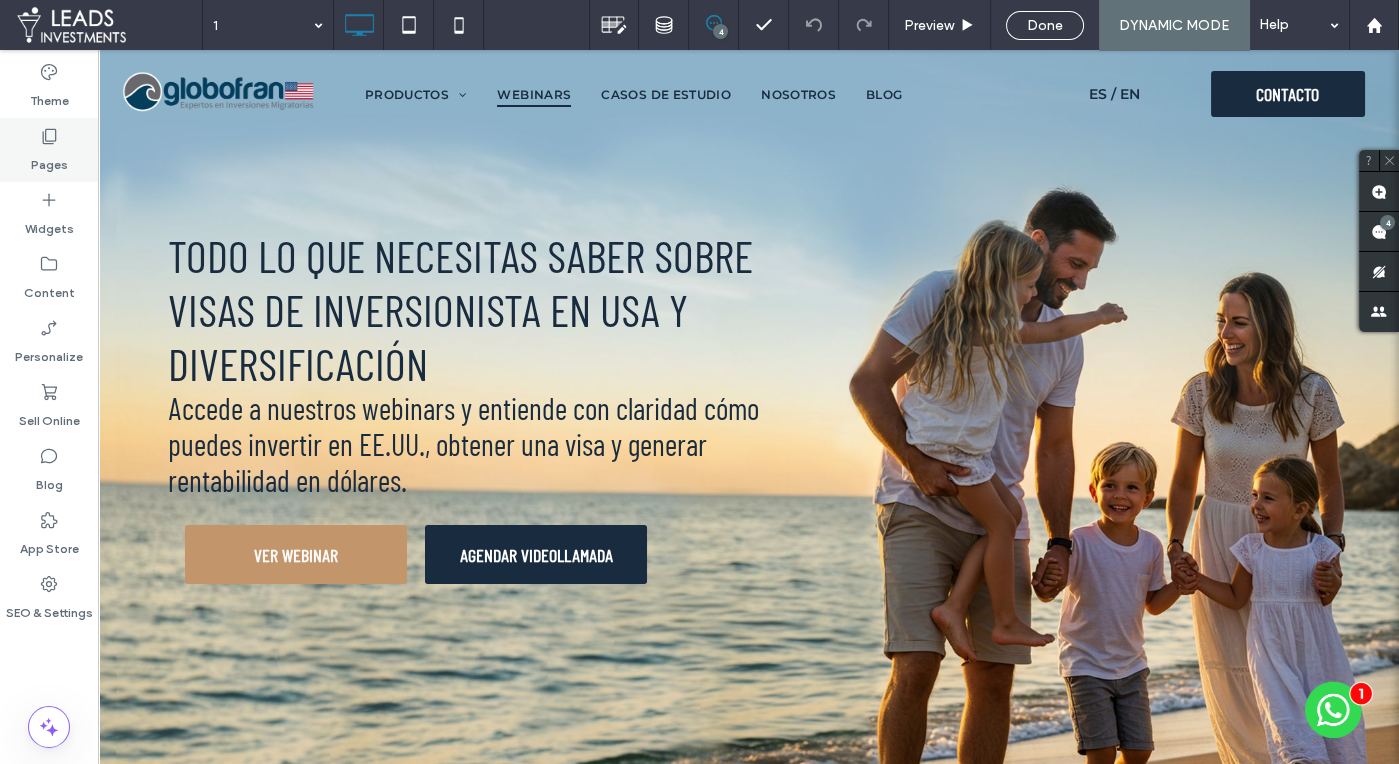 click on "Pages" at bounding box center (49, 150) 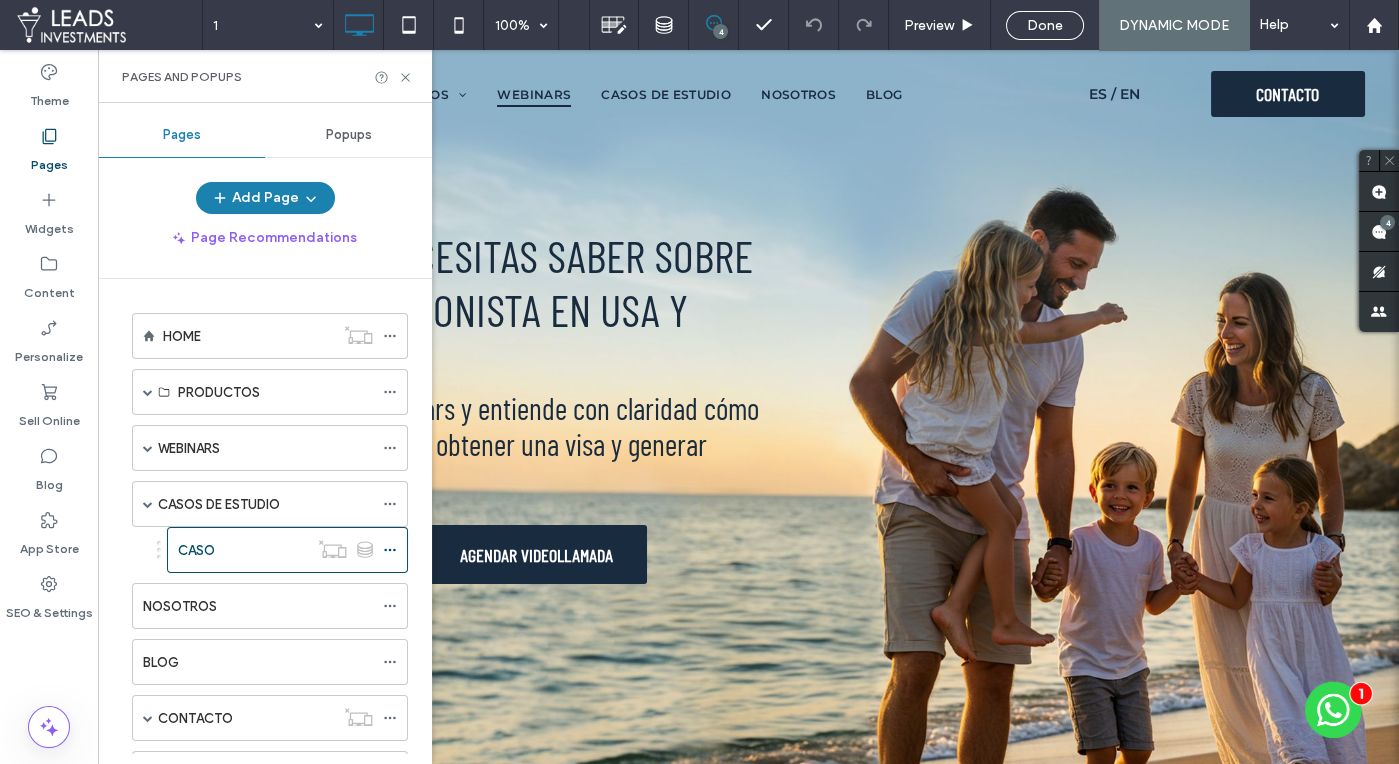 click on "CASOS DE ESTUDIO" at bounding box center [219, 504] 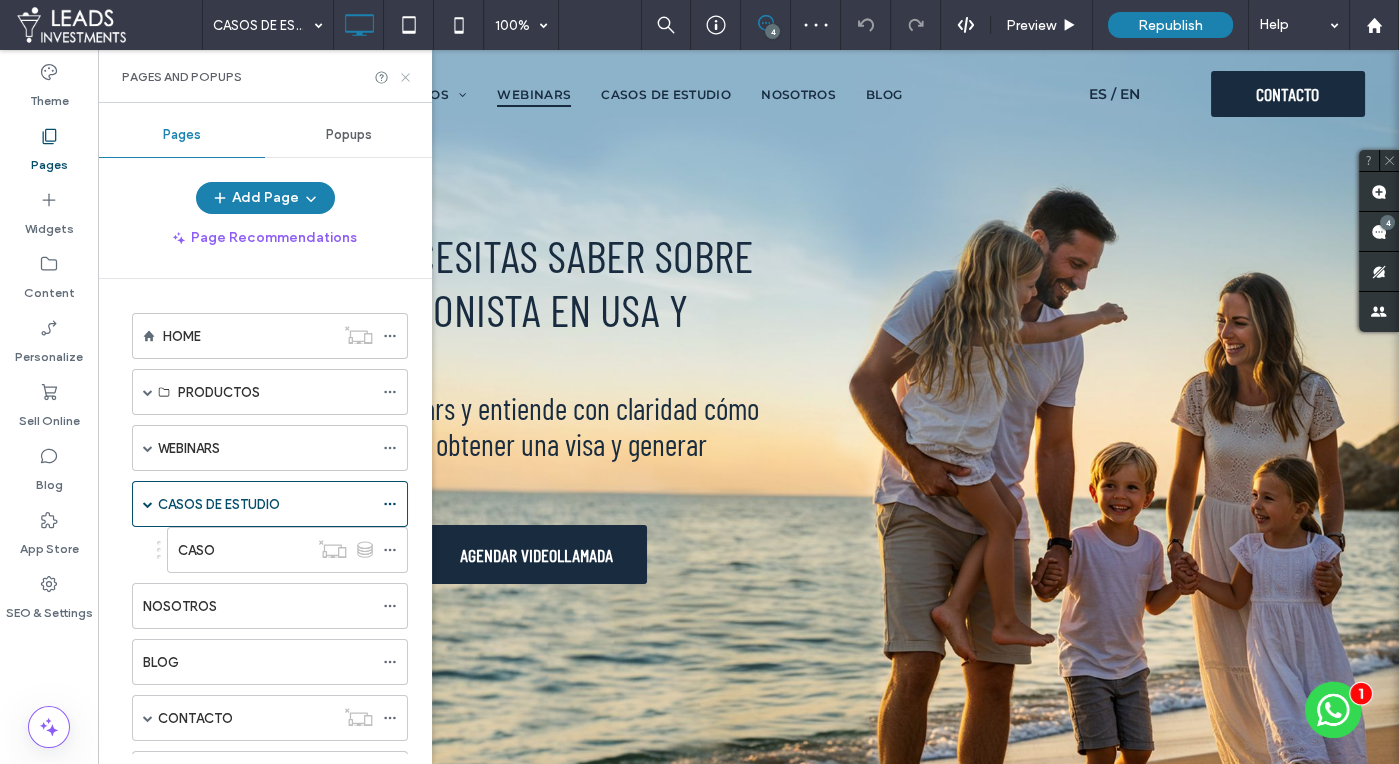 click 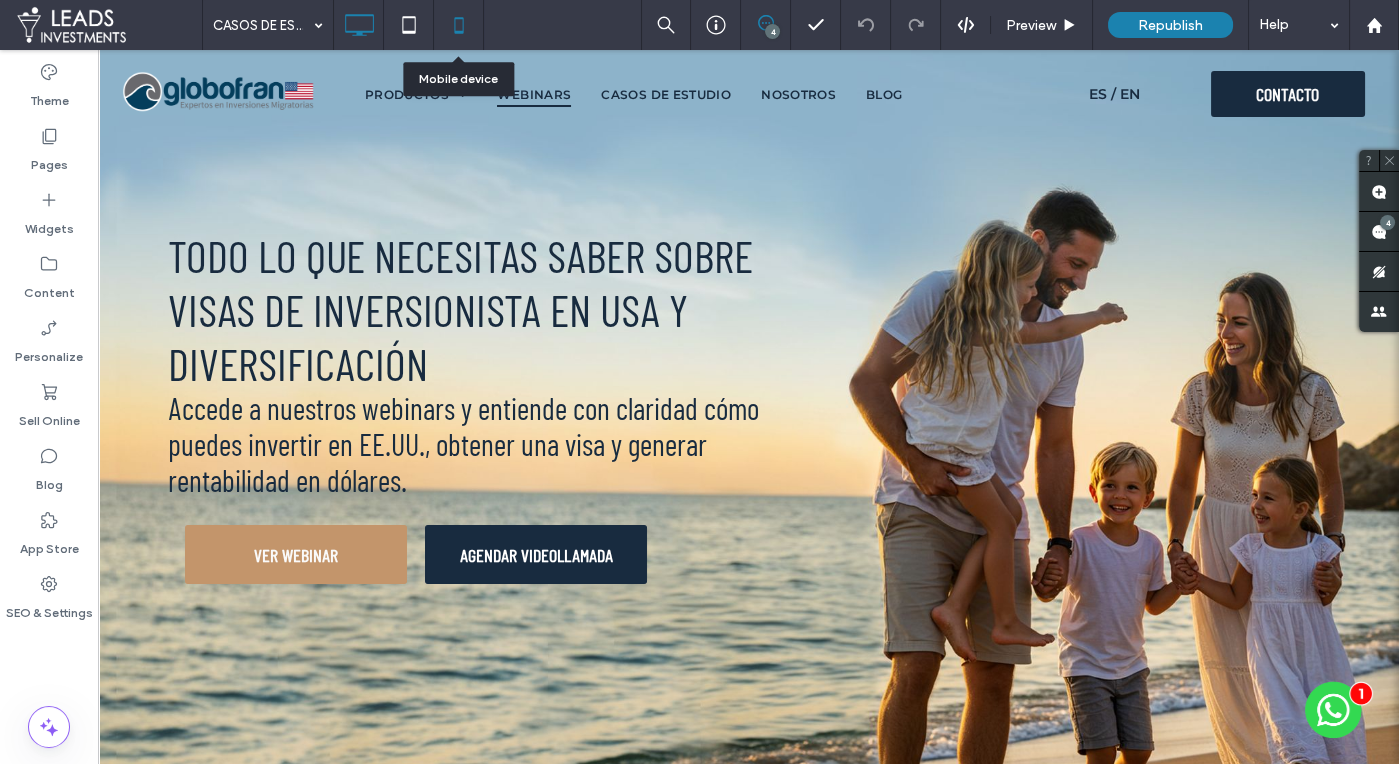 click 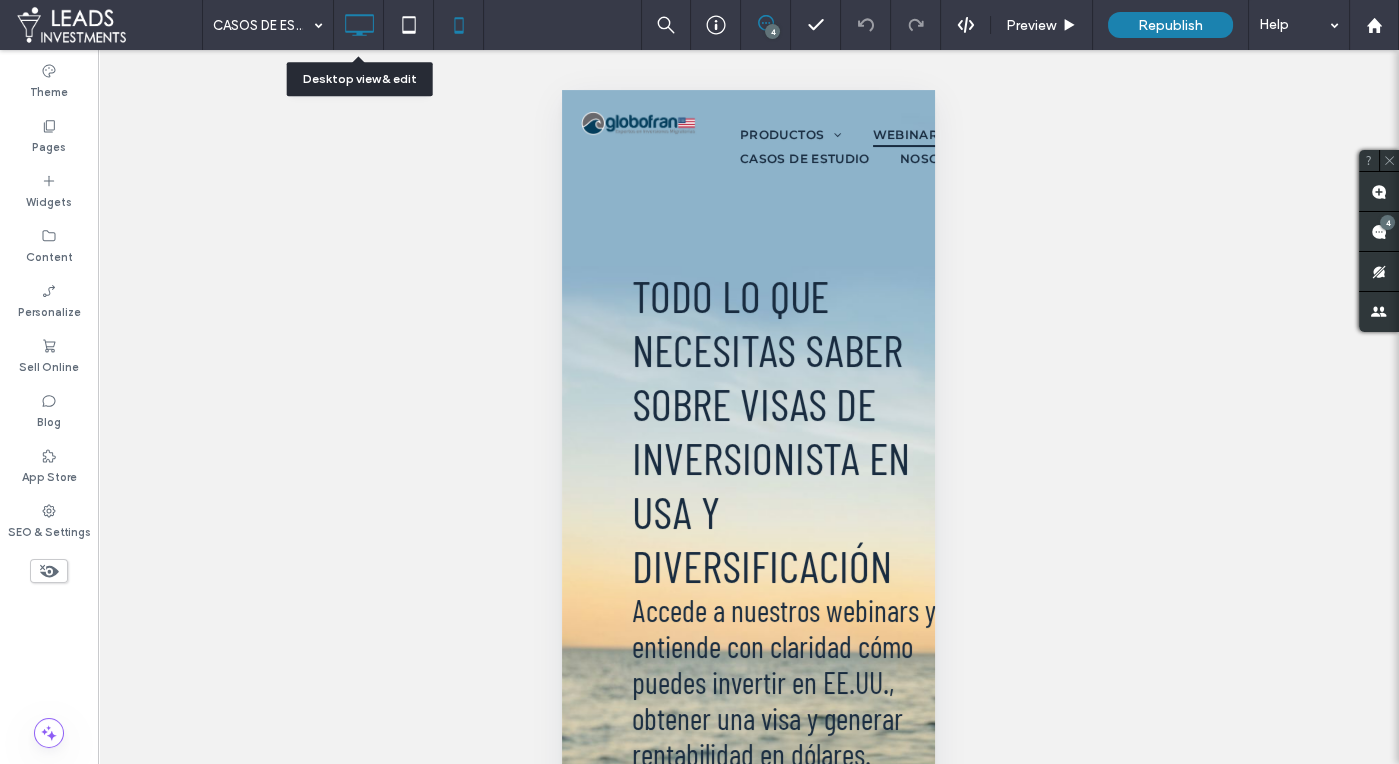 click 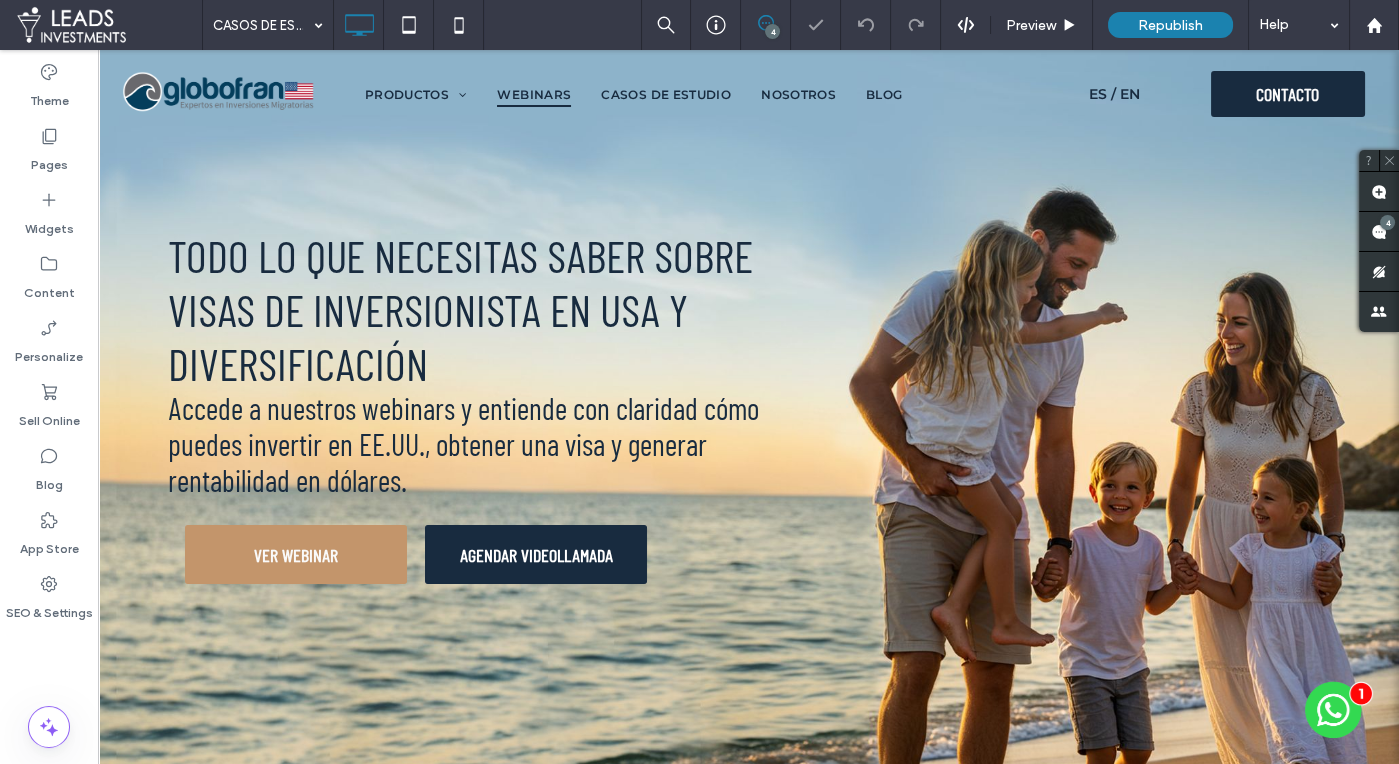click on "Republish" at bounding box center [1170, 25] 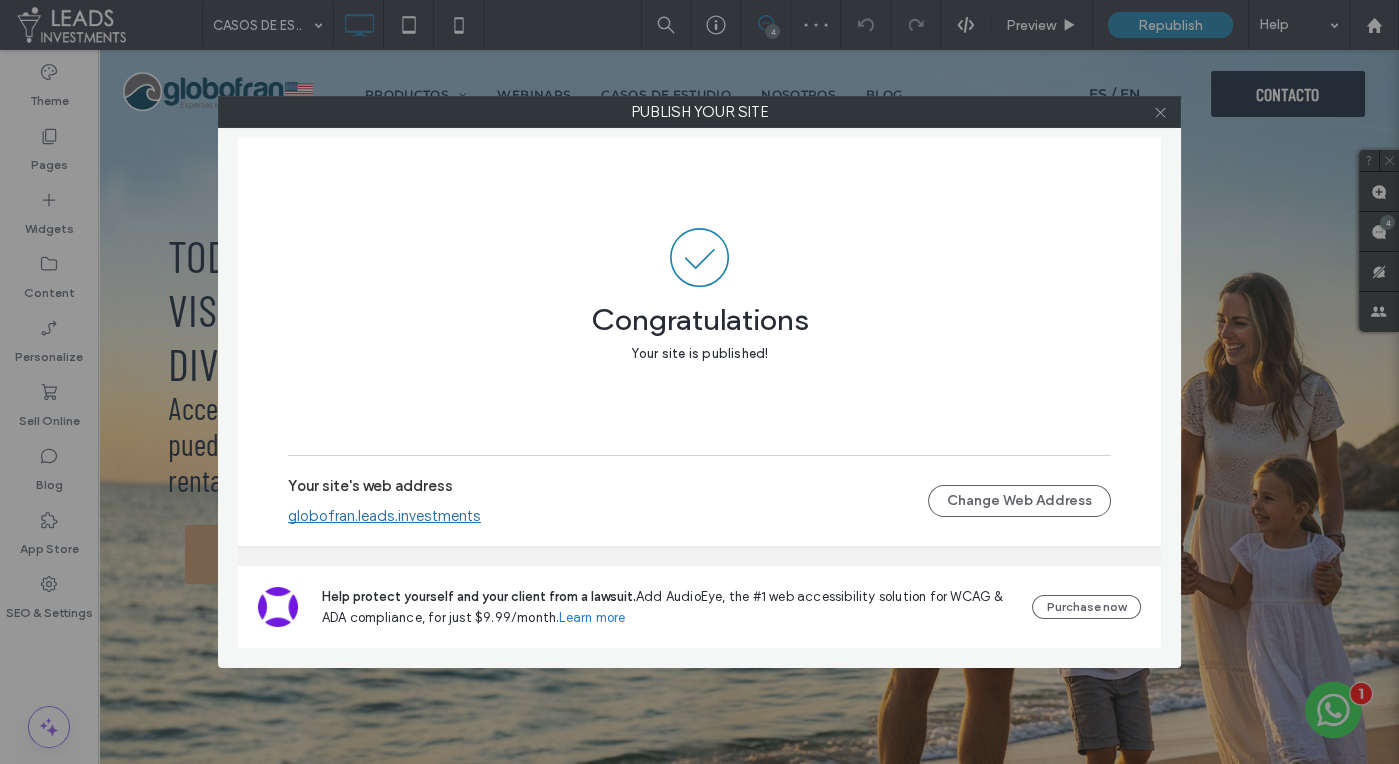 click 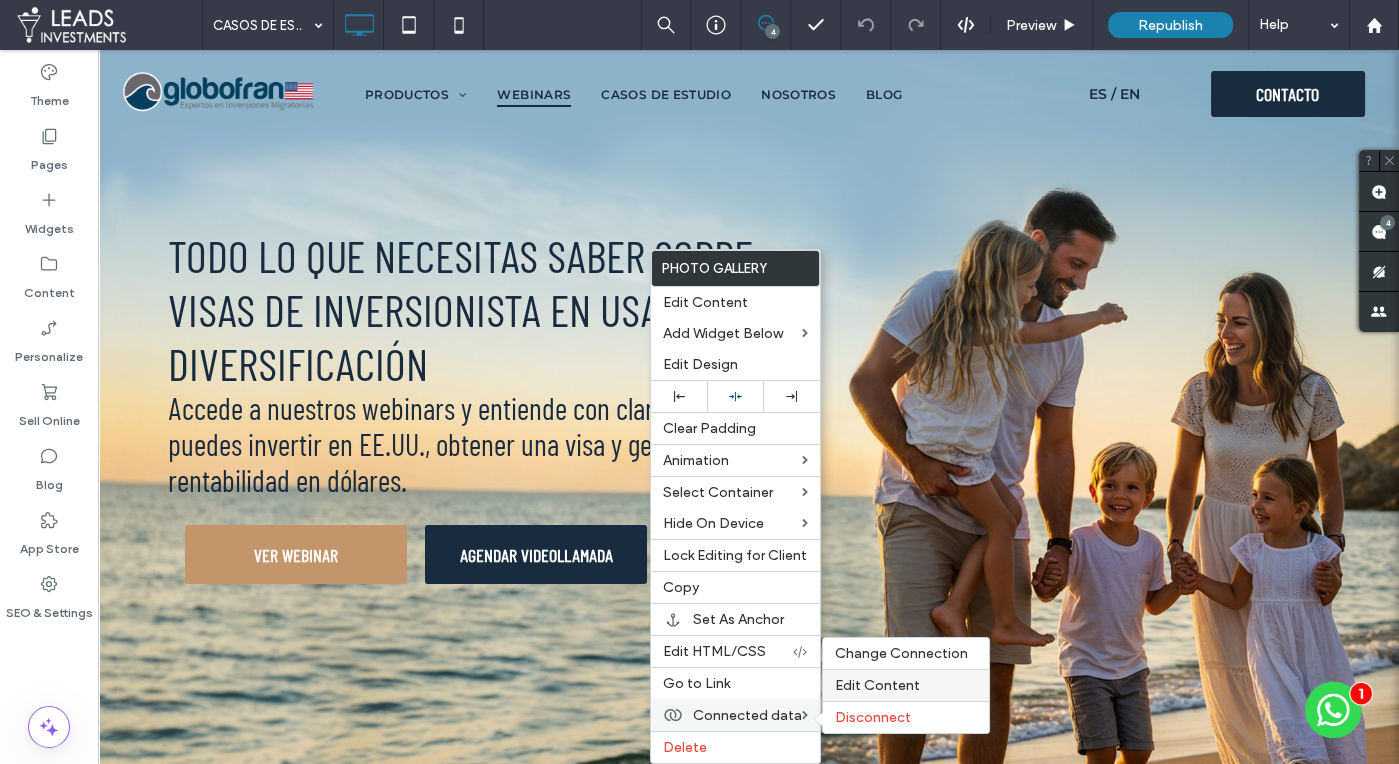 click on "Edit Content" at bounding box center (877, 685) 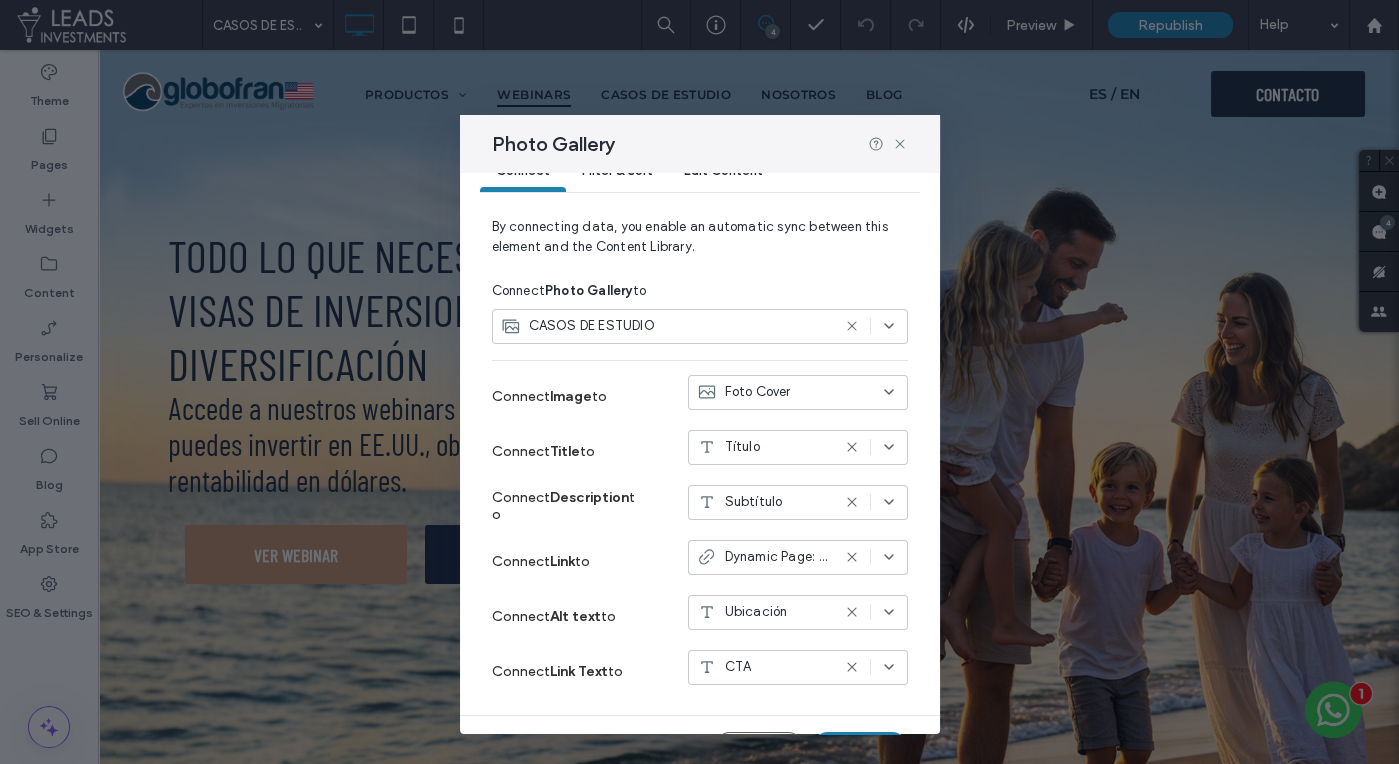scroll, scrollTop: 89, scrollLeft: 0, axis: vertical 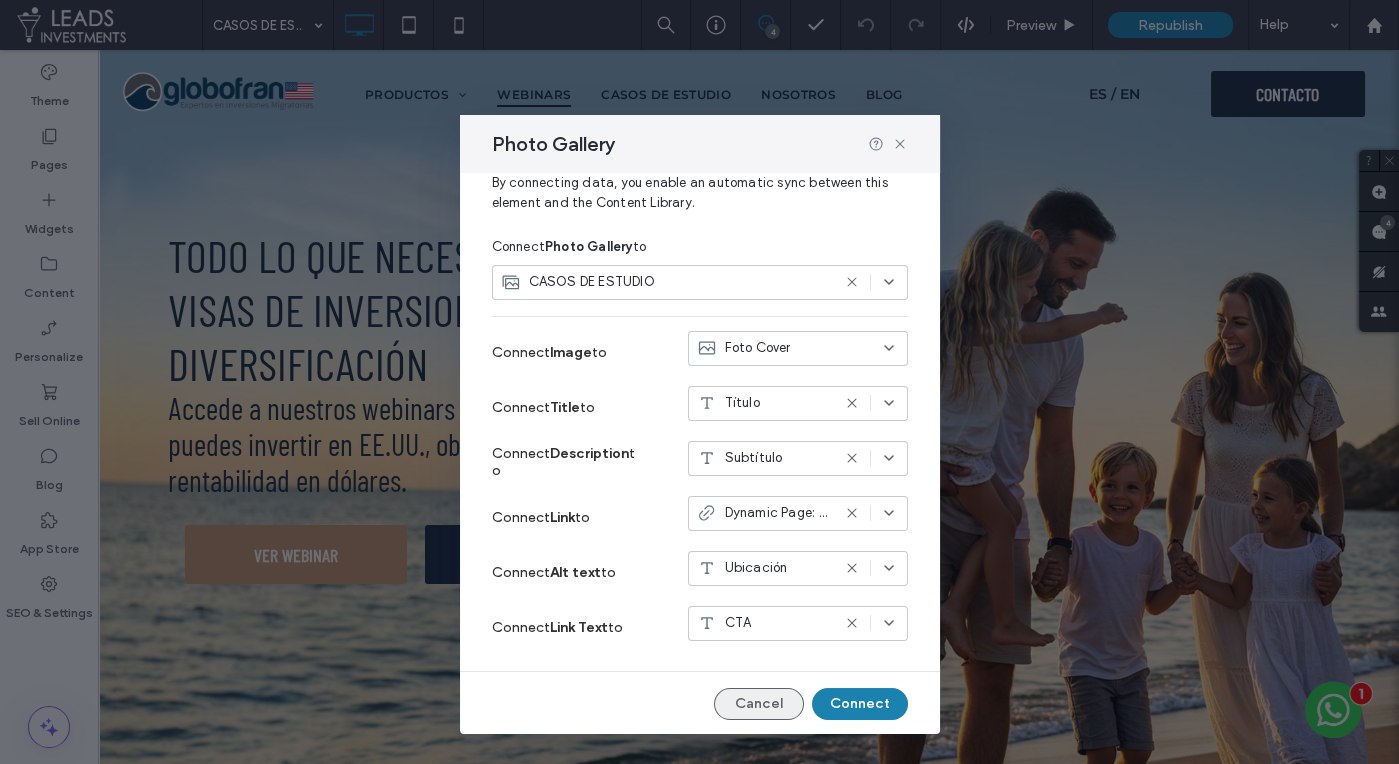 click on "Cancel" at bounding box center (759, 704) 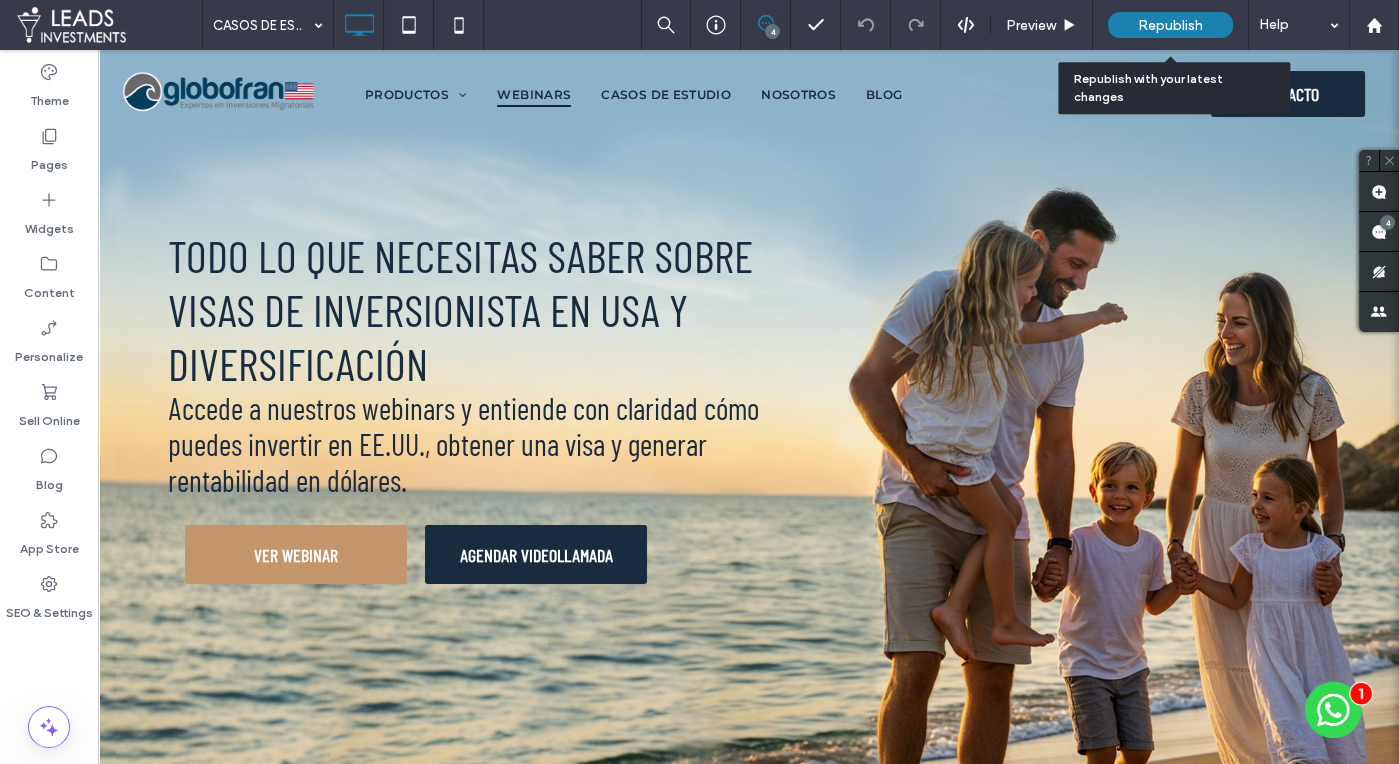 click on "Republish" at bounding box center (1170, 25) 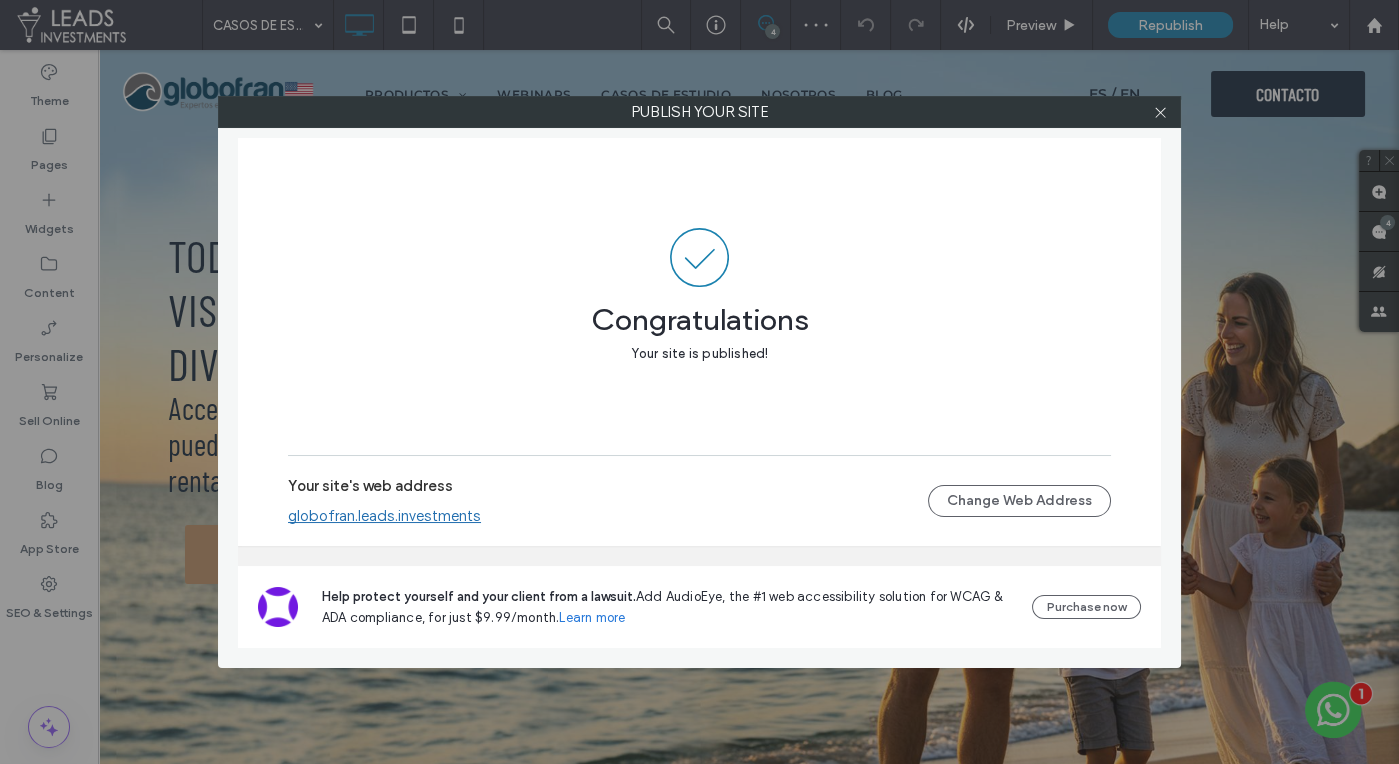 click 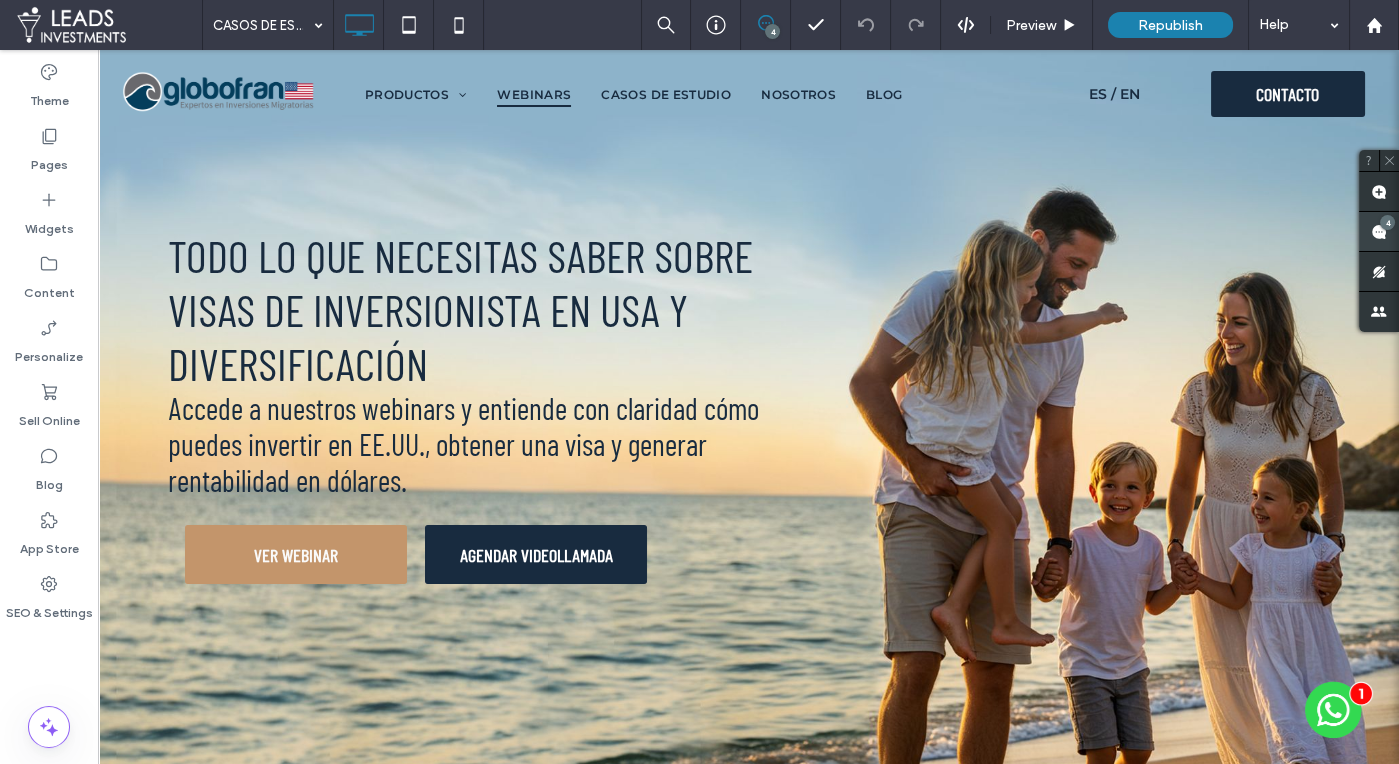 click 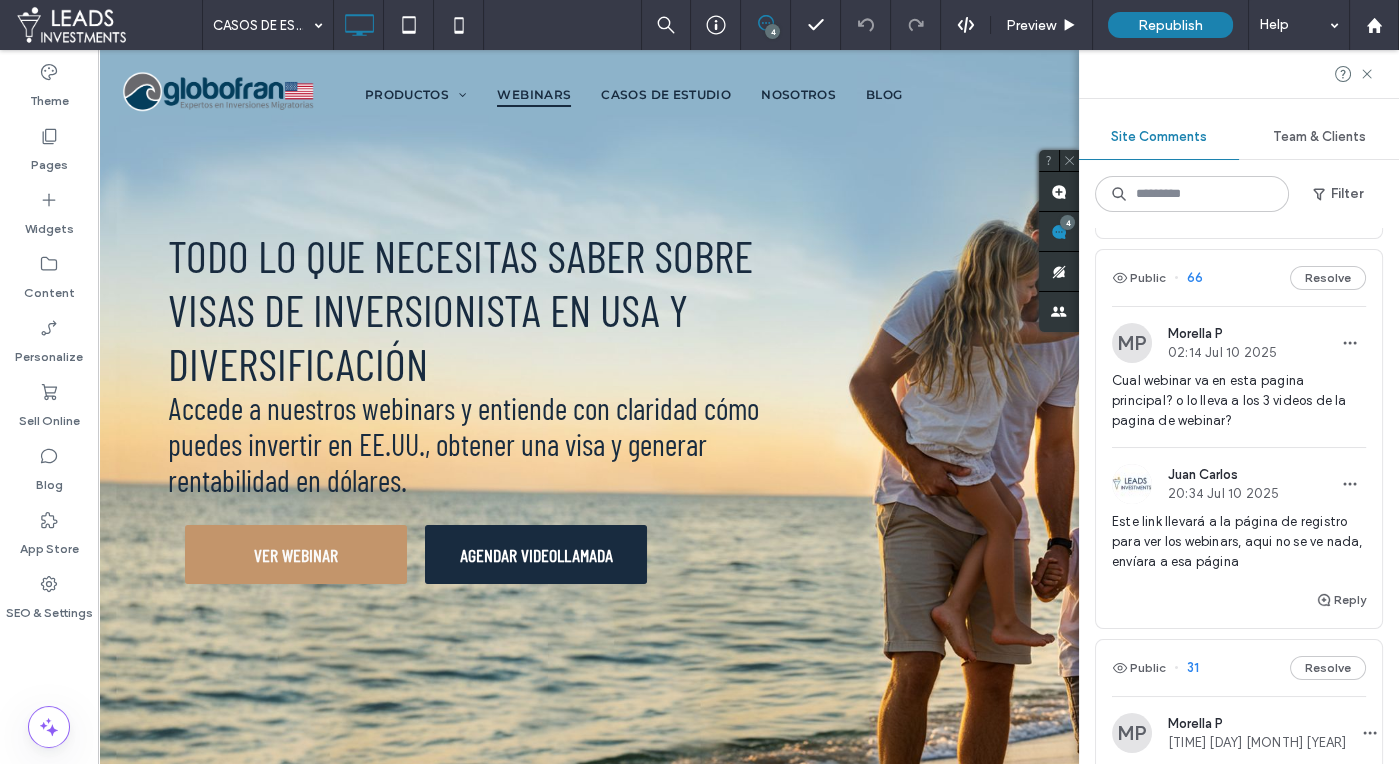 scroll, scrollTop: 865, scrollLeft: 0, axis: vertical 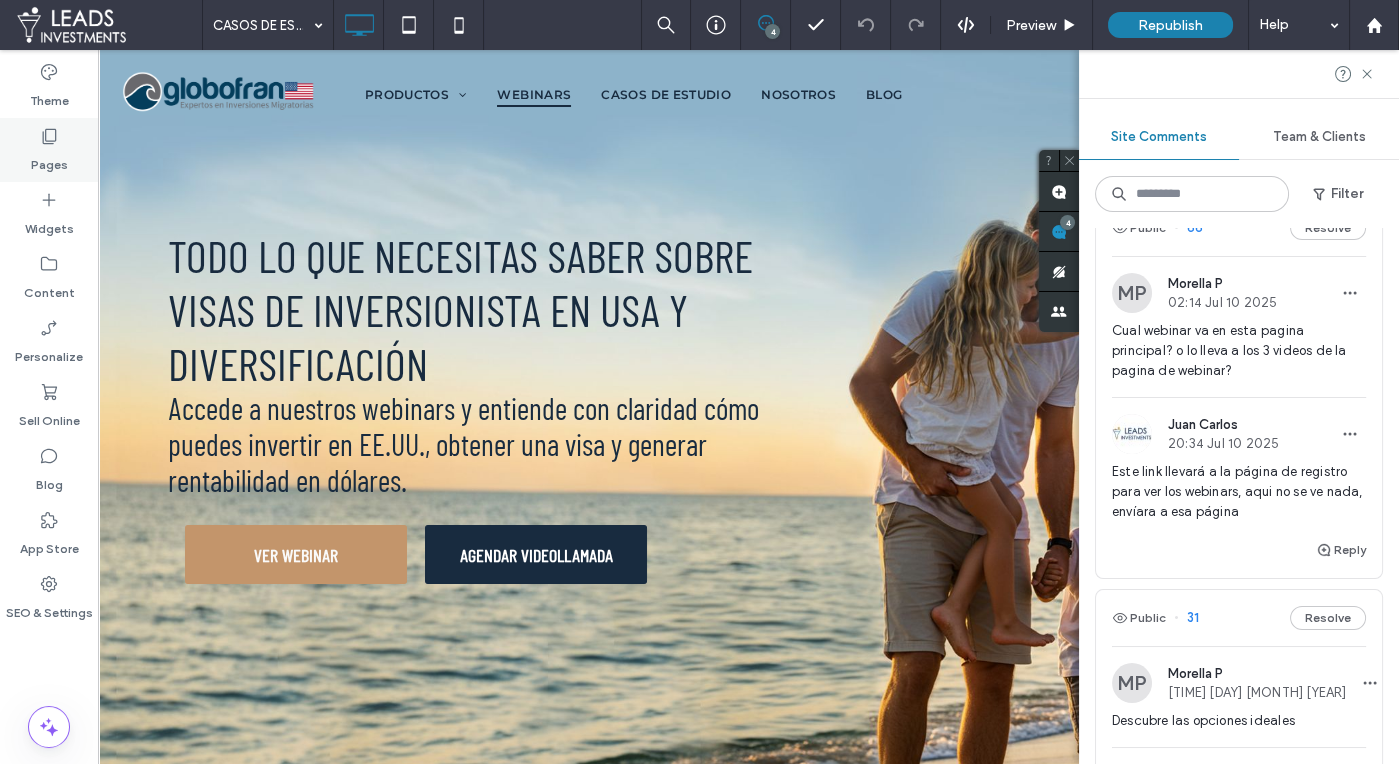 click on "Pages" at bounding box center (49, 150) 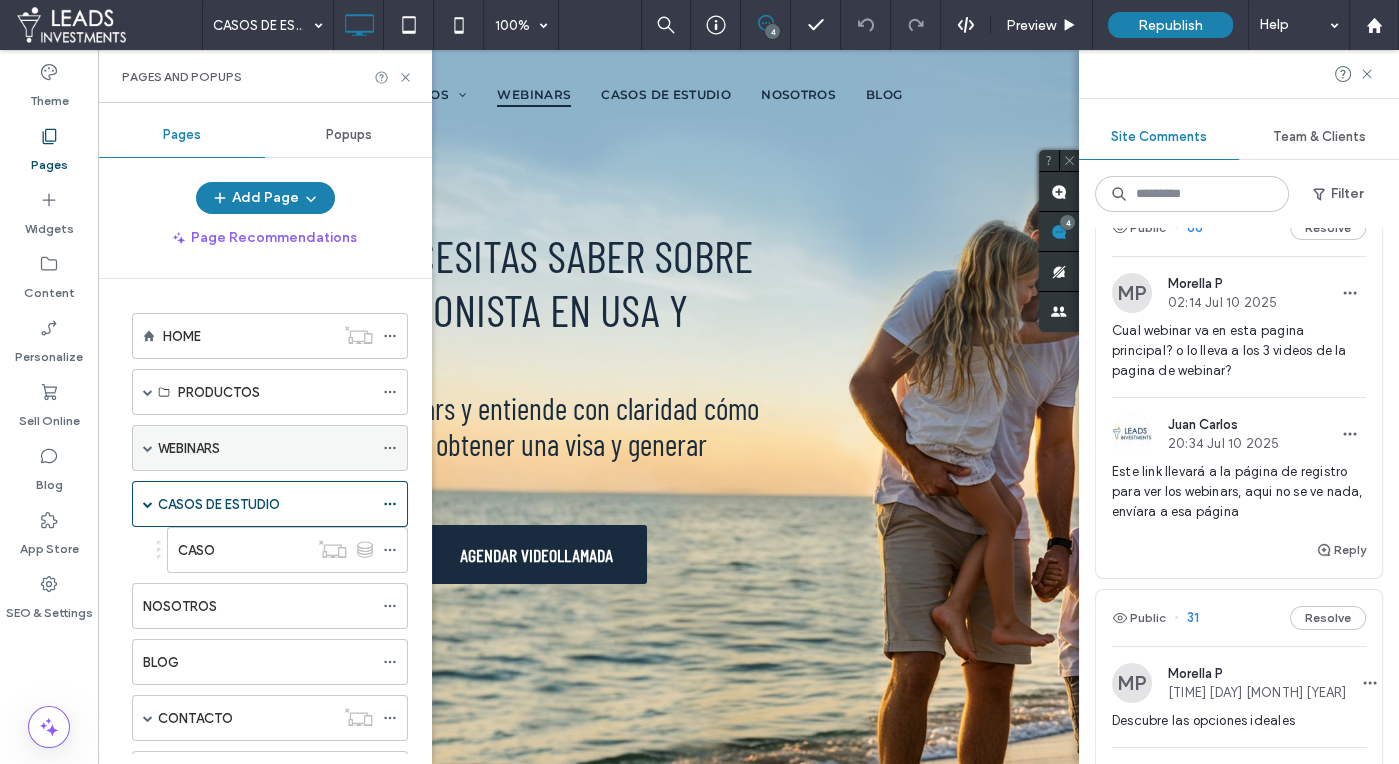 click on "WEBINARS" at bounding box center (189, 448) 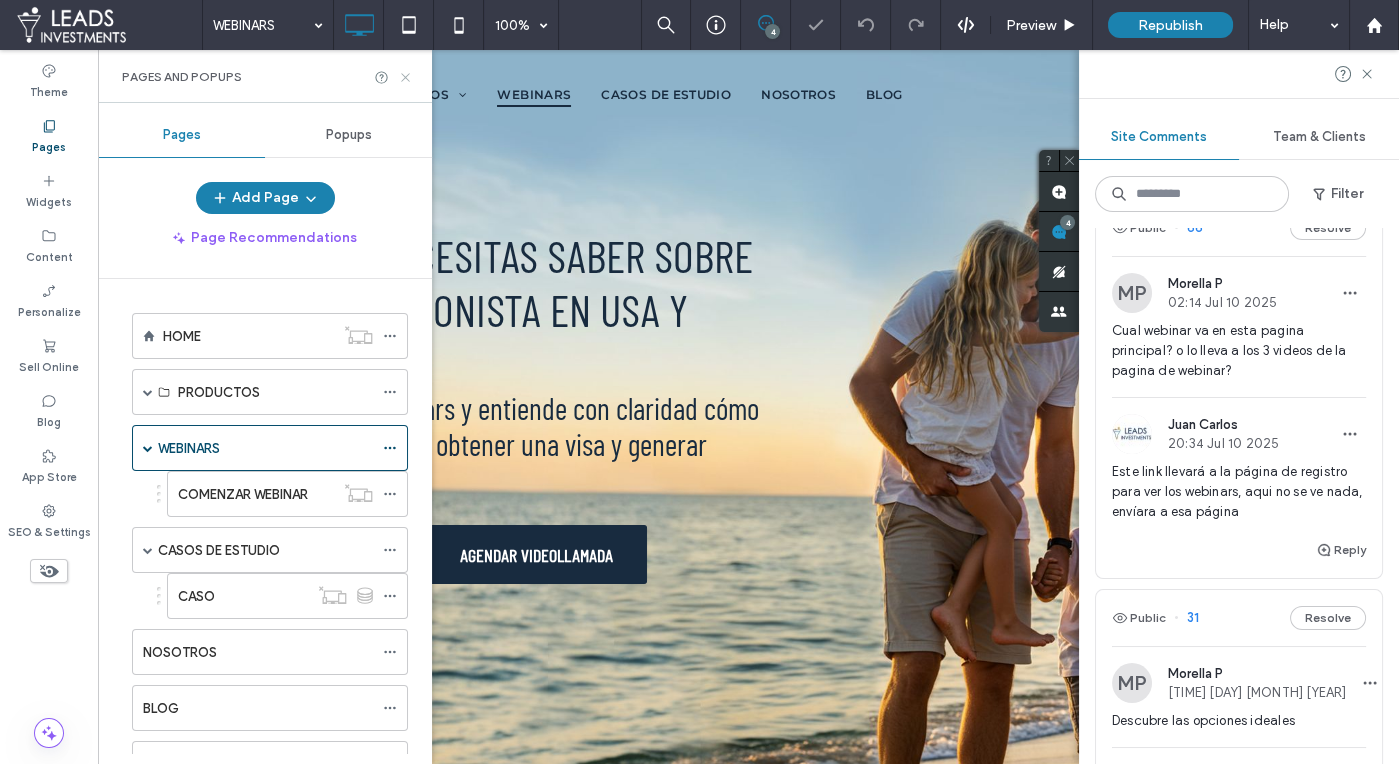 click 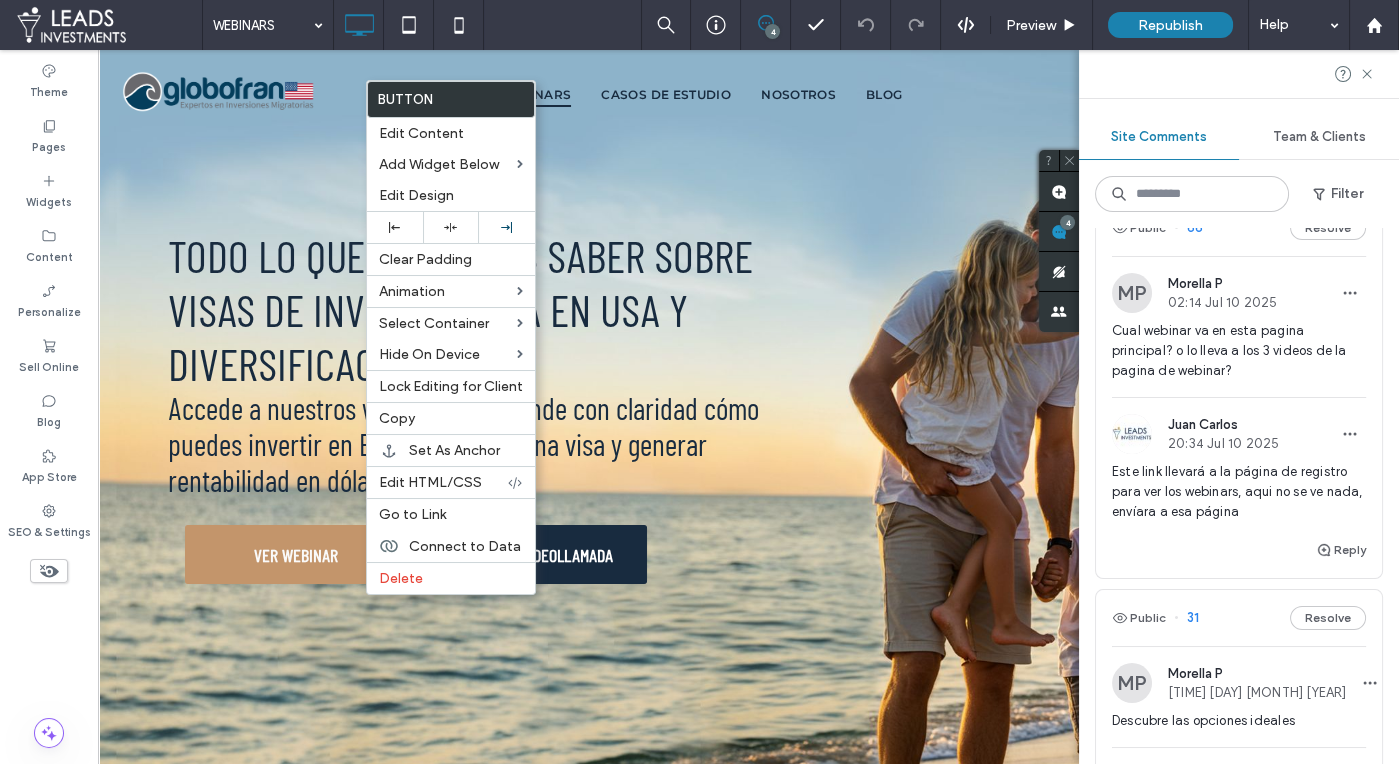 click 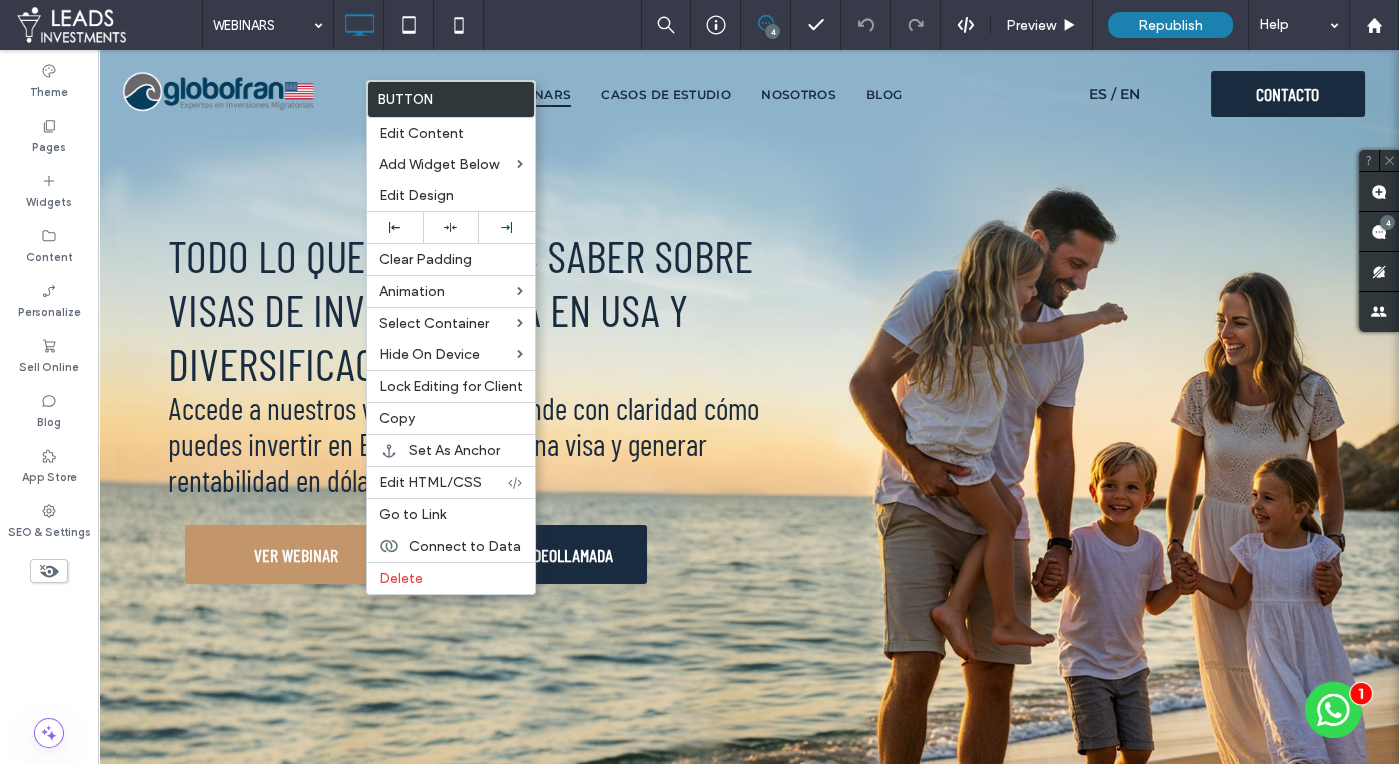 scroll, scrollTop: 0, scrollLeft: 0, axis: both 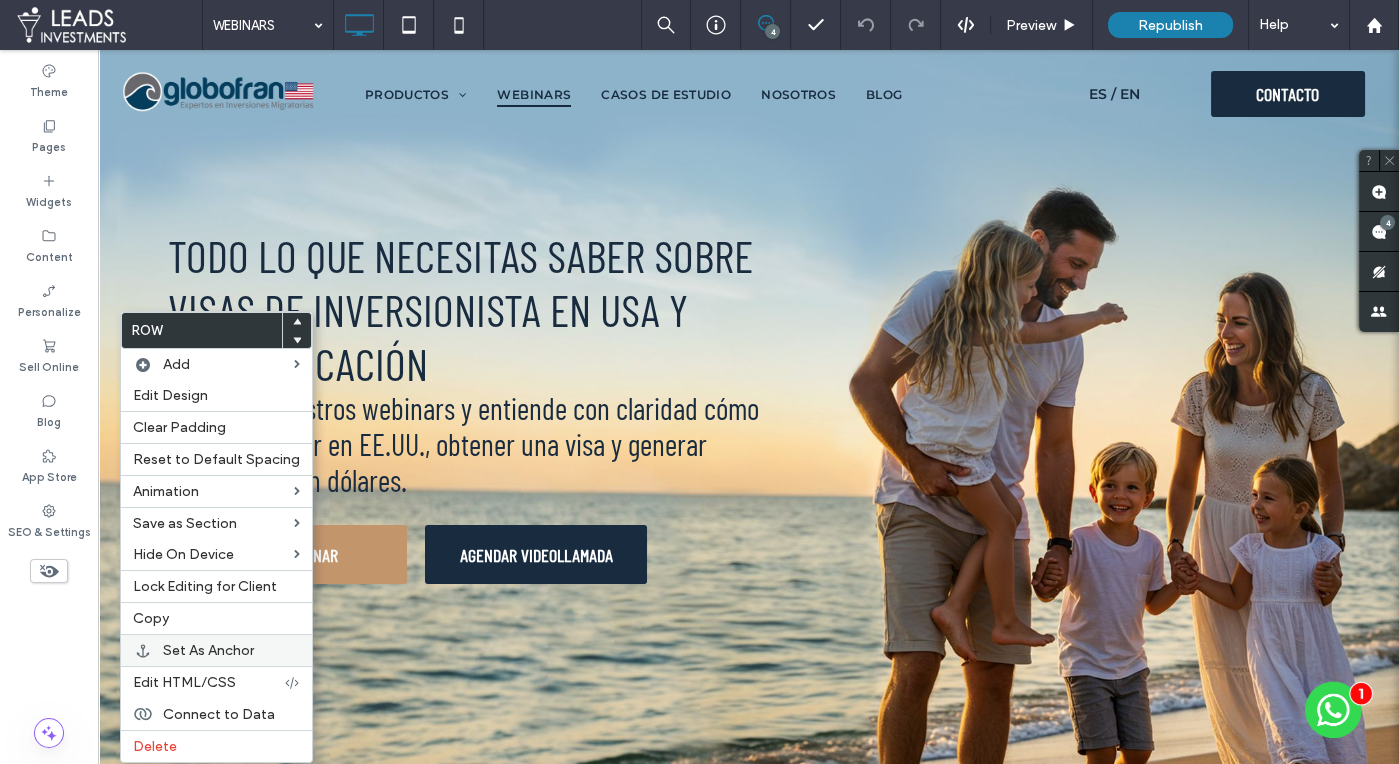 click on "Set As Anchor" at bounding box center (208, 650) 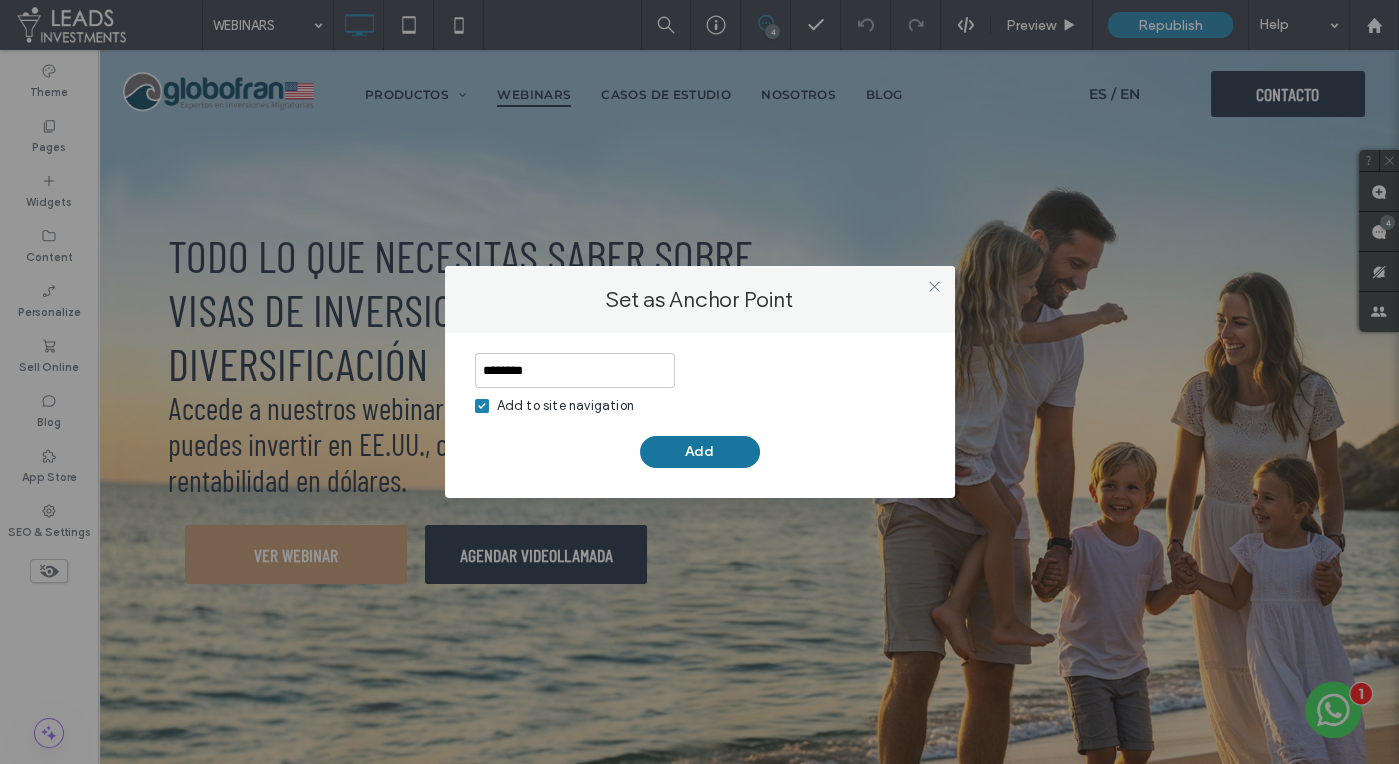 type on "********" 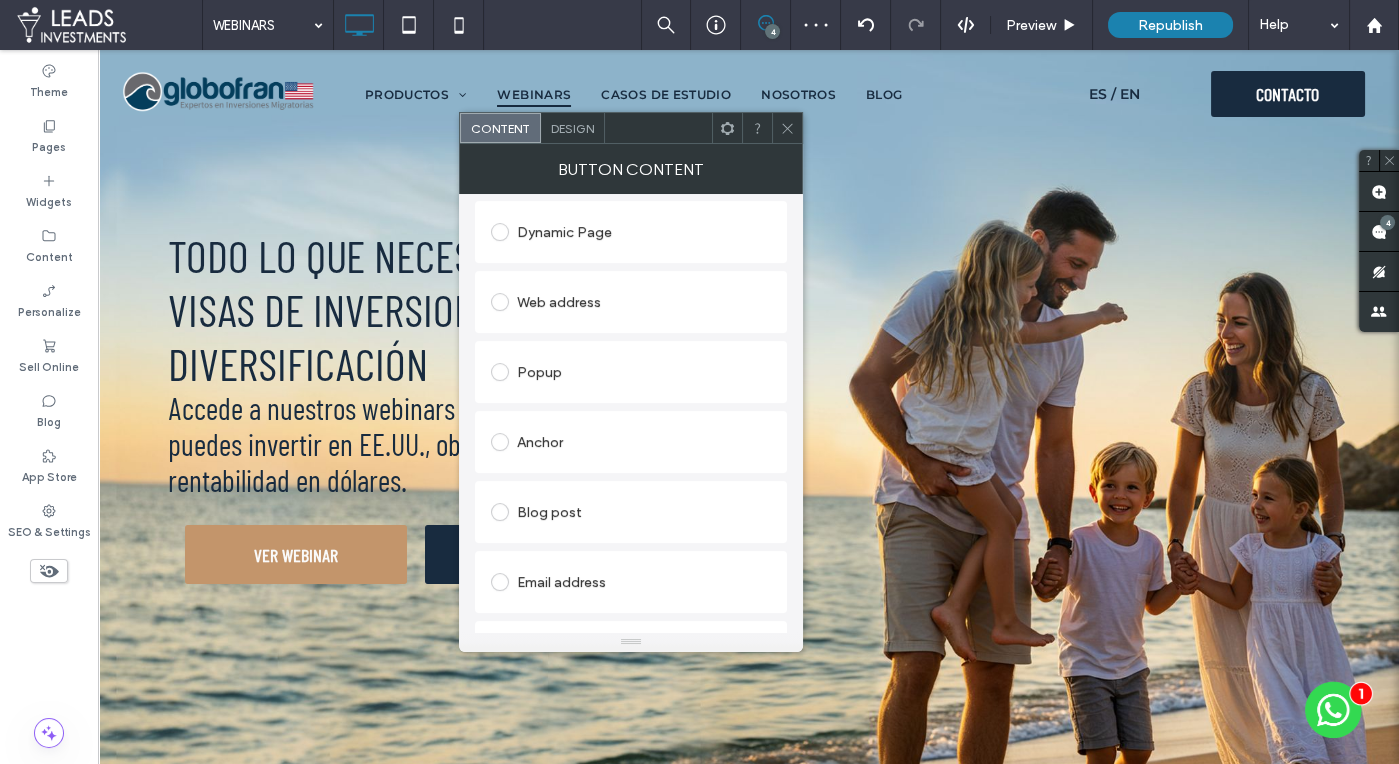 click on "Anchor" at bounding box center [631, 442] 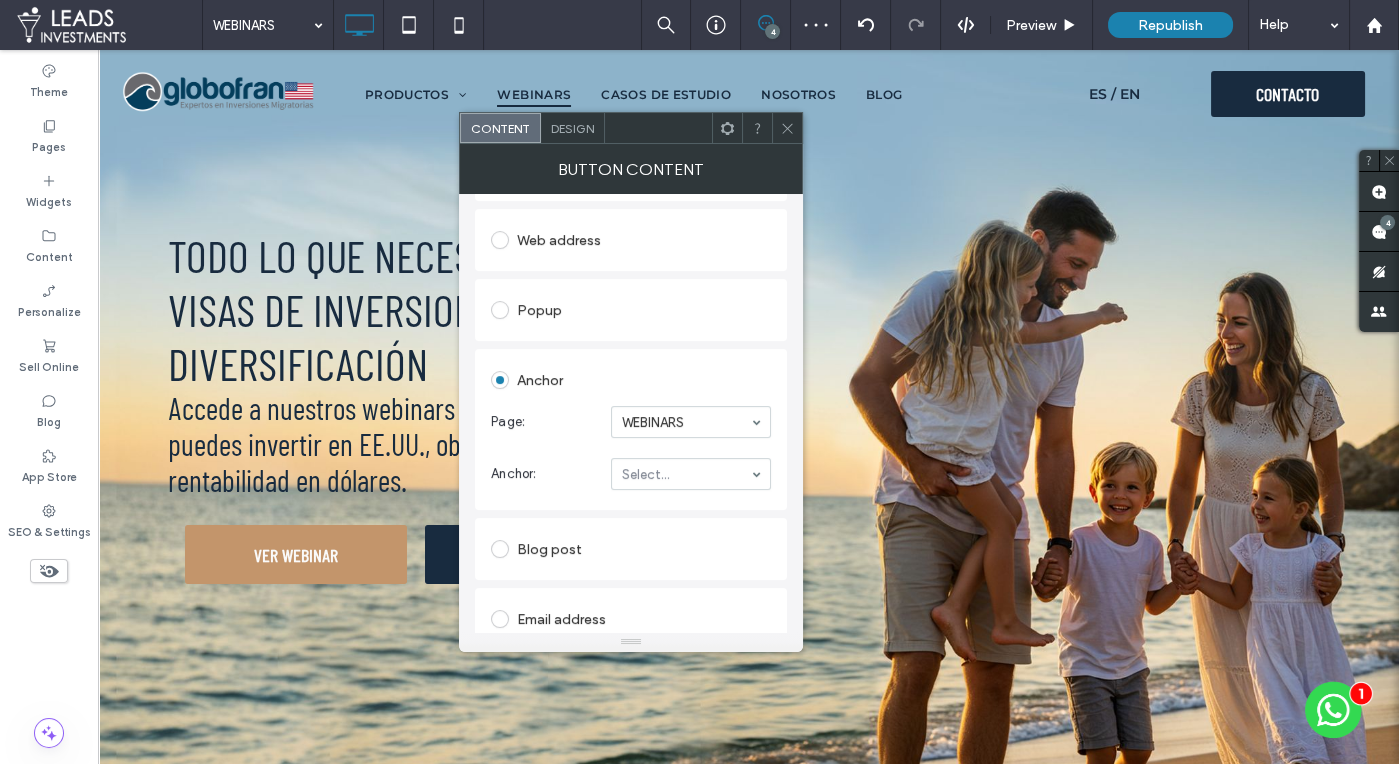 scroll, scrollTop: 268, scrollLeft: 0, axis: vertical 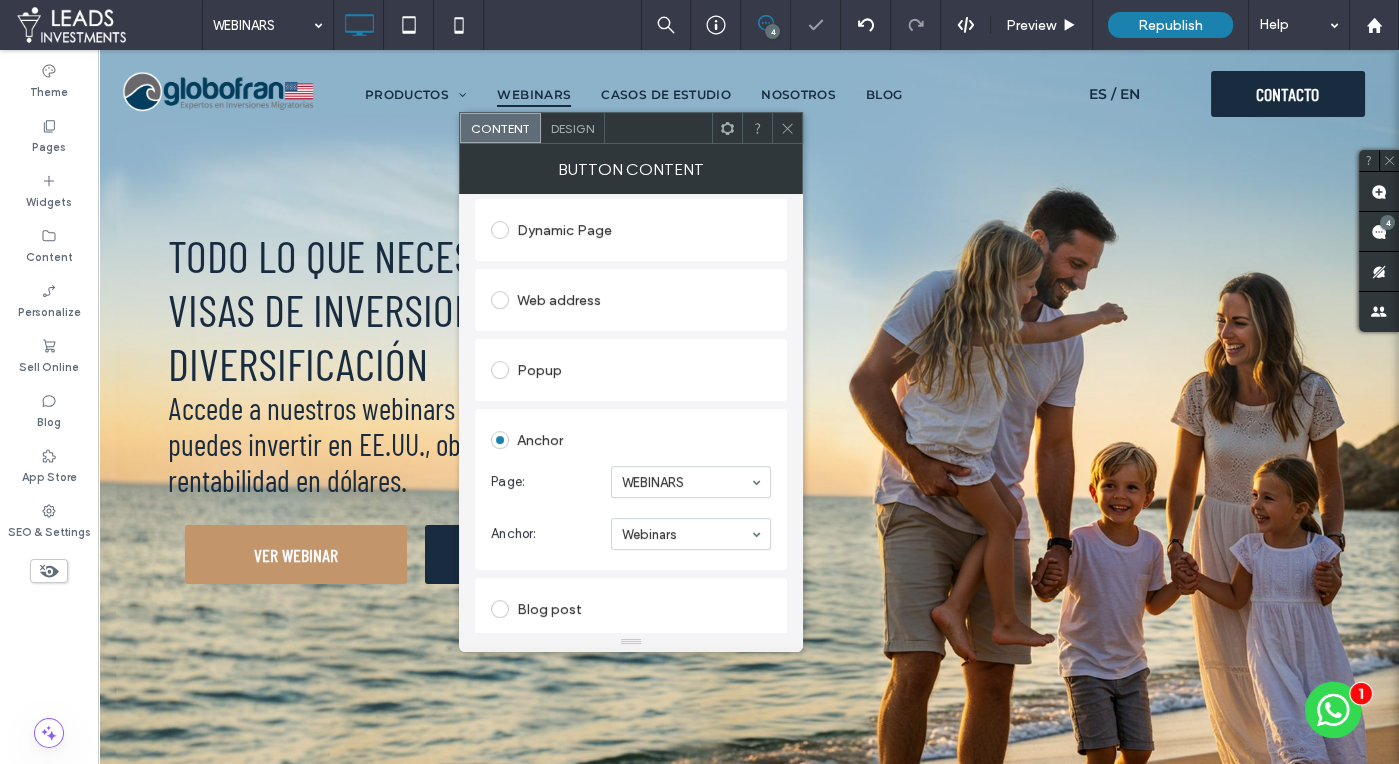click 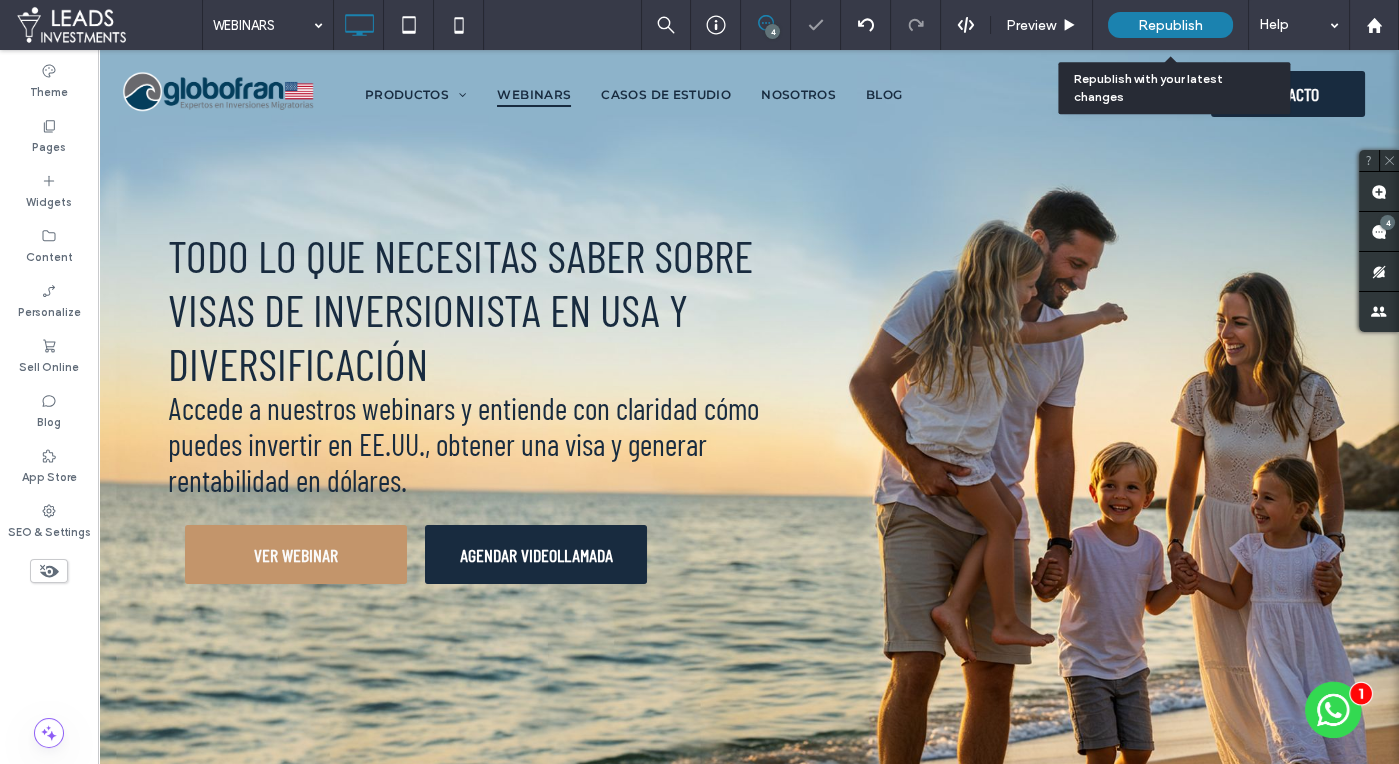 click on "Republish" at bounding box center [1170, 25] 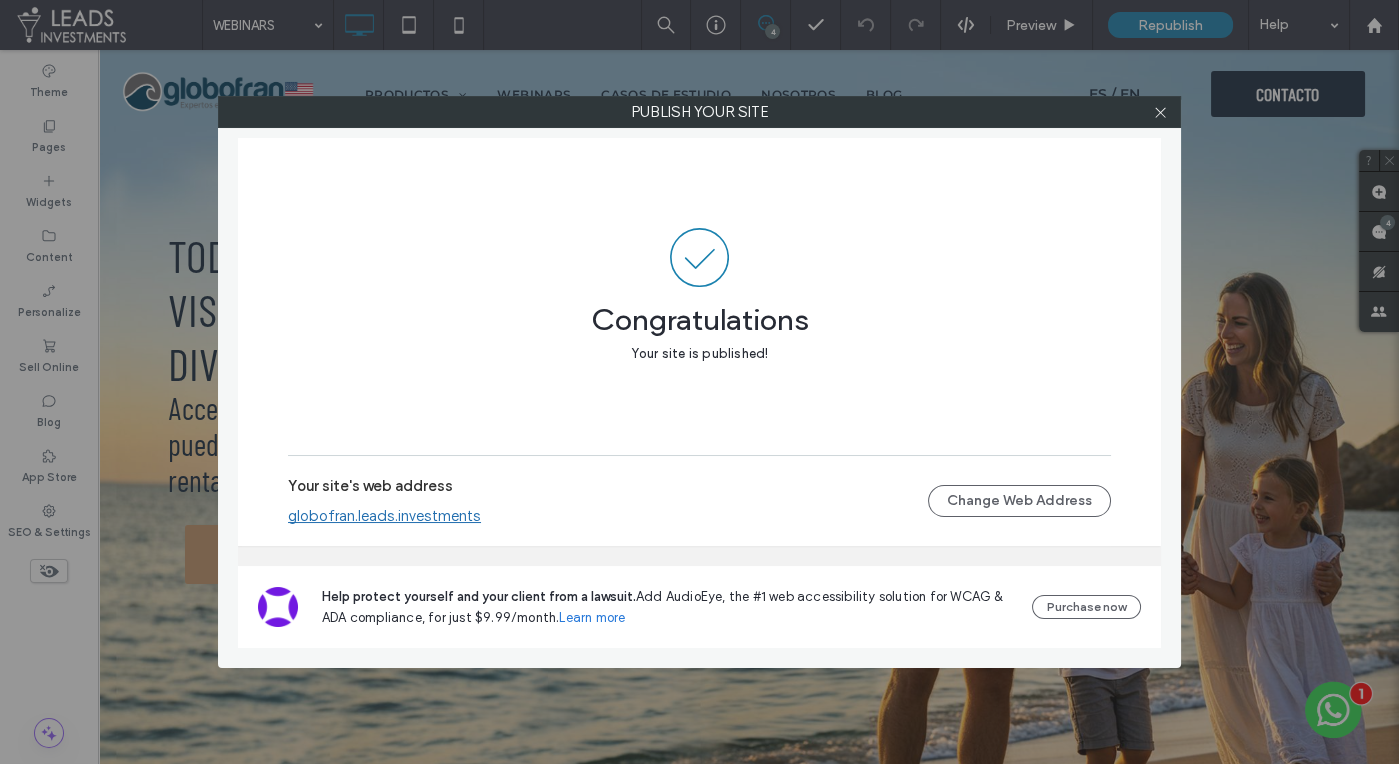 drag, startPoint x: 1161, startPoint y: 114, endPoint x: 1155, endPoint y: 13, distance: 101.17806 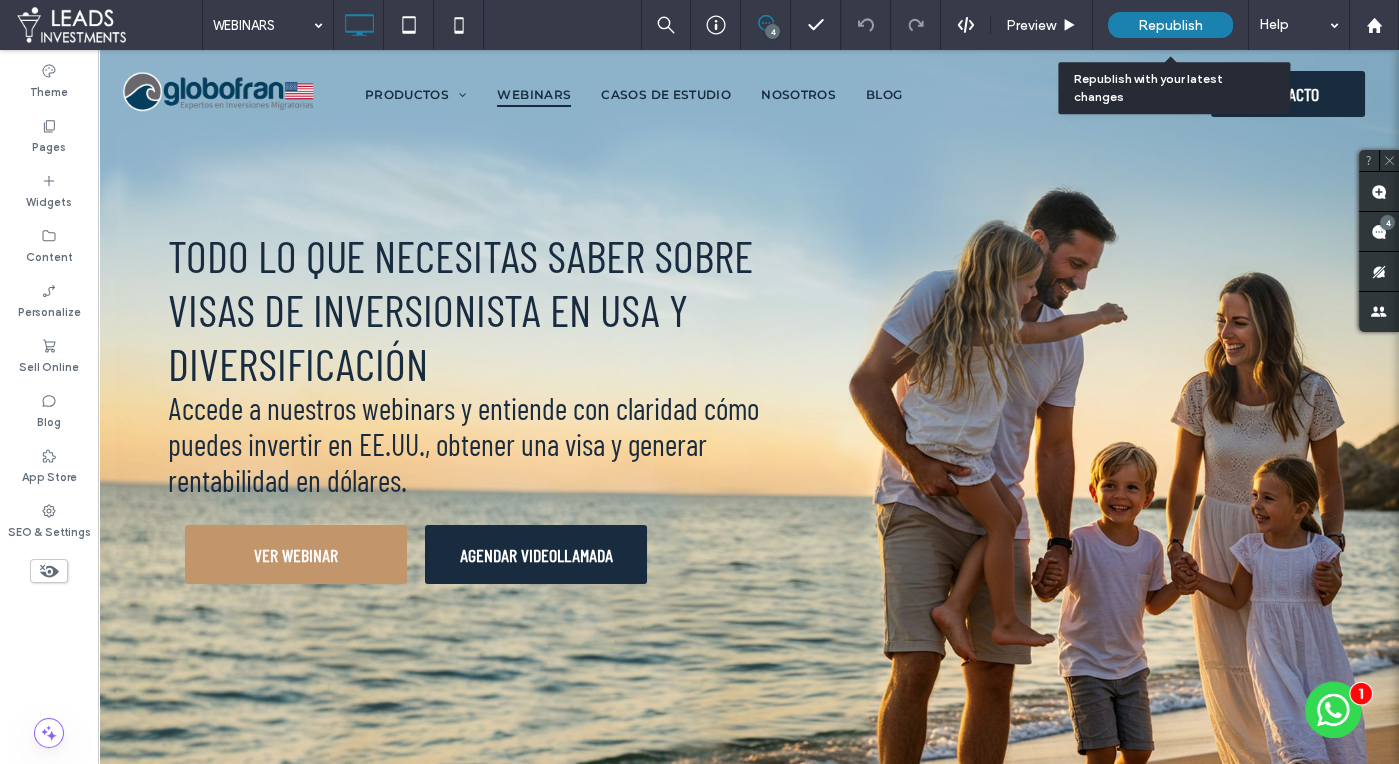 click on "Republish" at bounding box center [1170, 25] 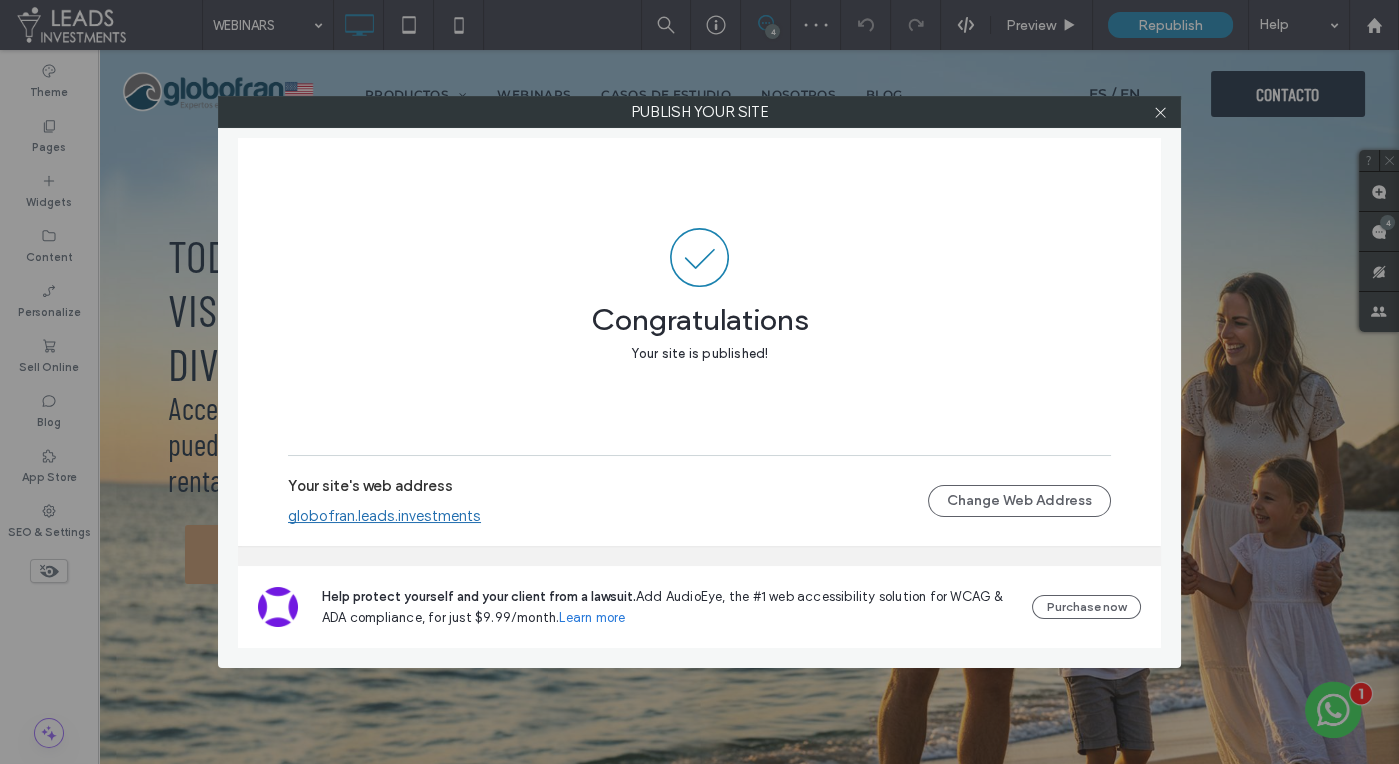 drag, startPoint x: 1157, startPoint y: 109, endPoint x: 1090, endPoint y: 178, distance: 96.17692 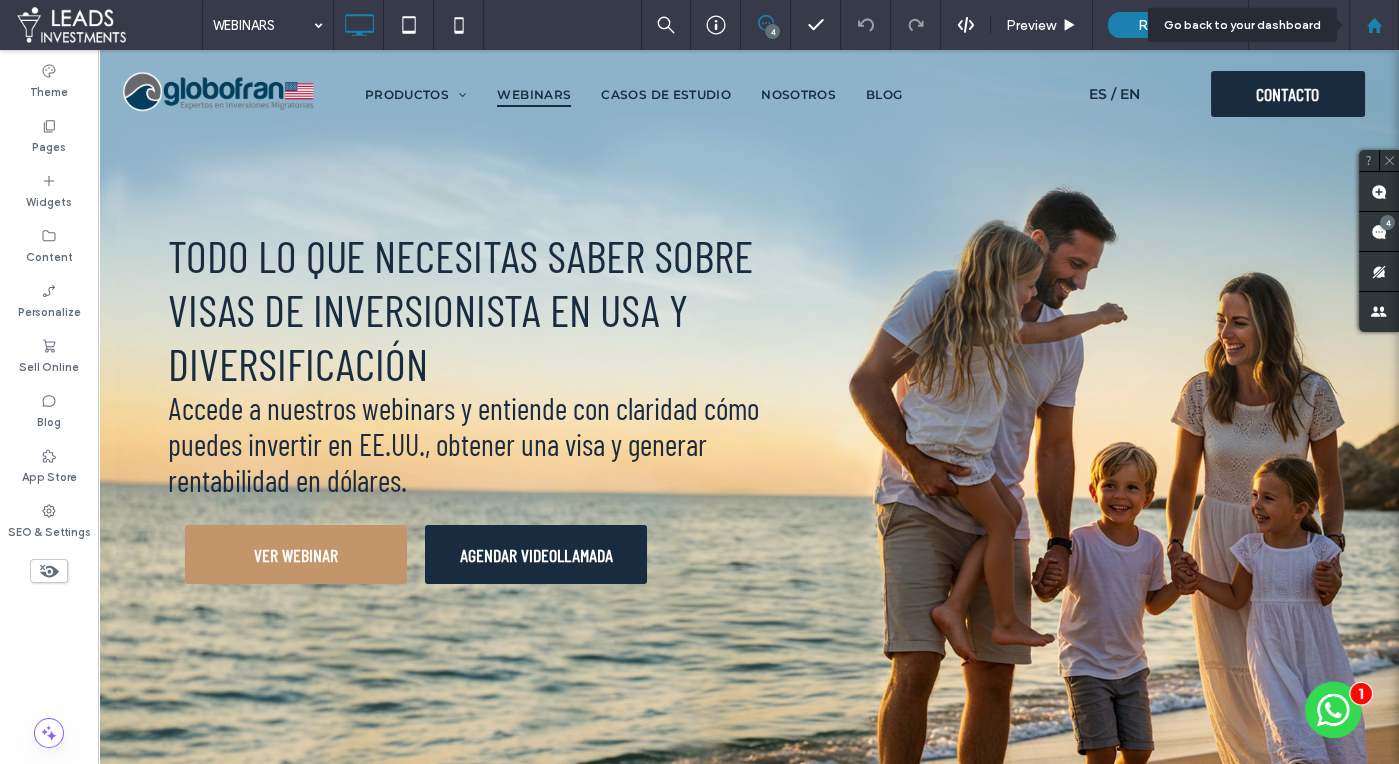 click at bounding box center (1374, 25) 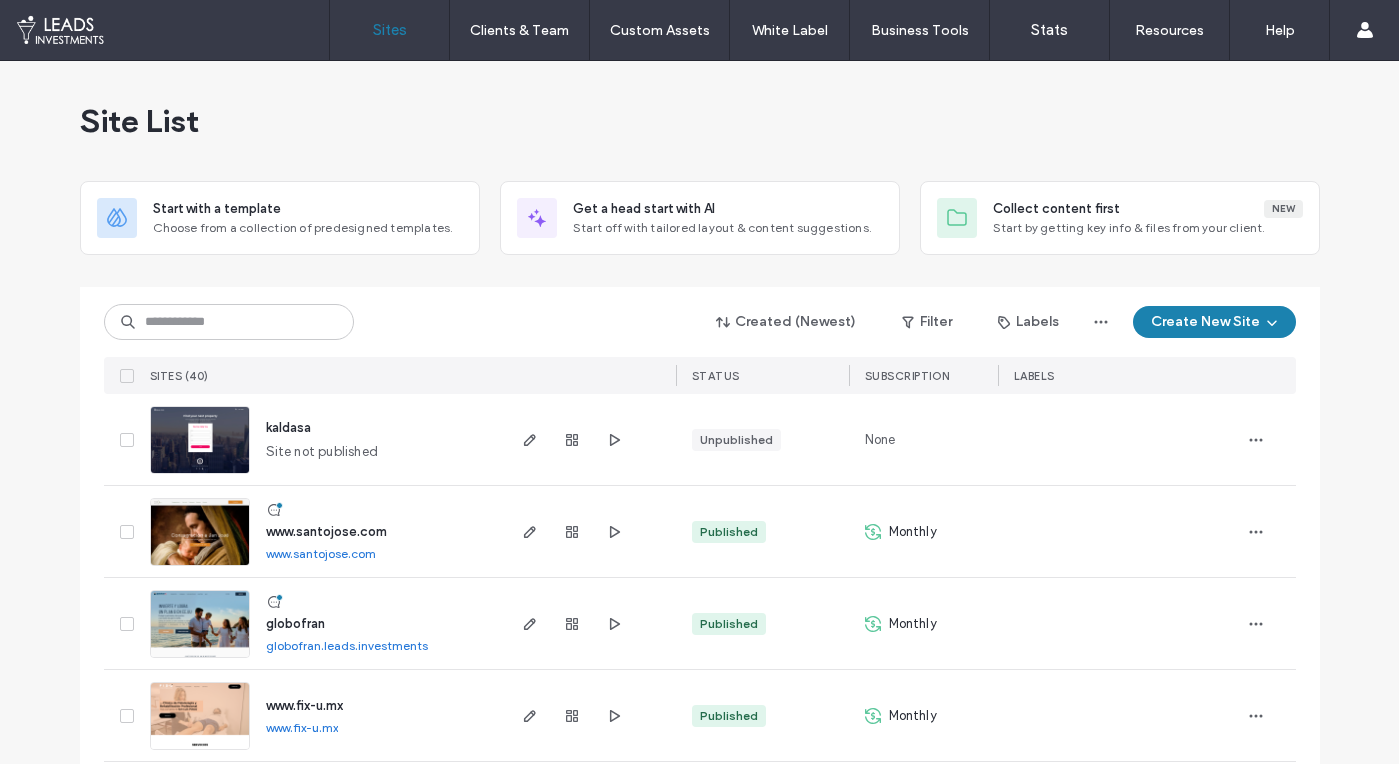 scroll, scrollTop: 0, scrollLeft: 0, axis: both 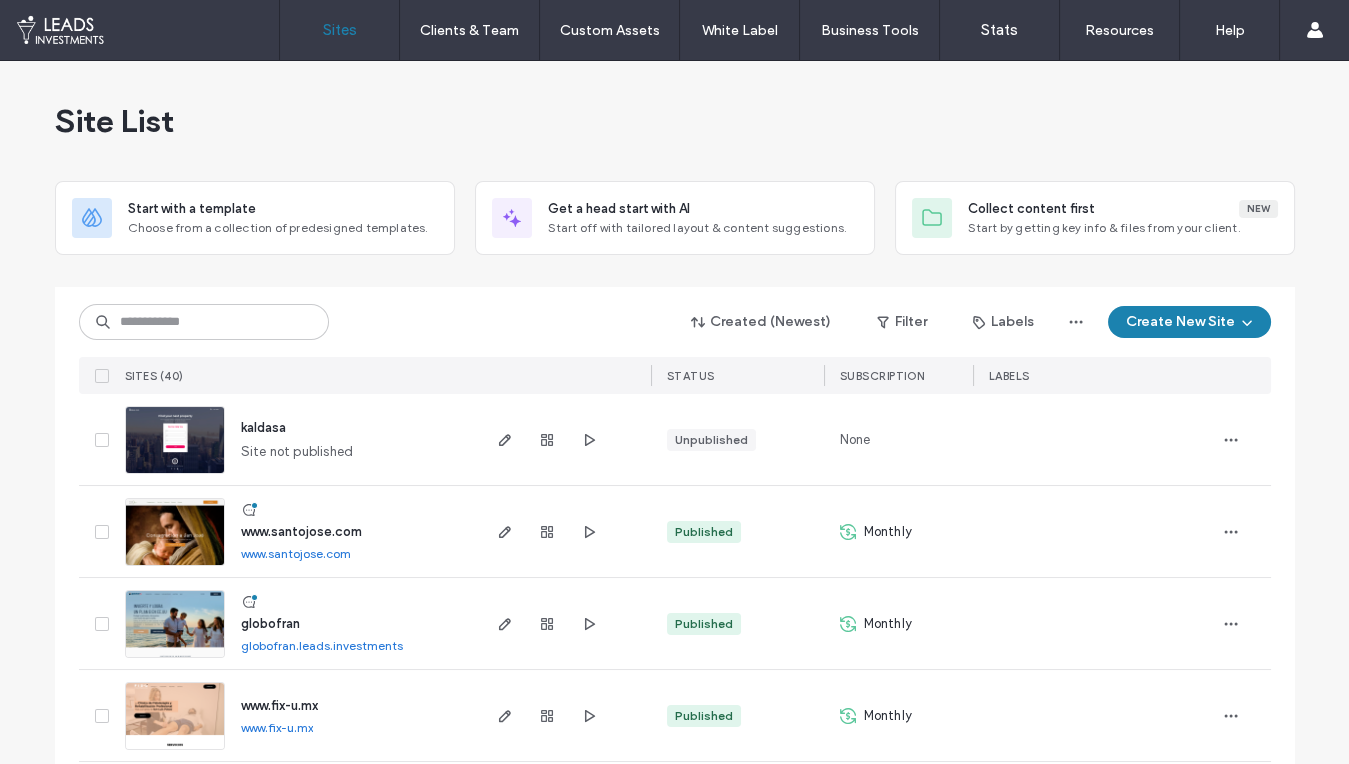 click on "kaldasa" at bounding box center (263, 427) 